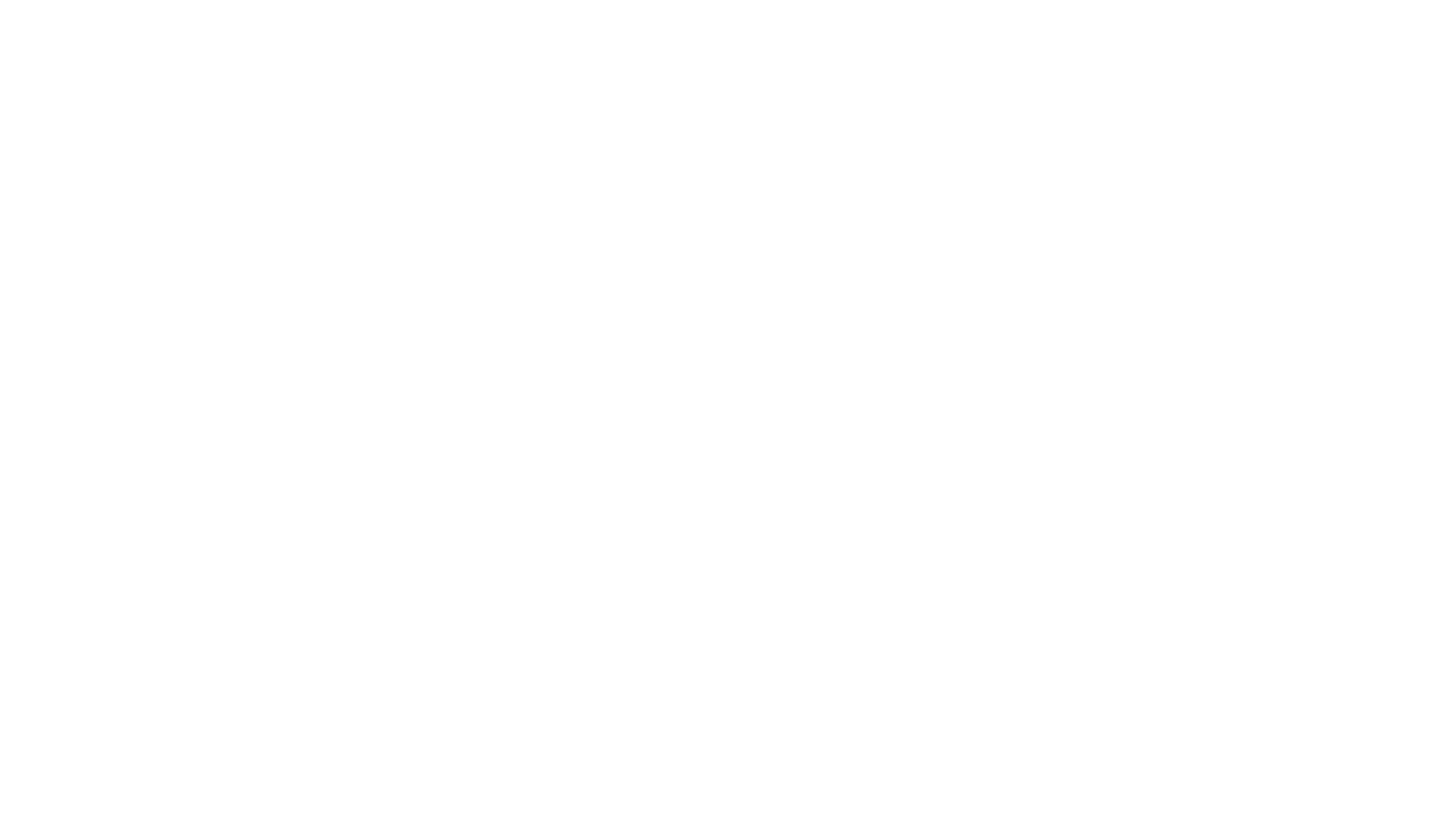 scroll, scrollTop: 0, scrollLeft: 0, axis: both 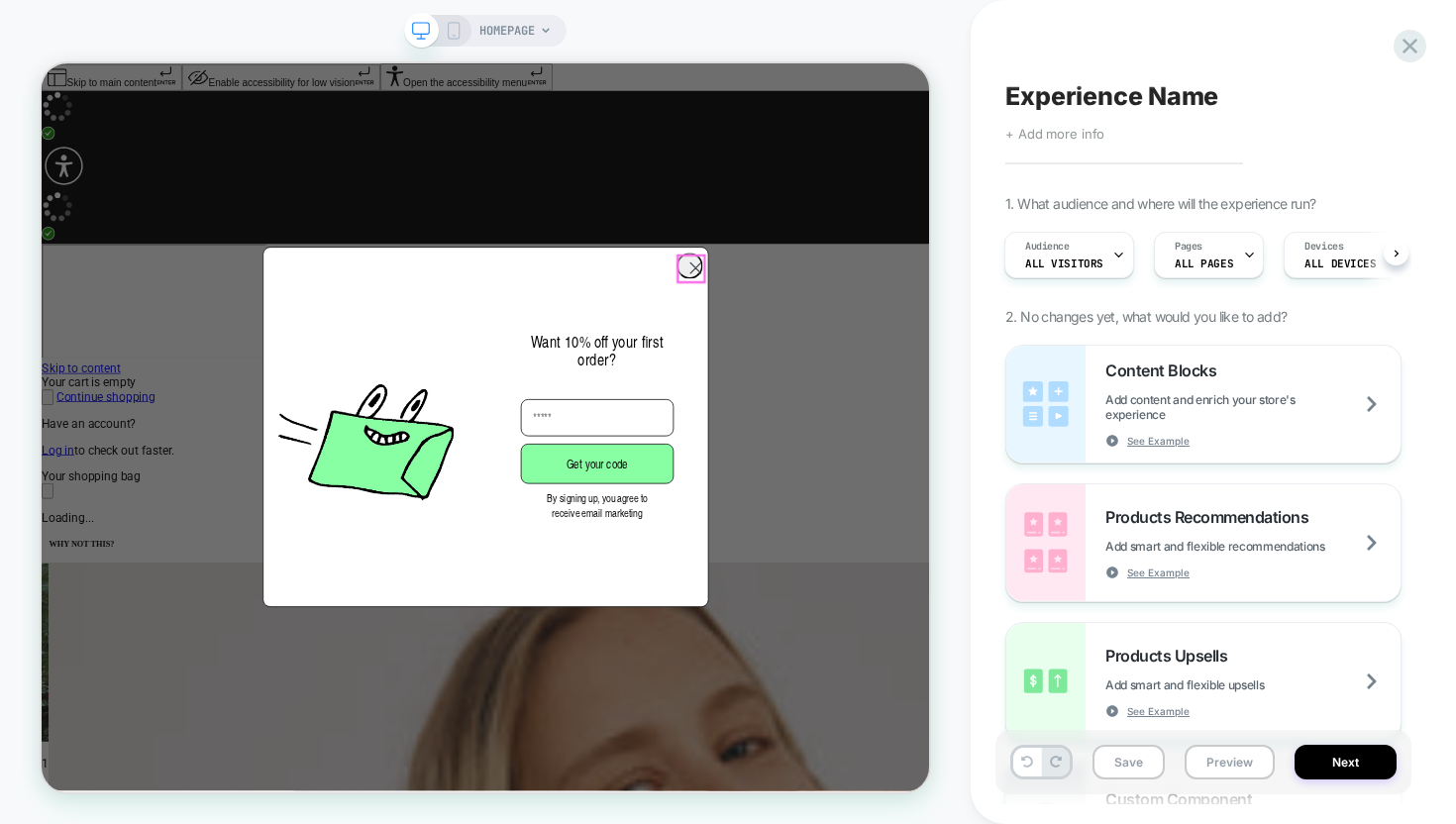 click 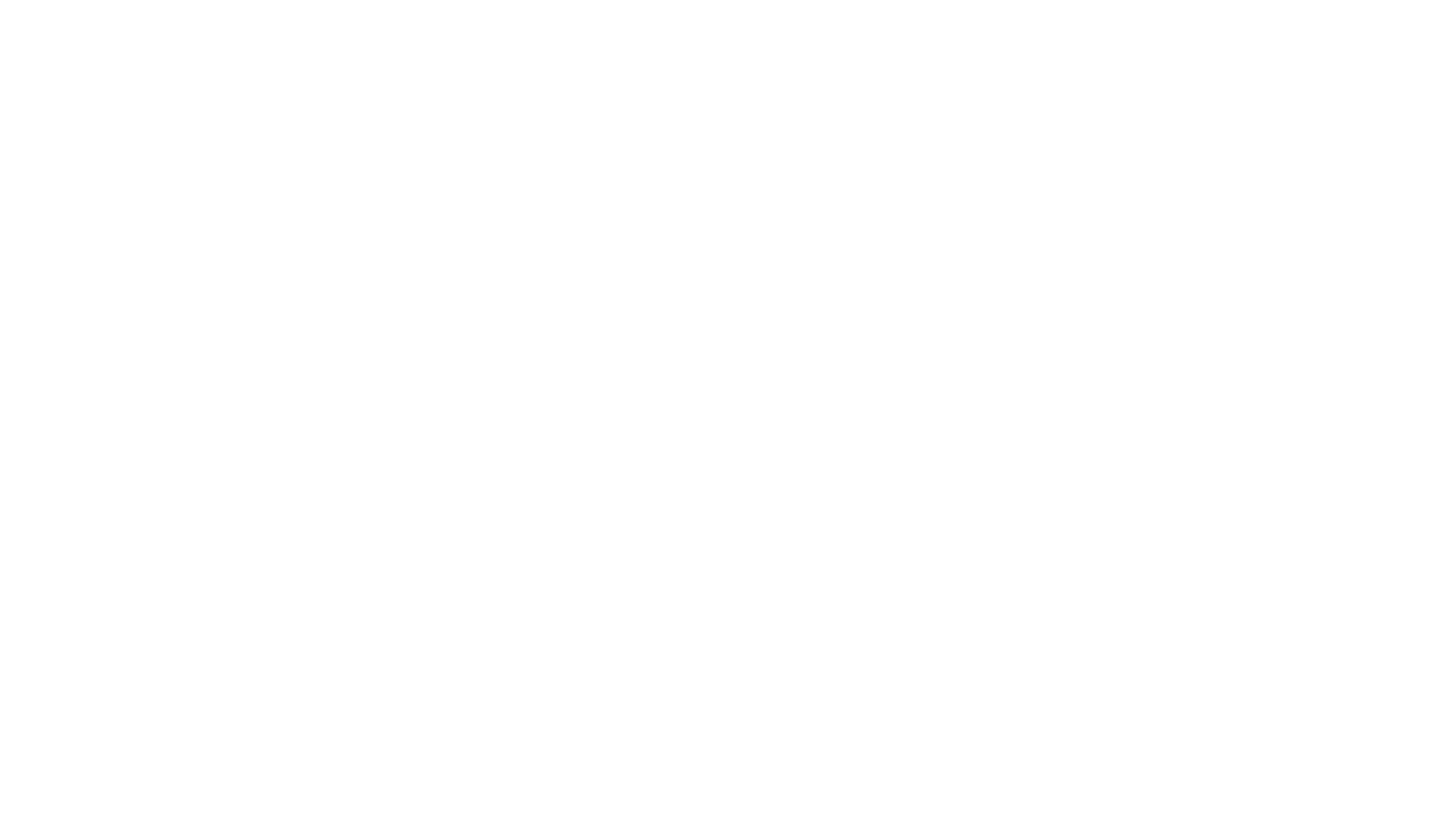 scroll, scrollTop: 0, scrollLeft: 0, axis: both 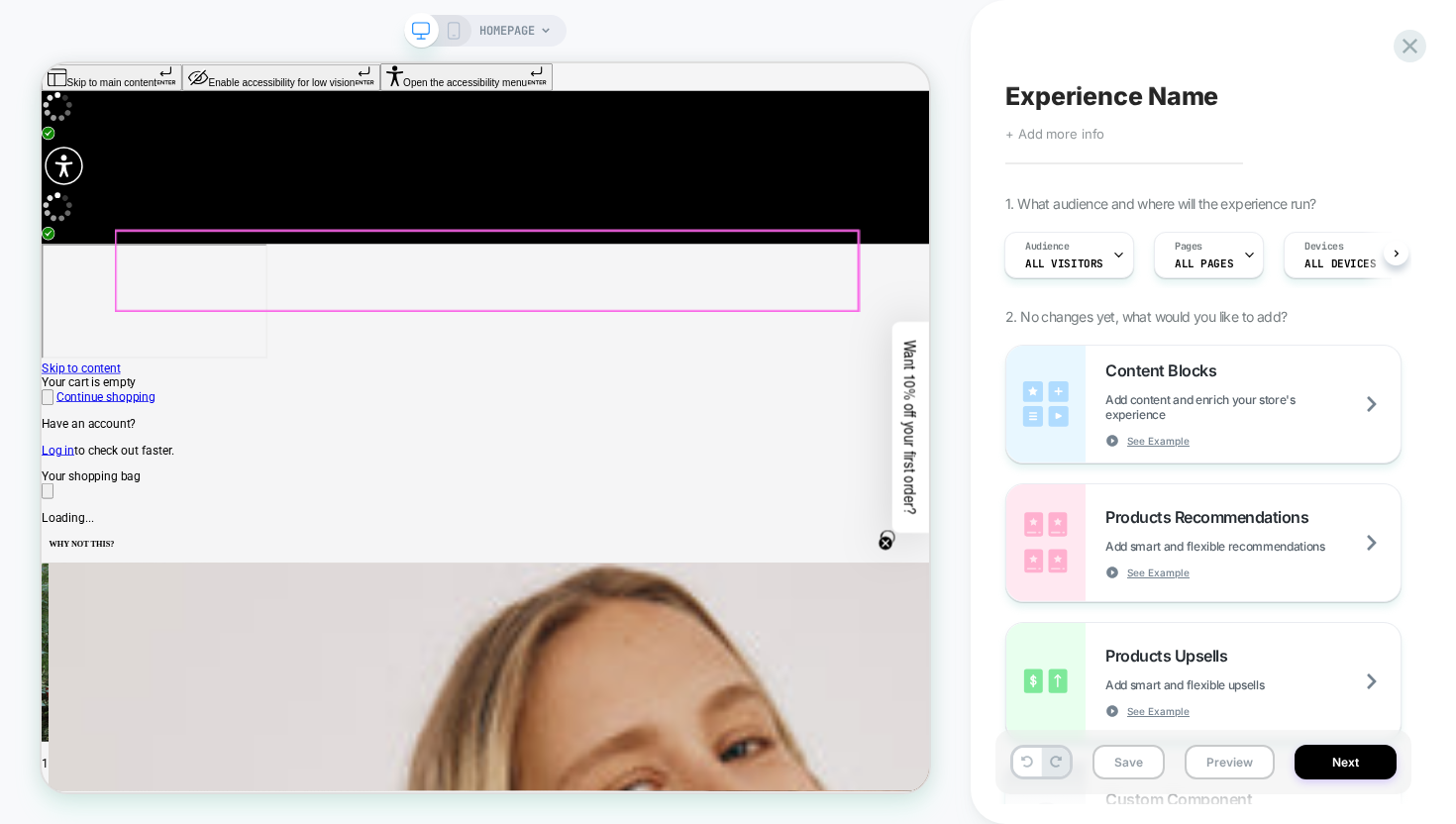 click on "Summer Sale Starts Now" at bounding box center (176, 11611) 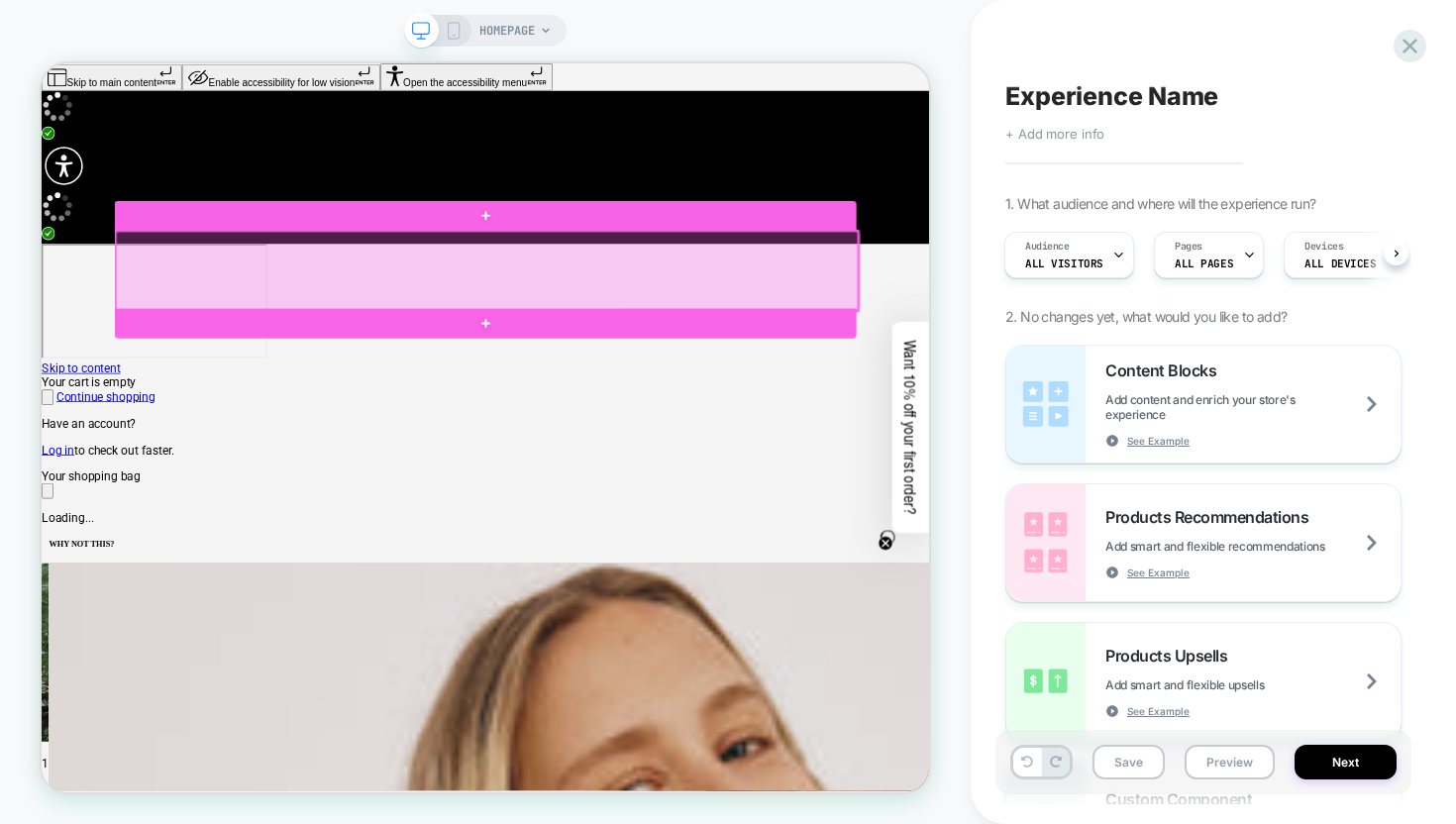 click at bounding box center (635, 340) 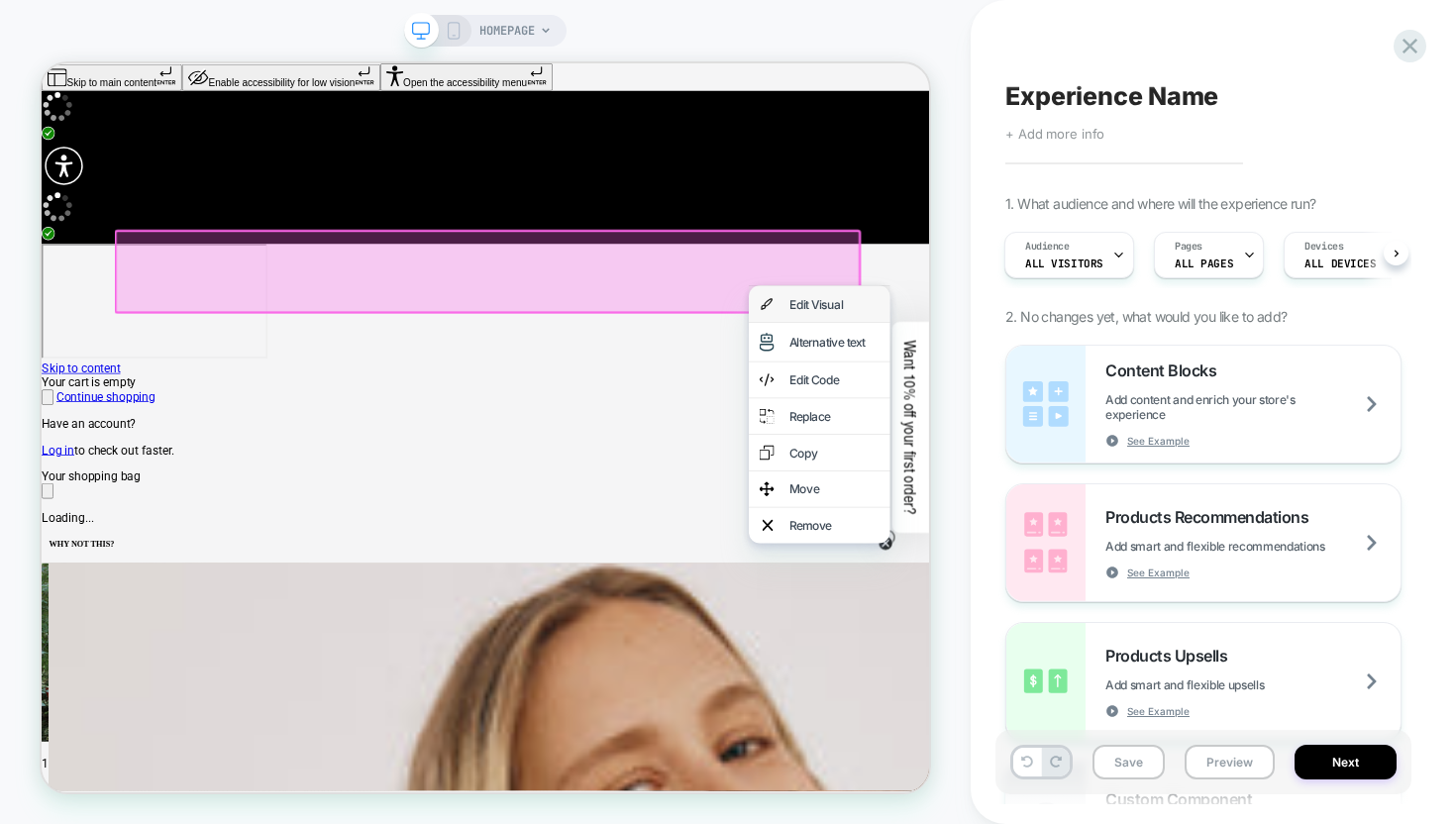 click on "Edit Visual" at bounding box center [1079, 384] 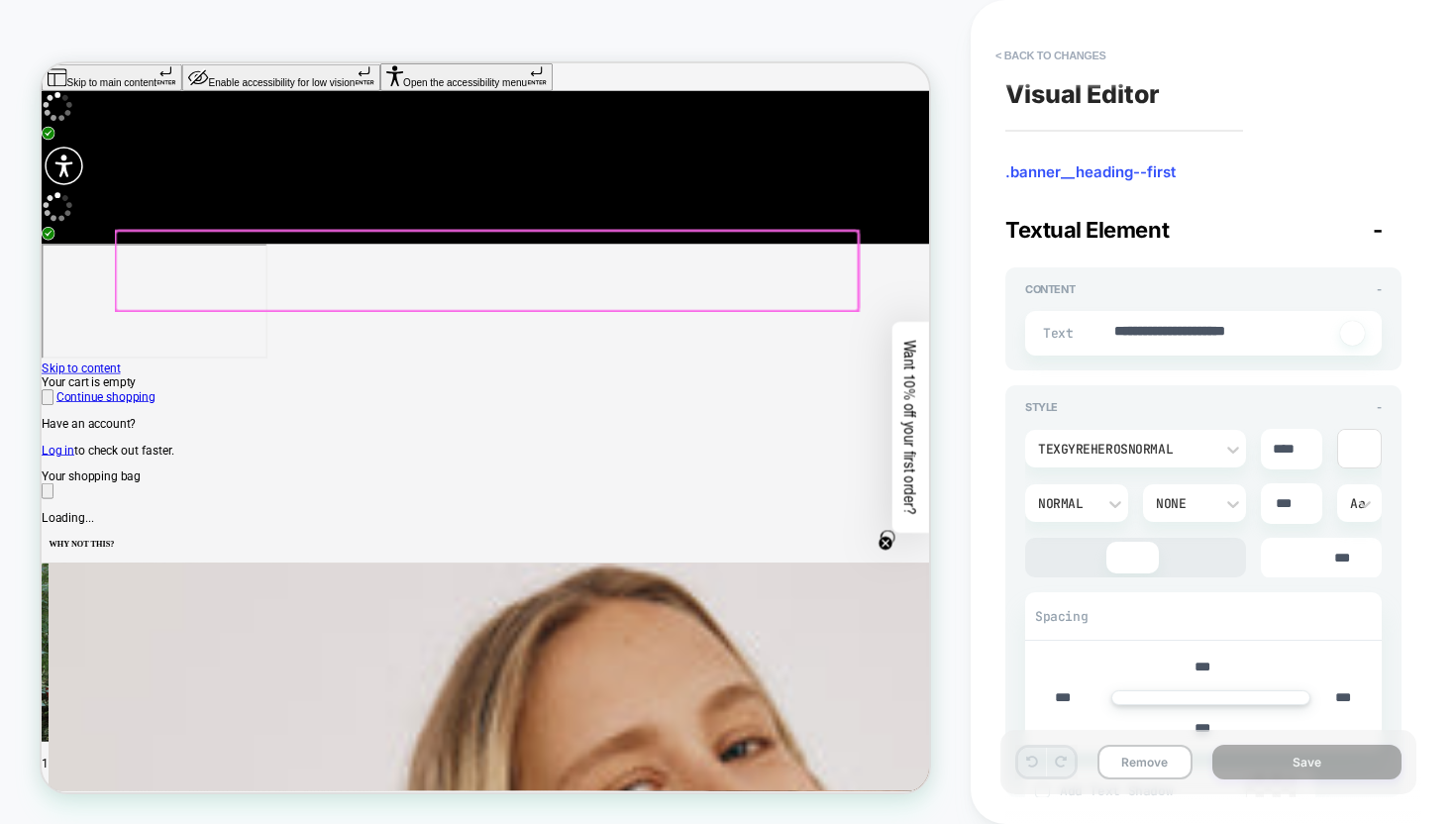 scroll, scrollTop: 0, scrollLeft: 0, axis: both 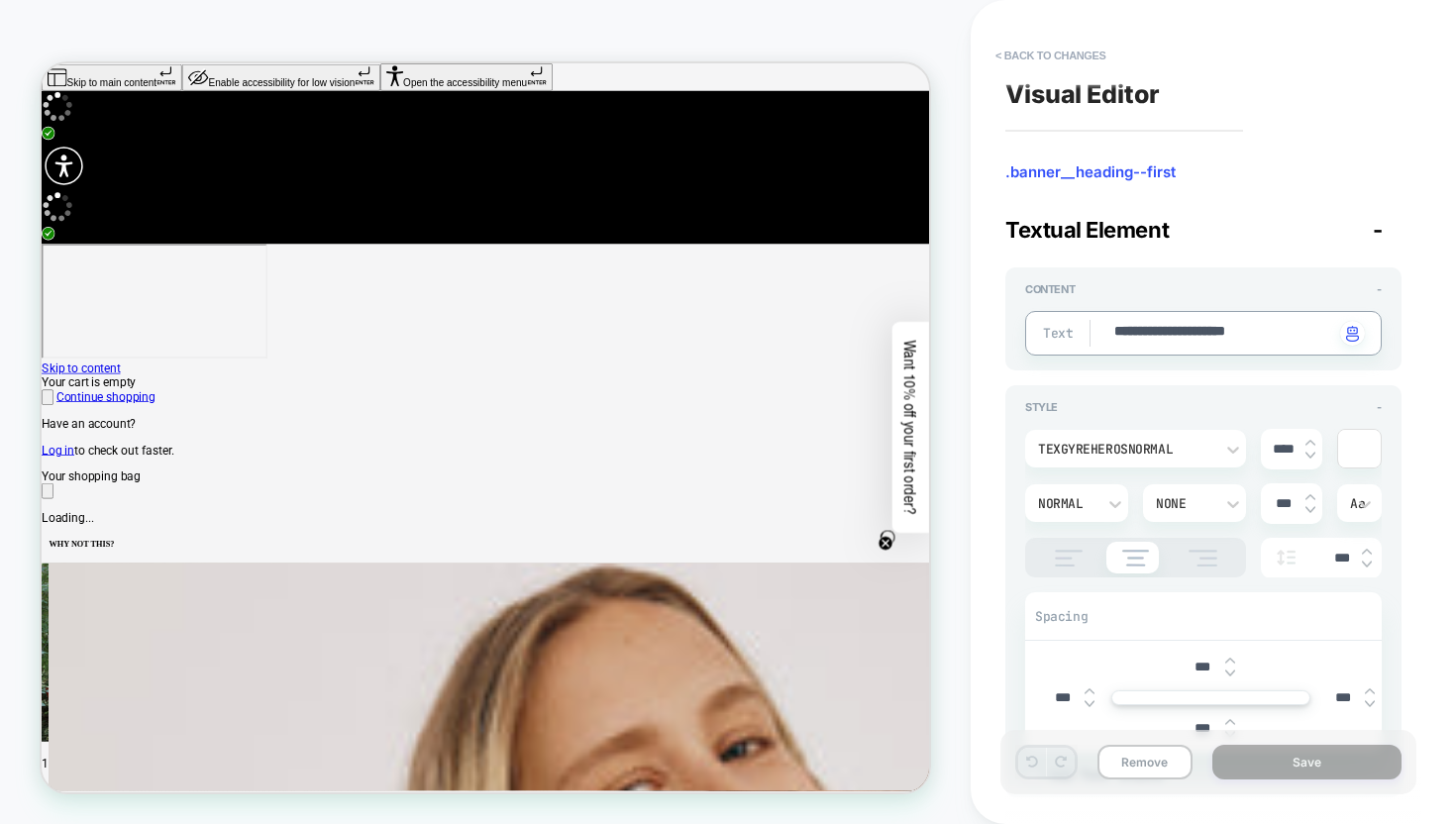 paste 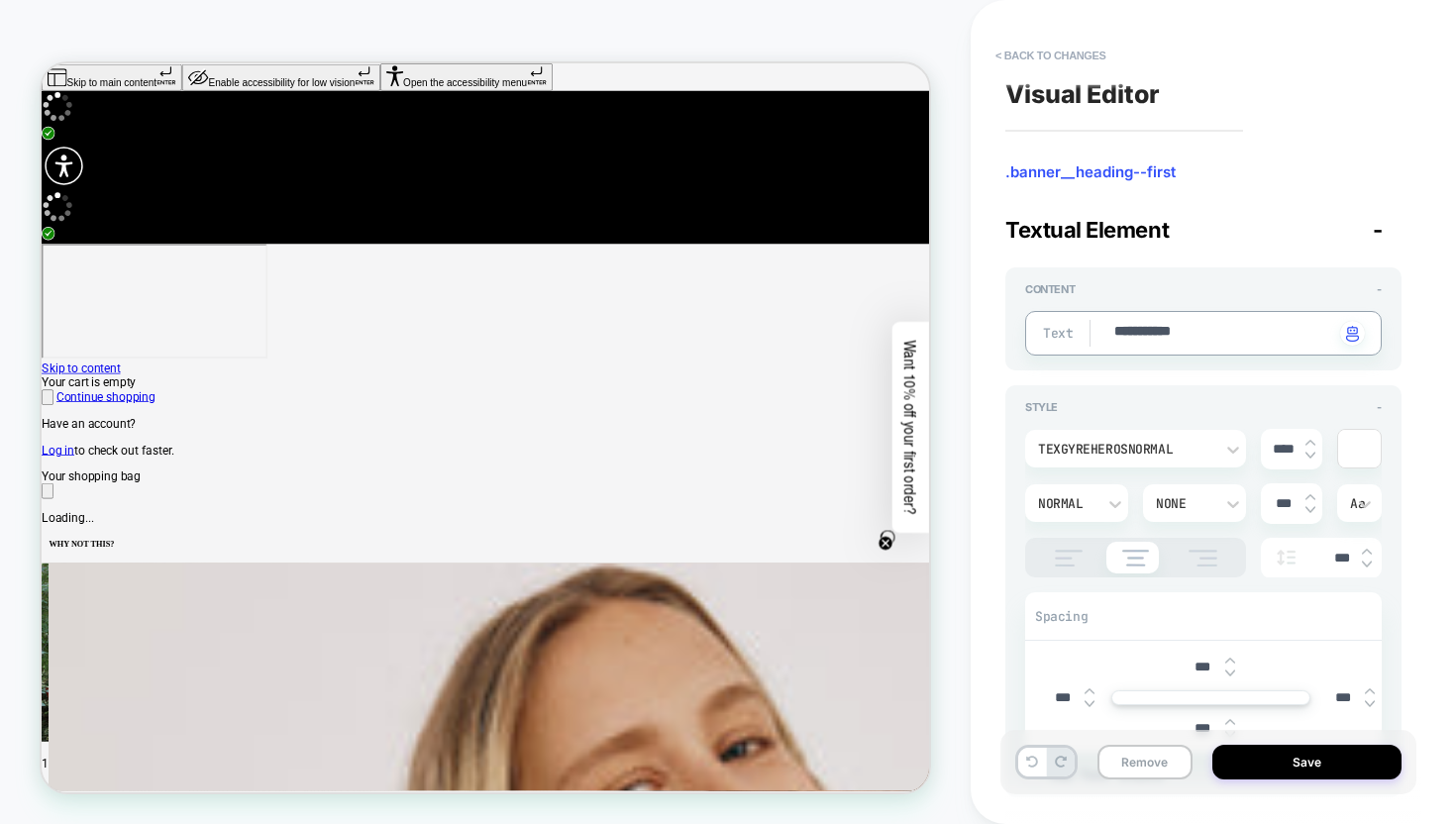 drag, startPoint x: 1245, startPoint y: 335, endPoint x: 981, endPoint y: 333, distance: 264.00758 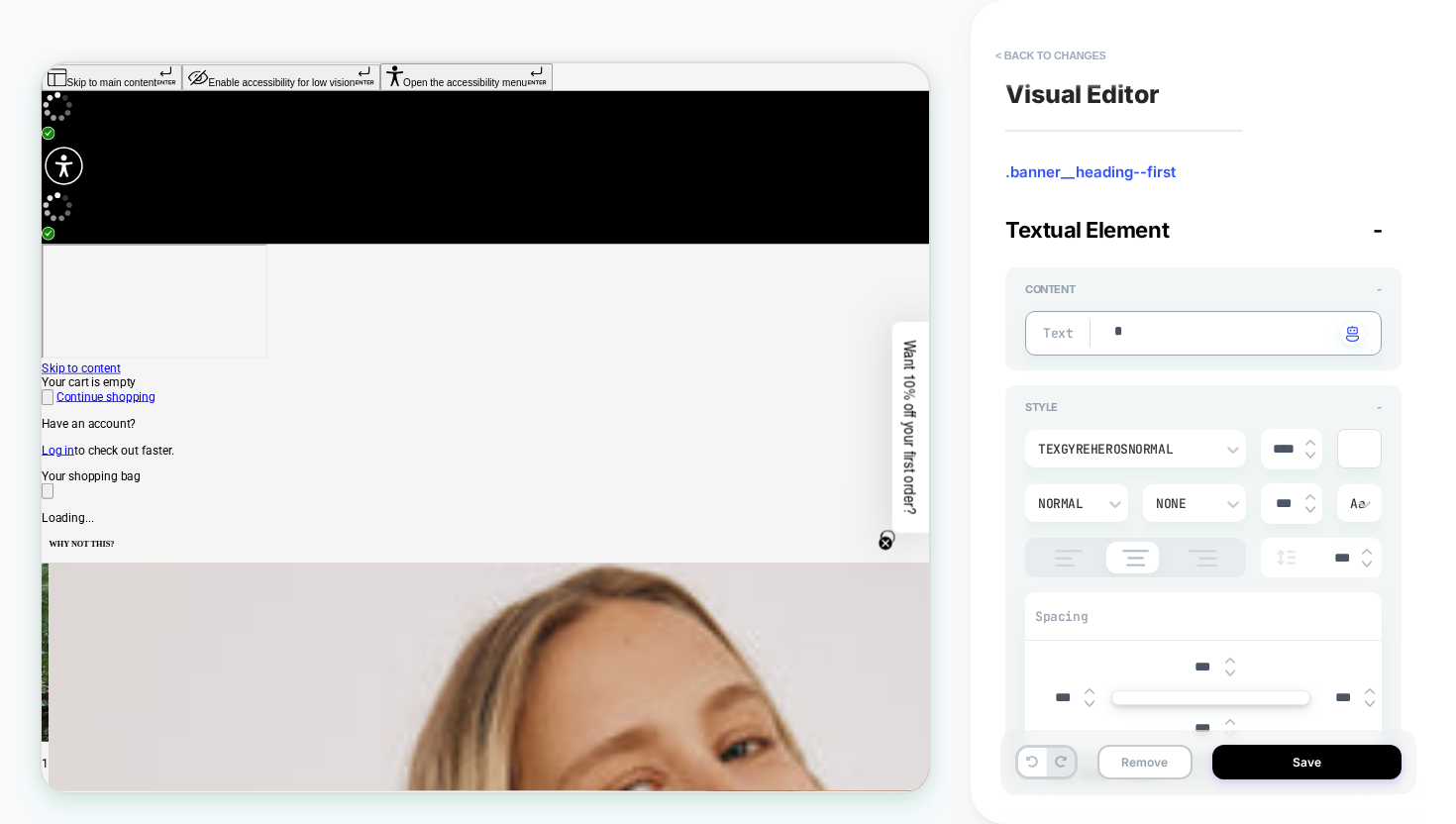 type on "*" 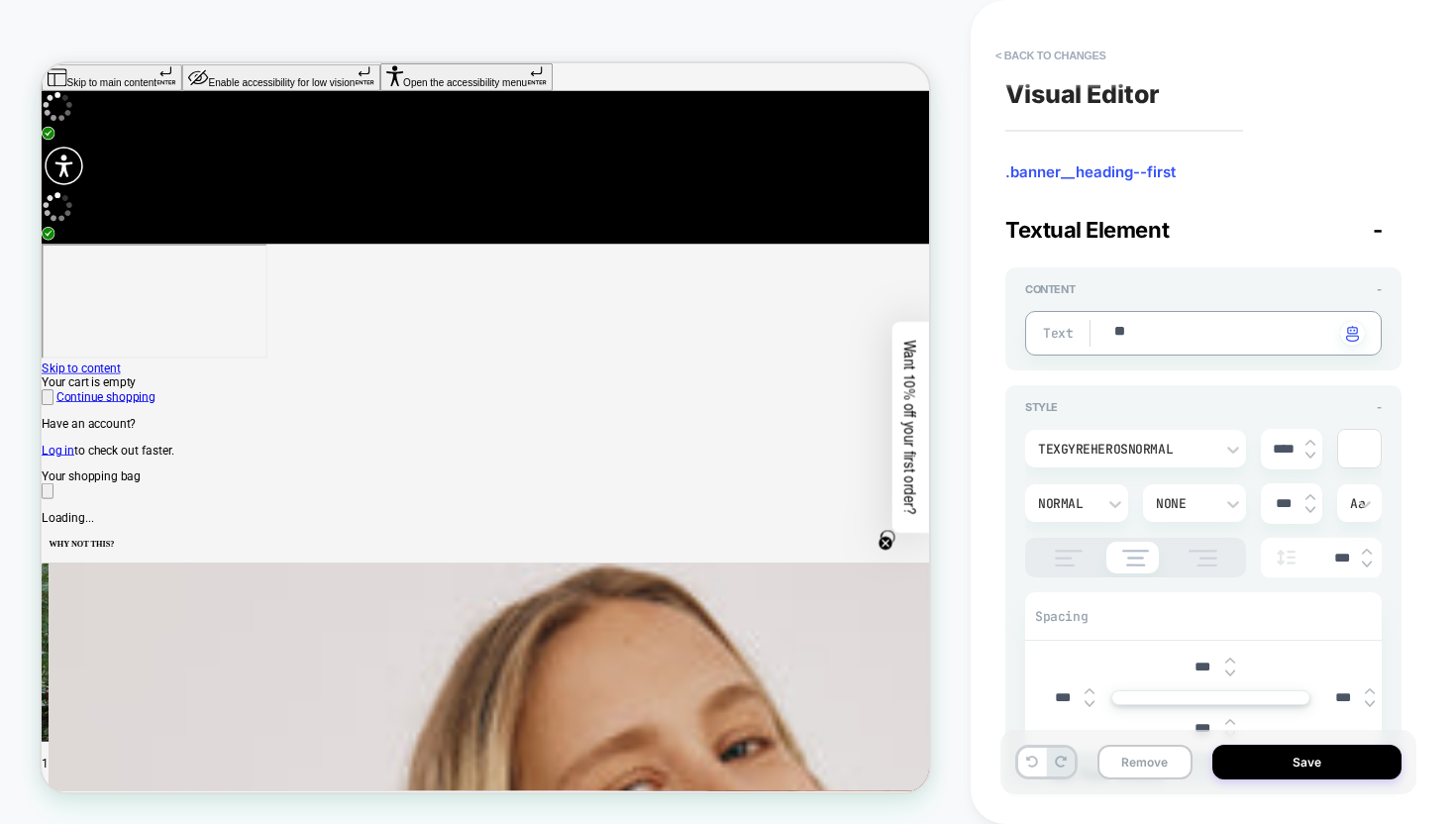 type on "*" 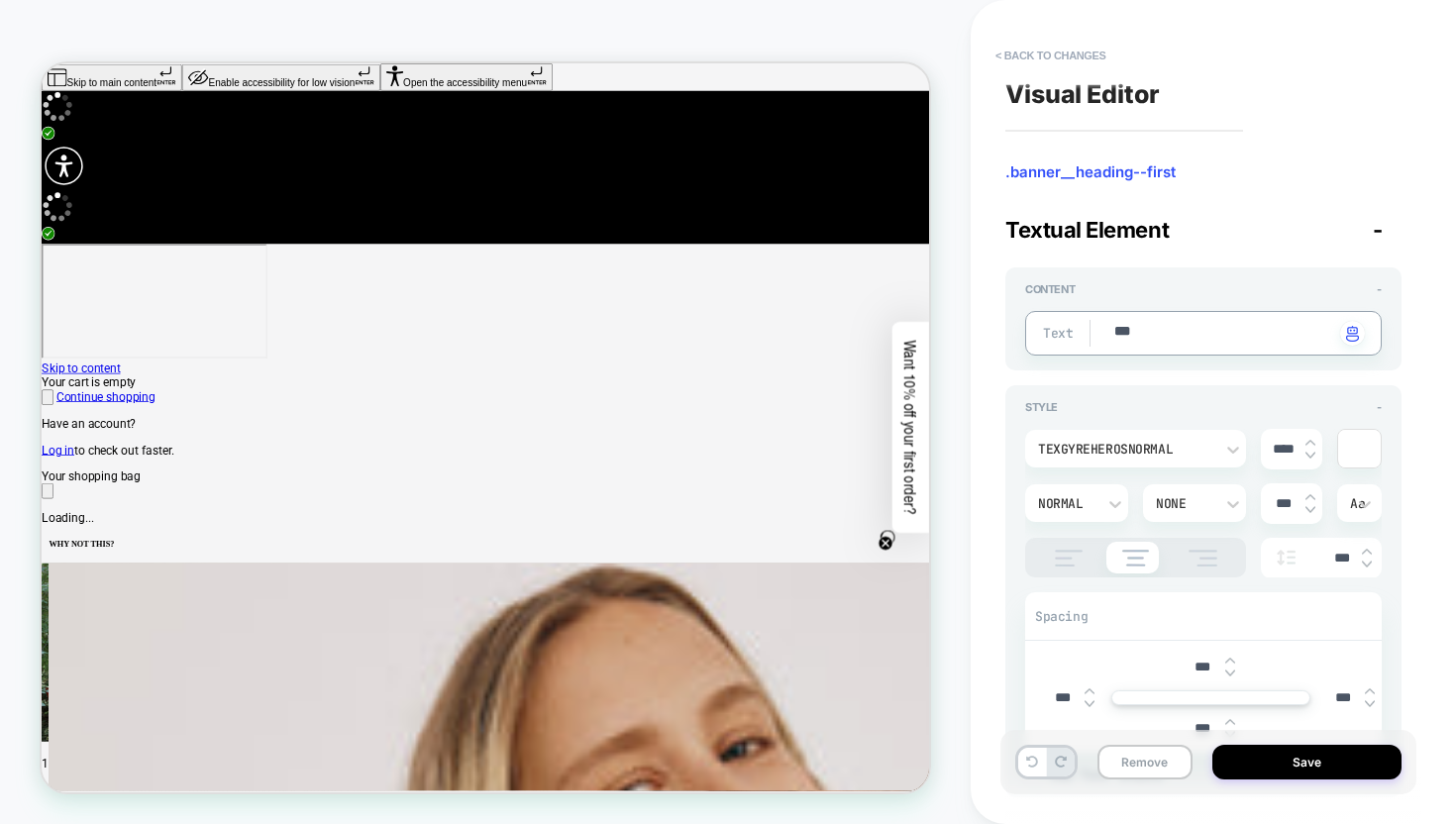 type on "*" 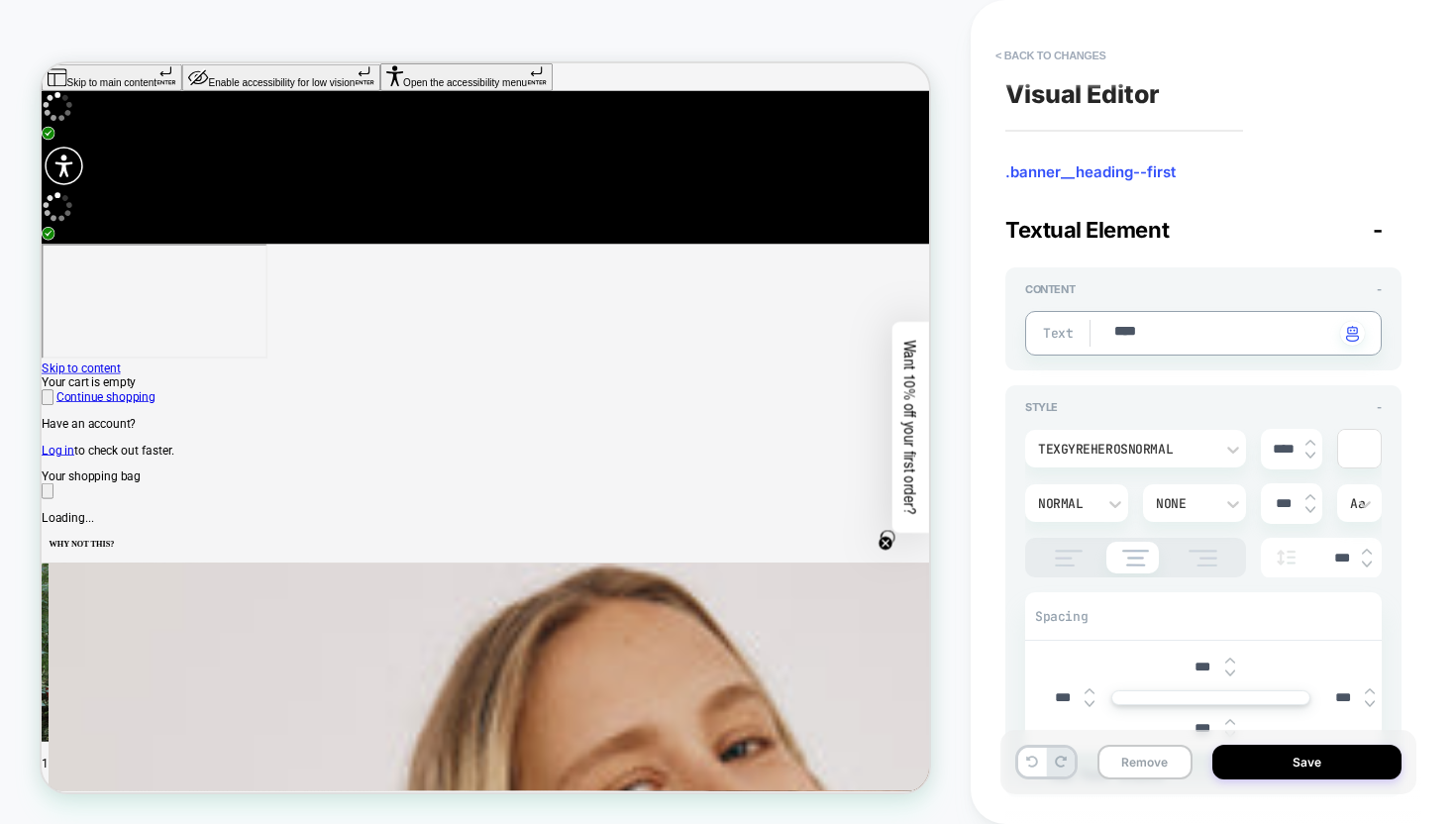 type on "*" 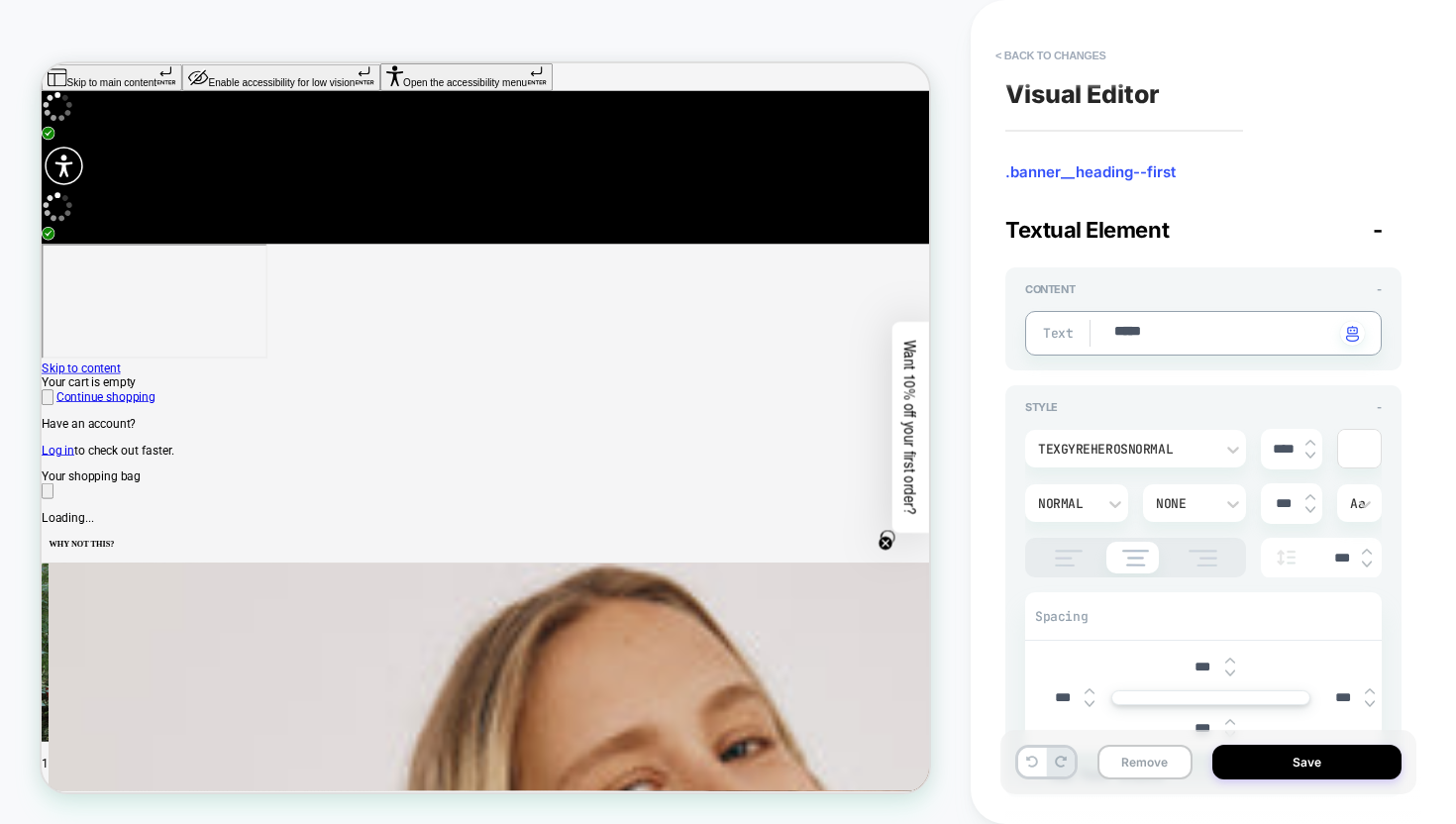 type on "*" 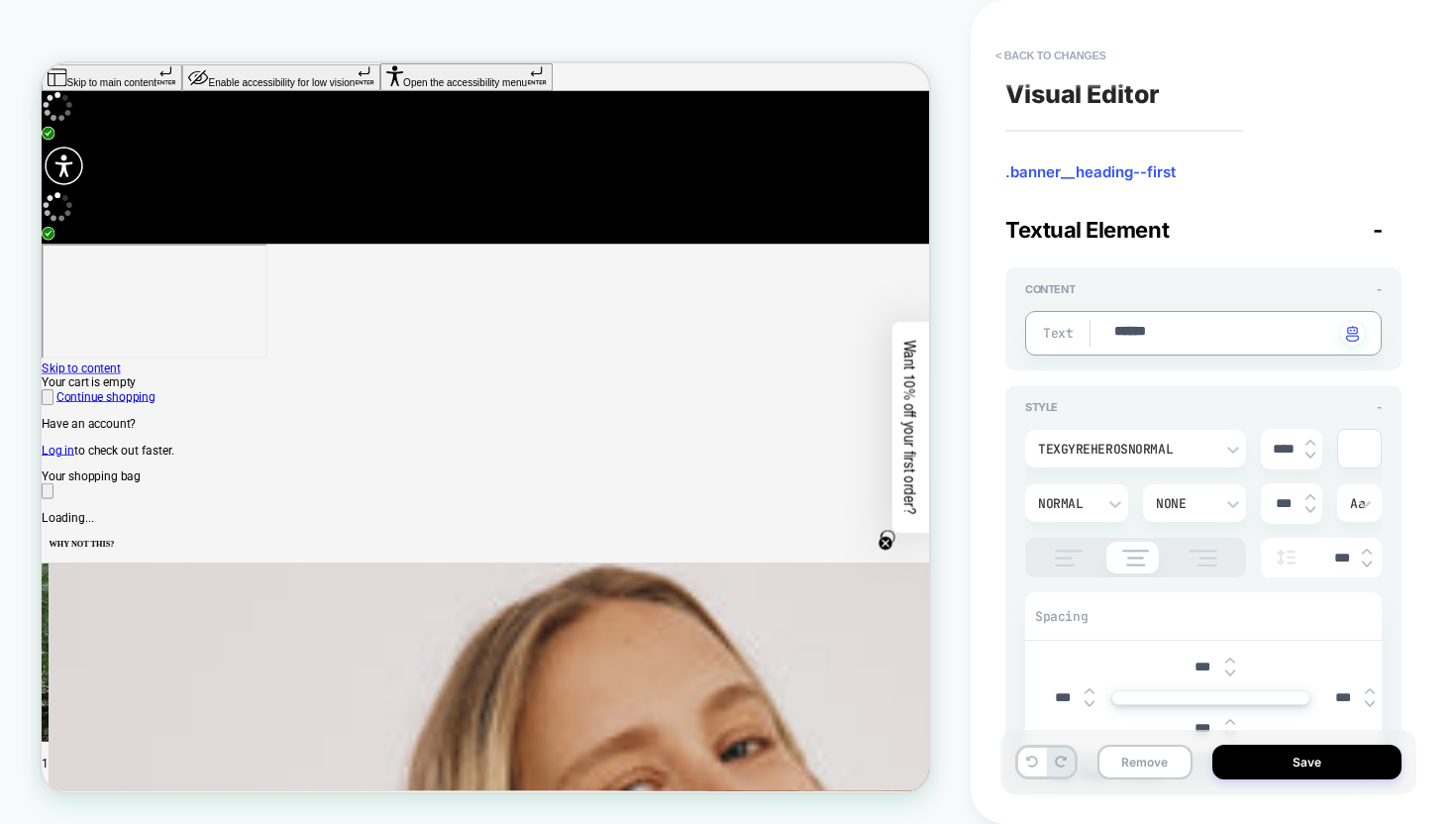 type on "*" 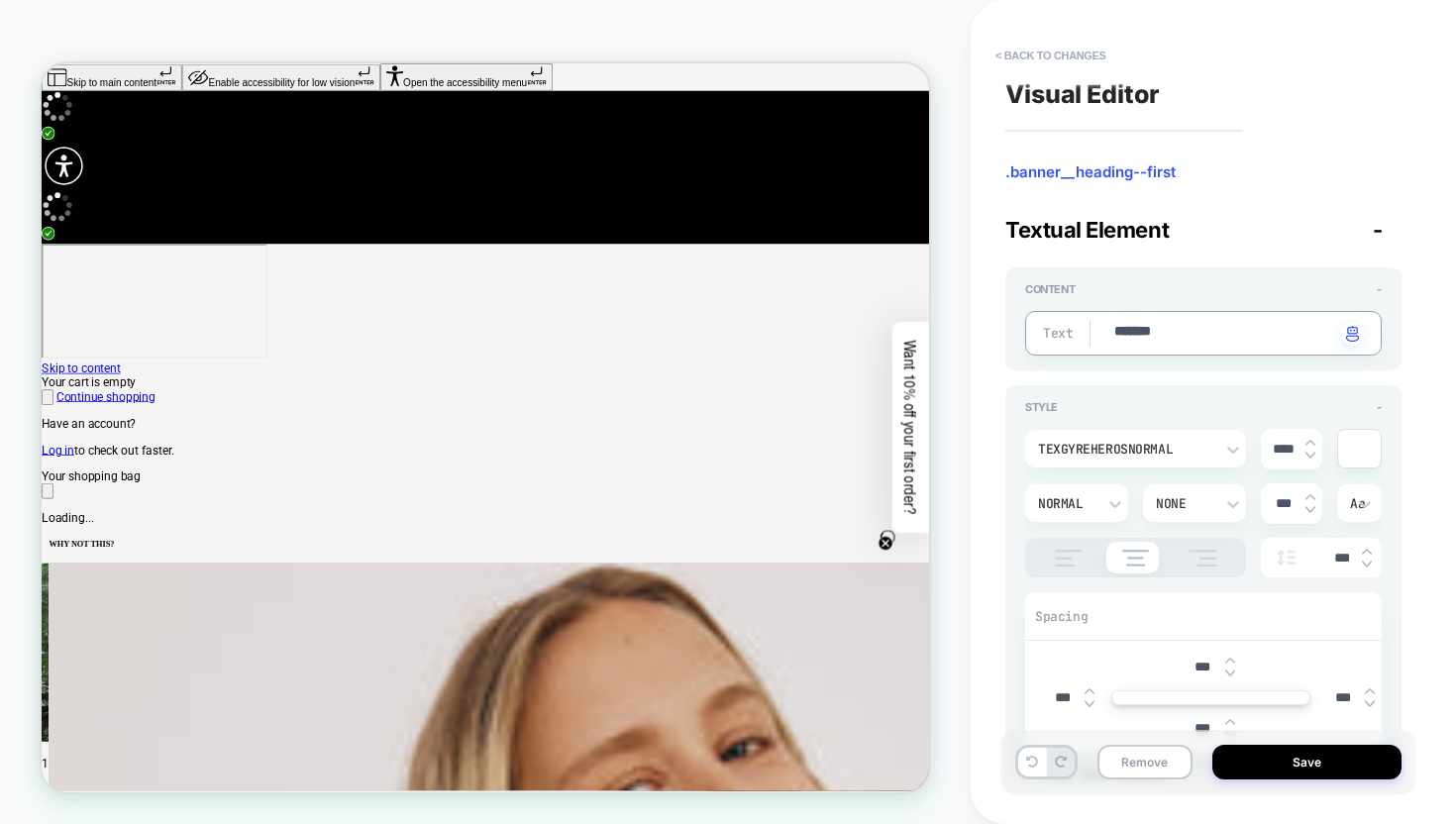 type on "*" 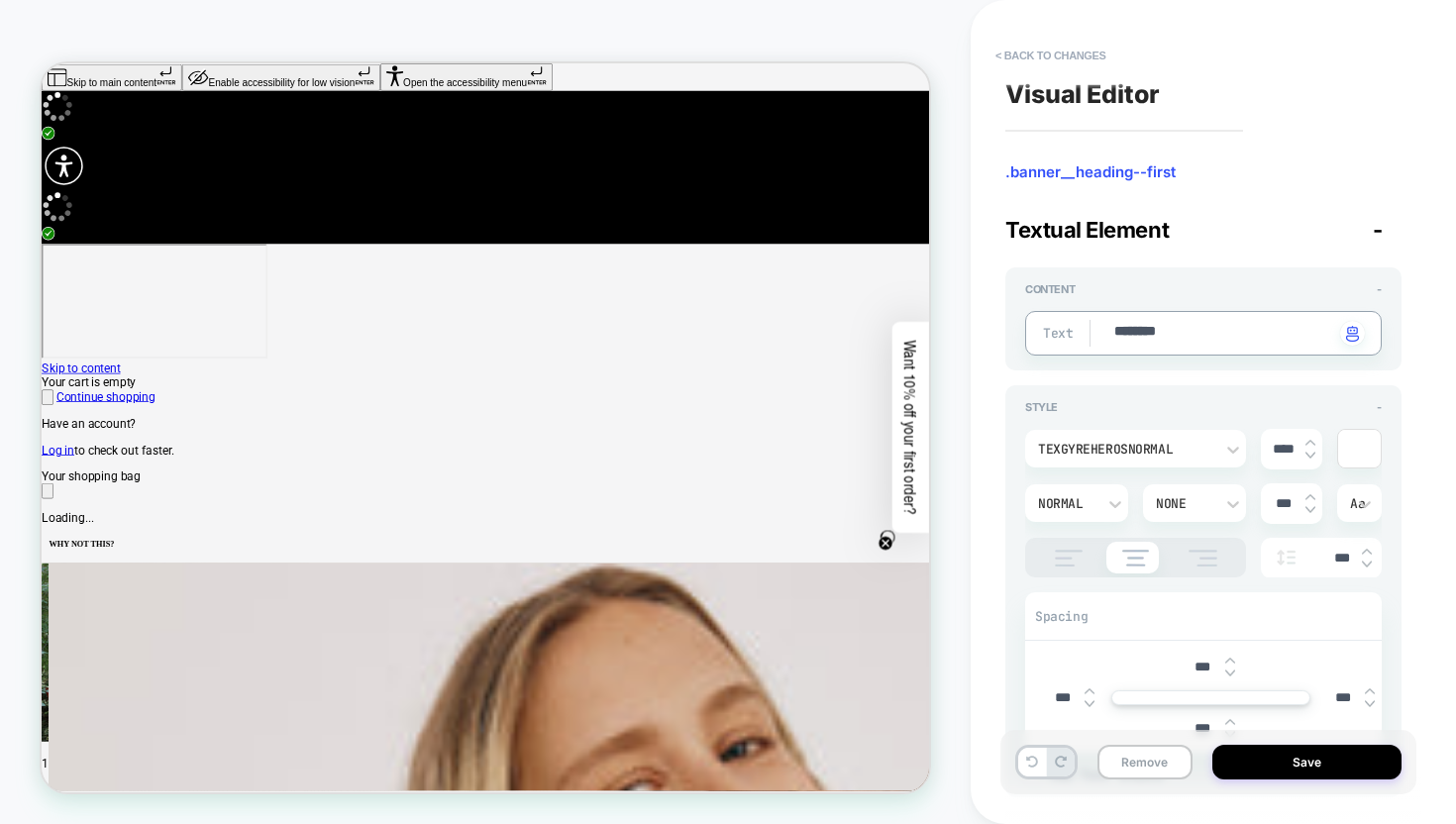 type on "*" 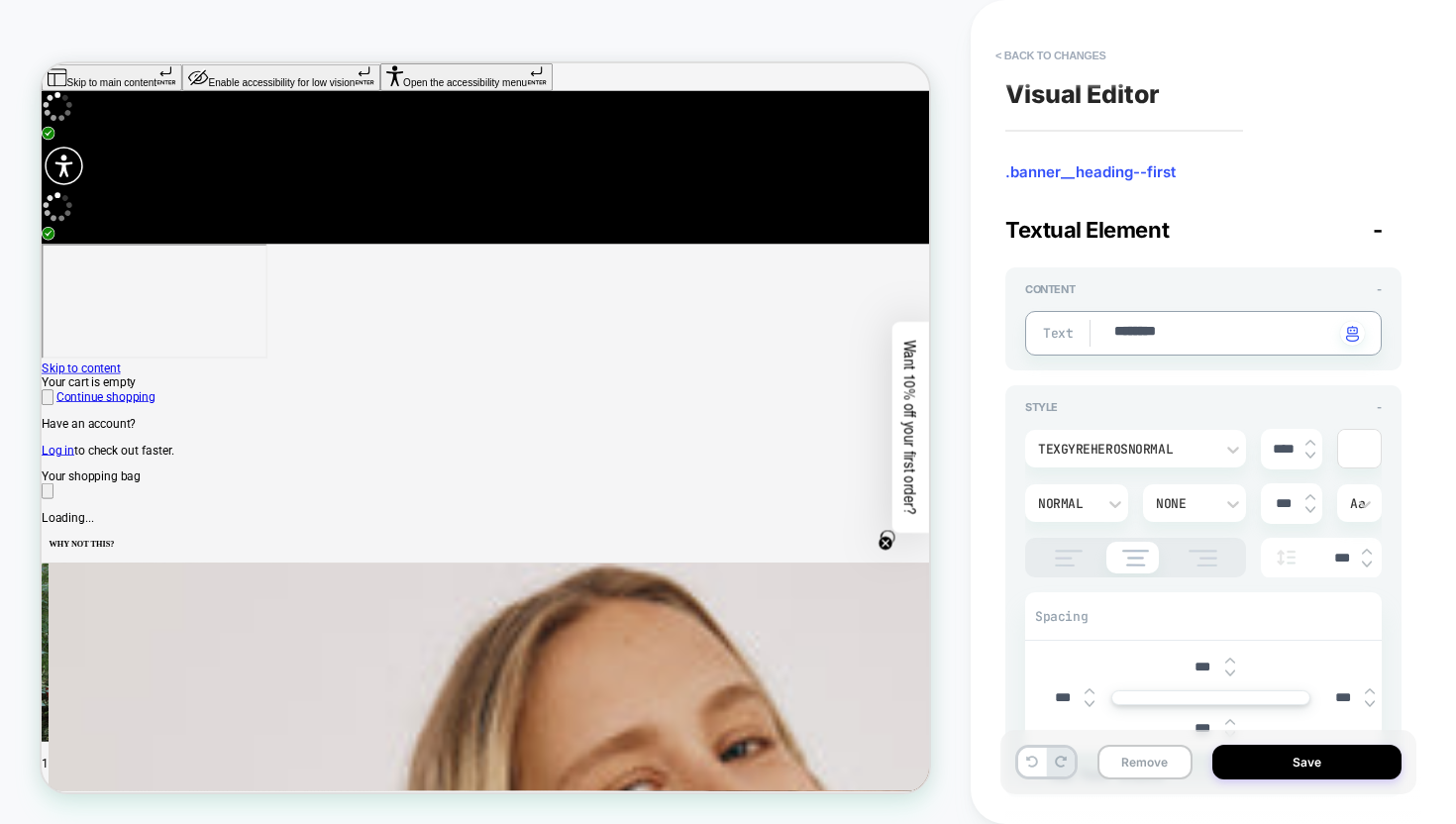 type on "*********" 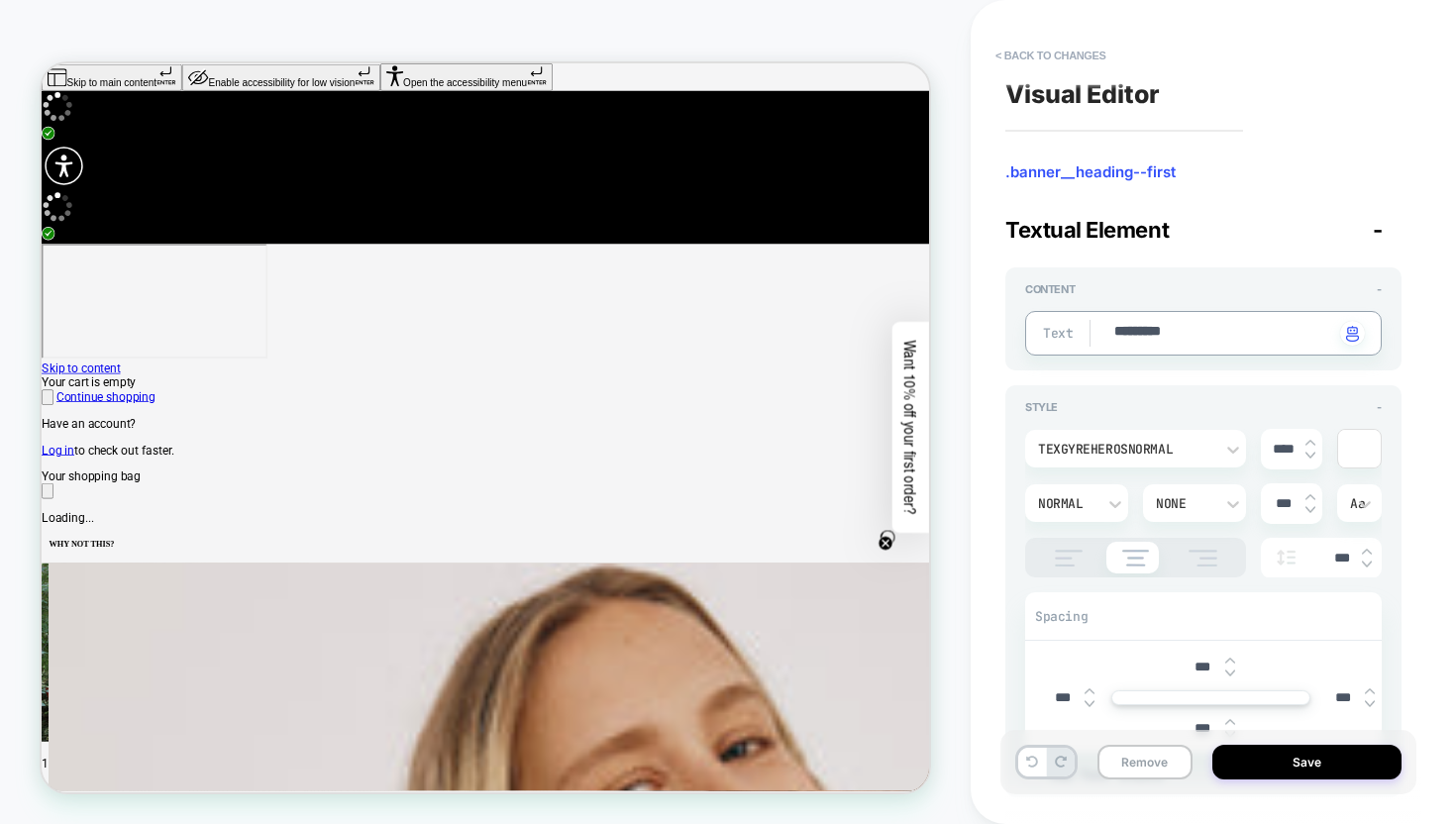 type on "*" 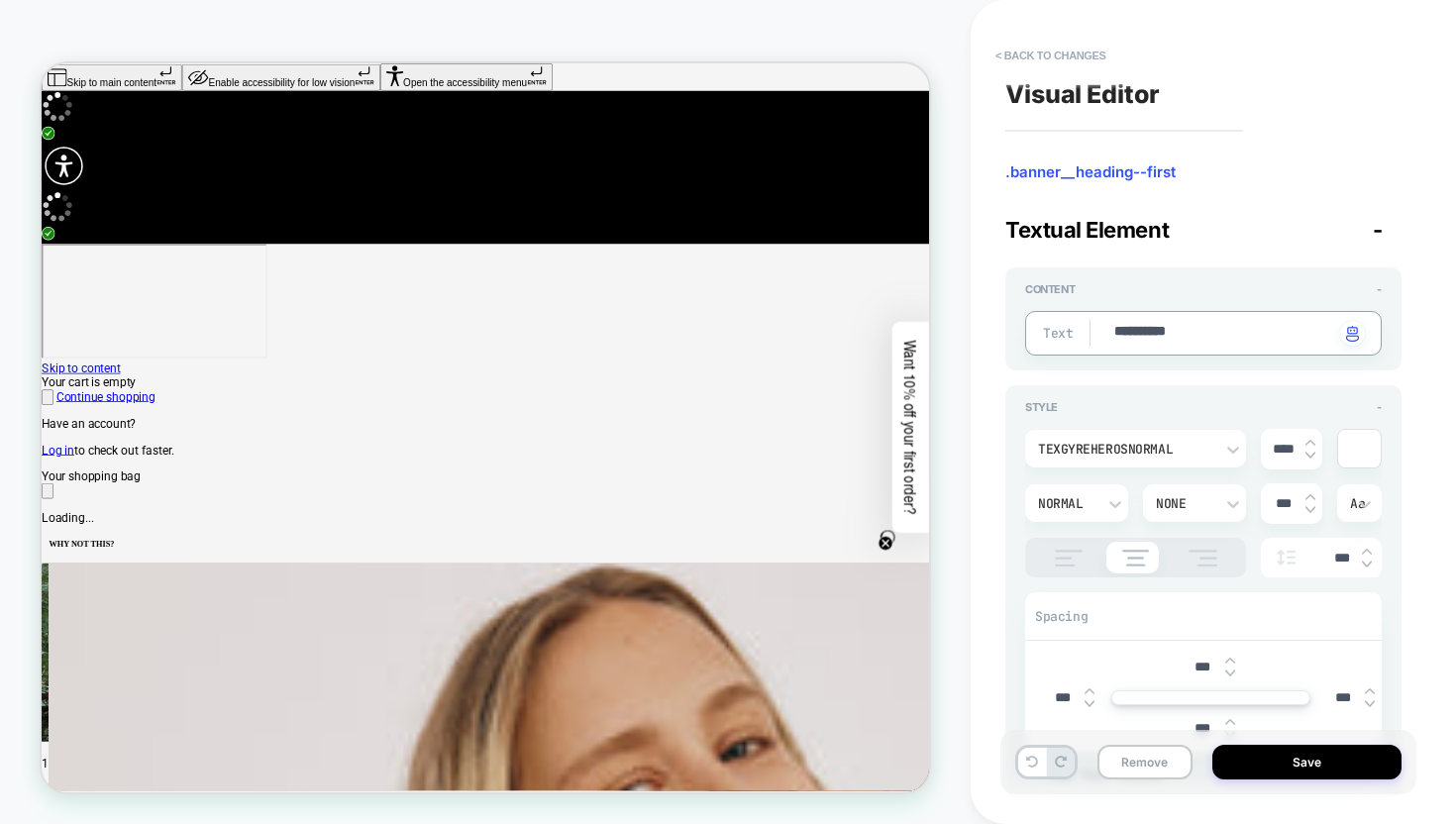 type on "*" 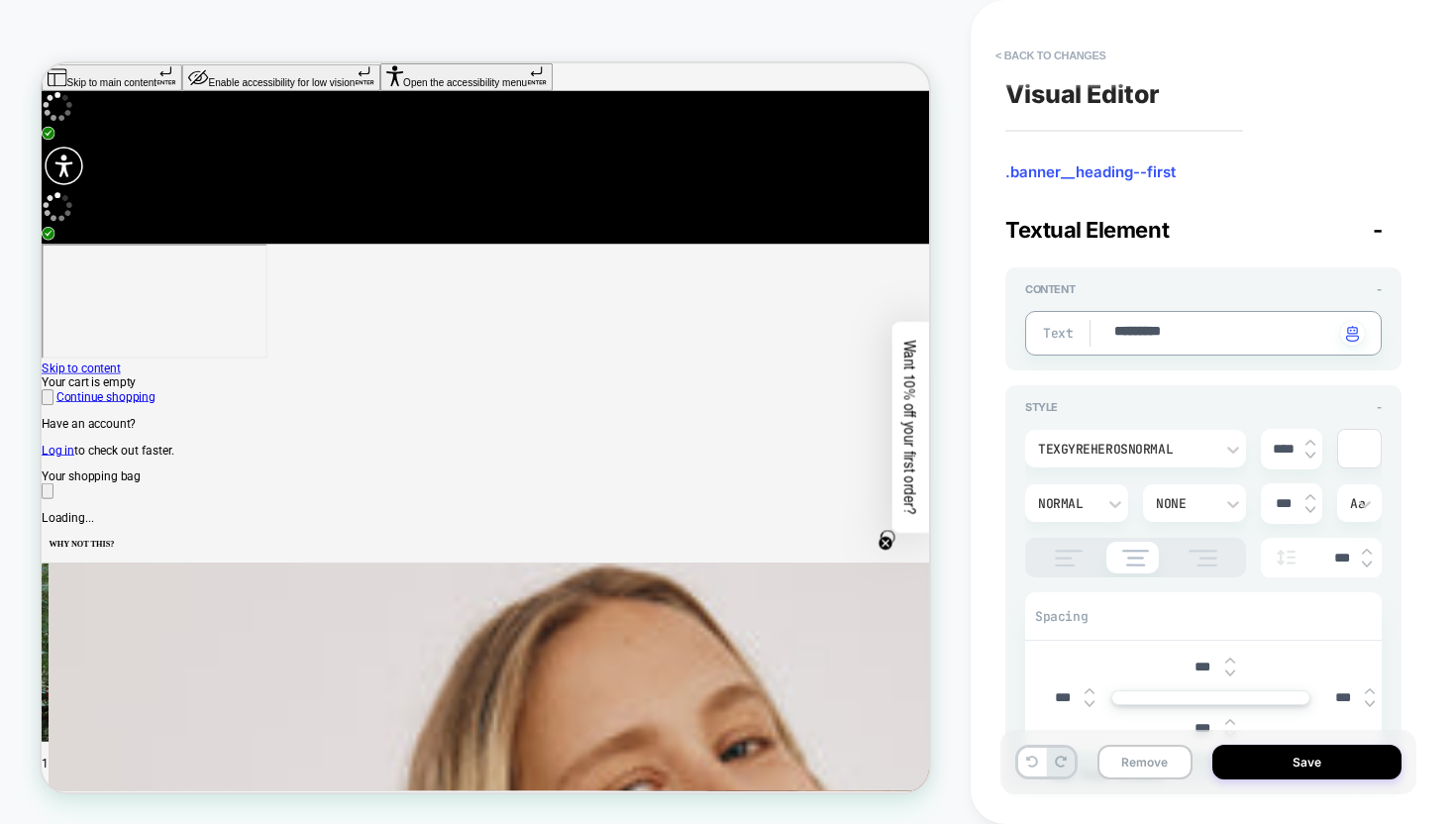 type on "*" 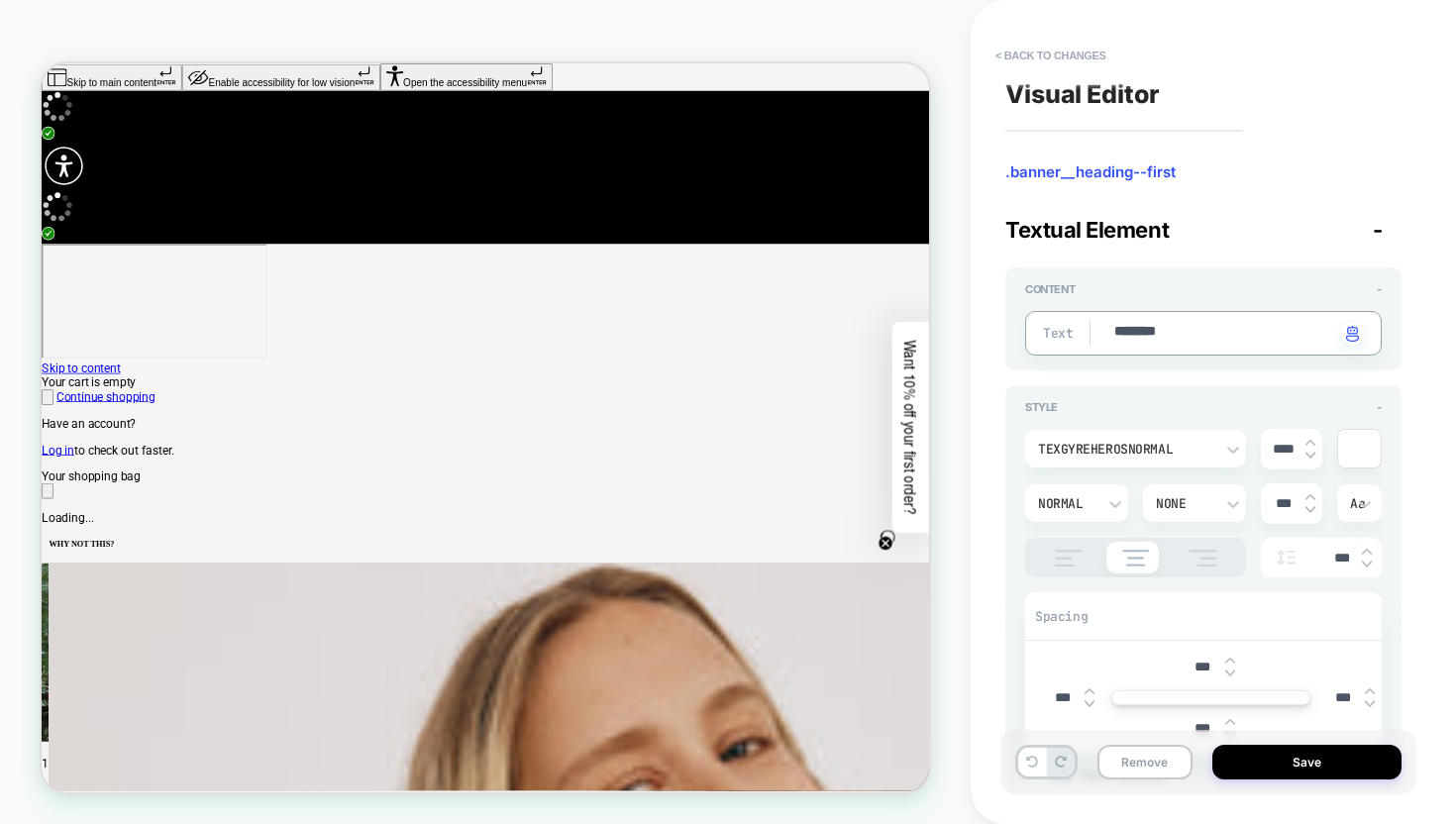 type on "*" 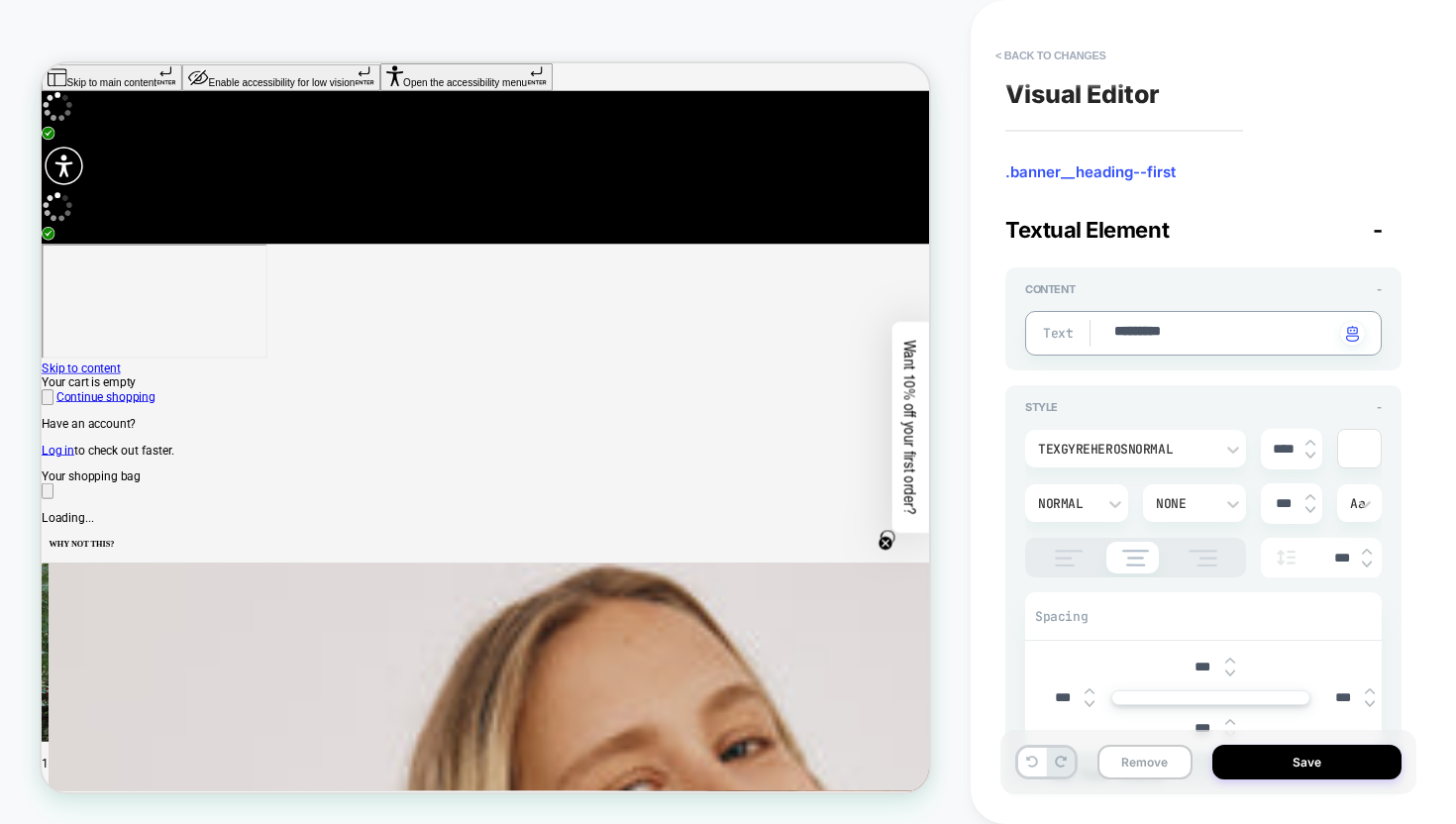 type on "*" 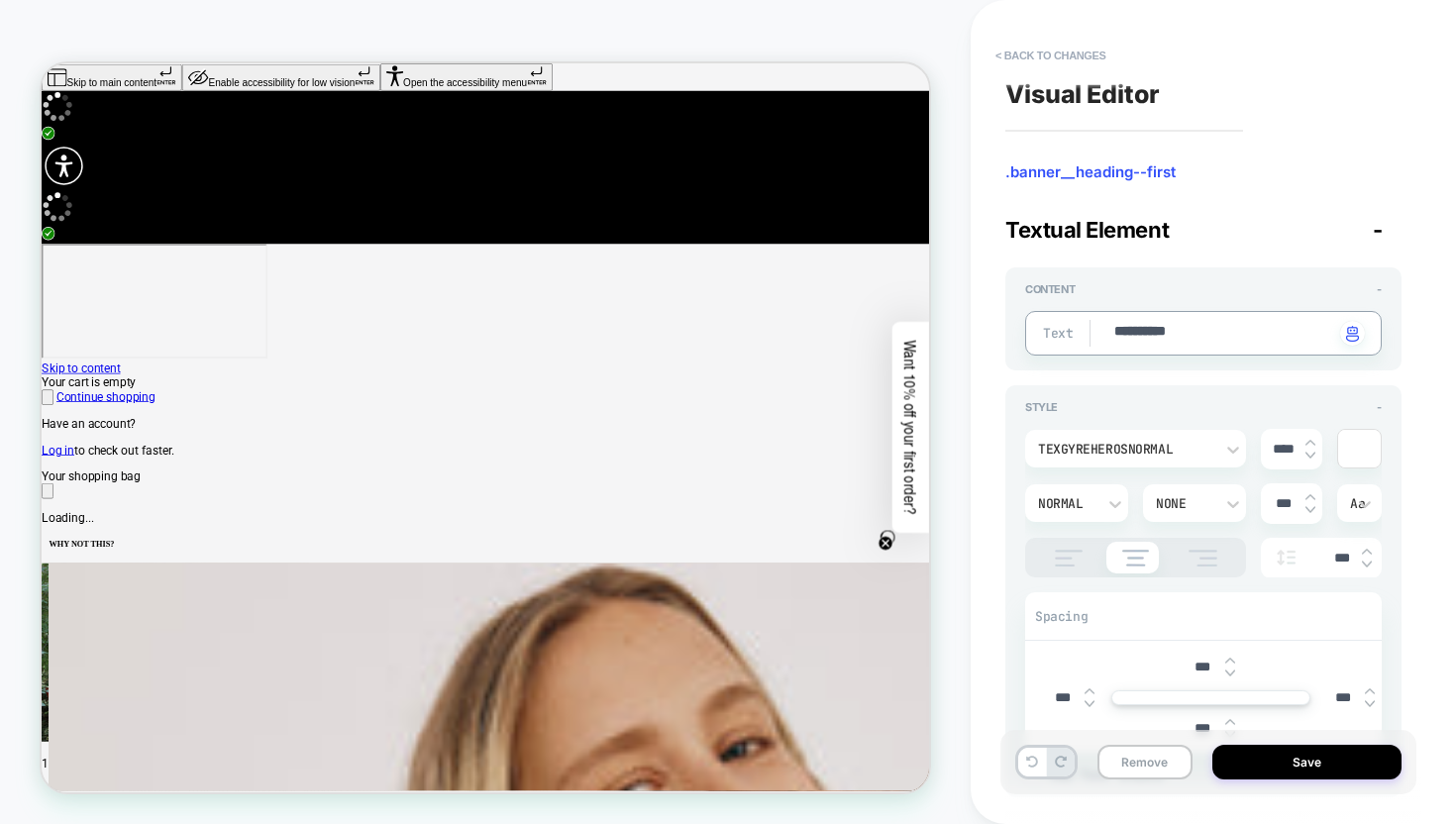 type on "*" 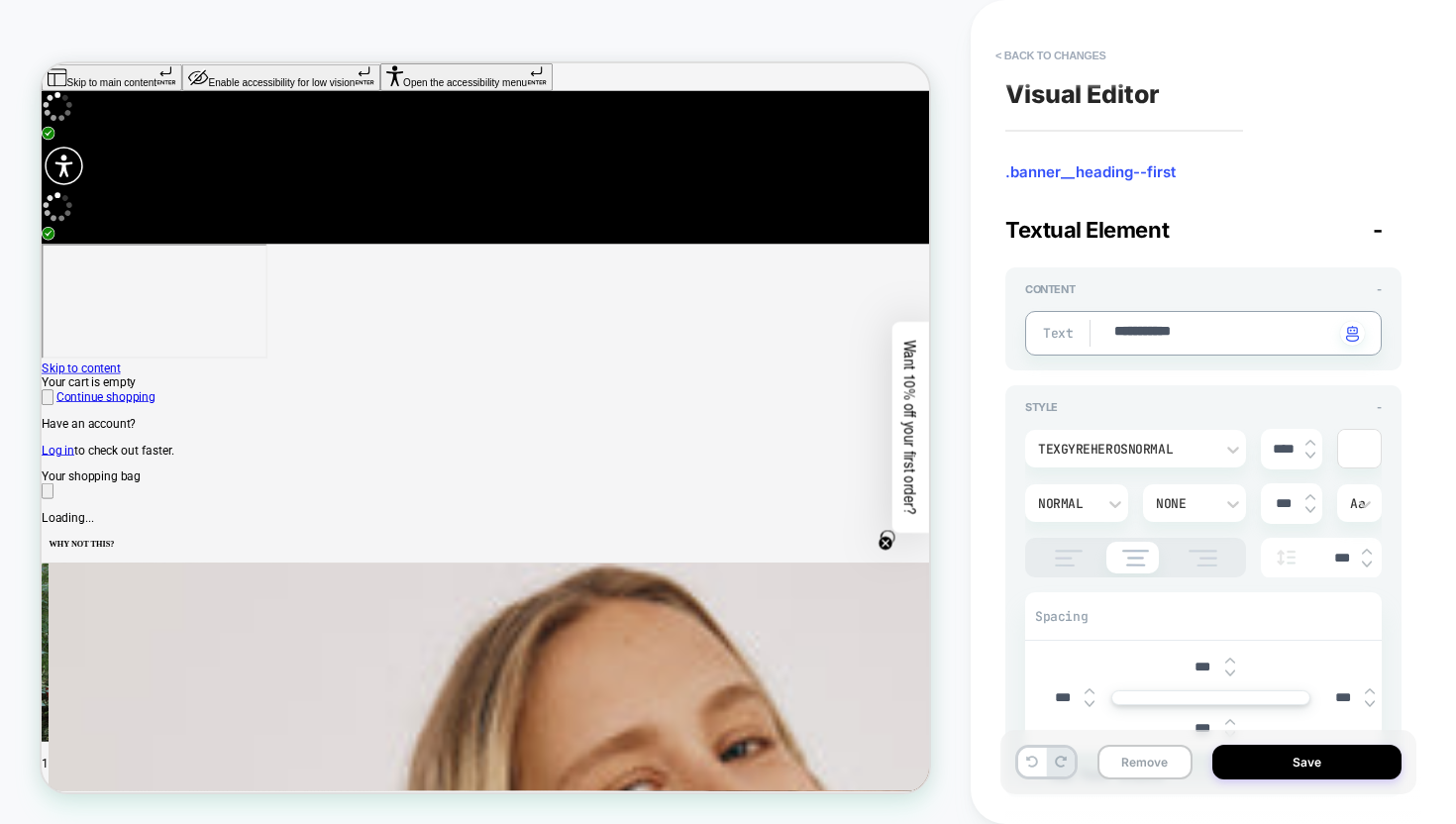 type on "*" 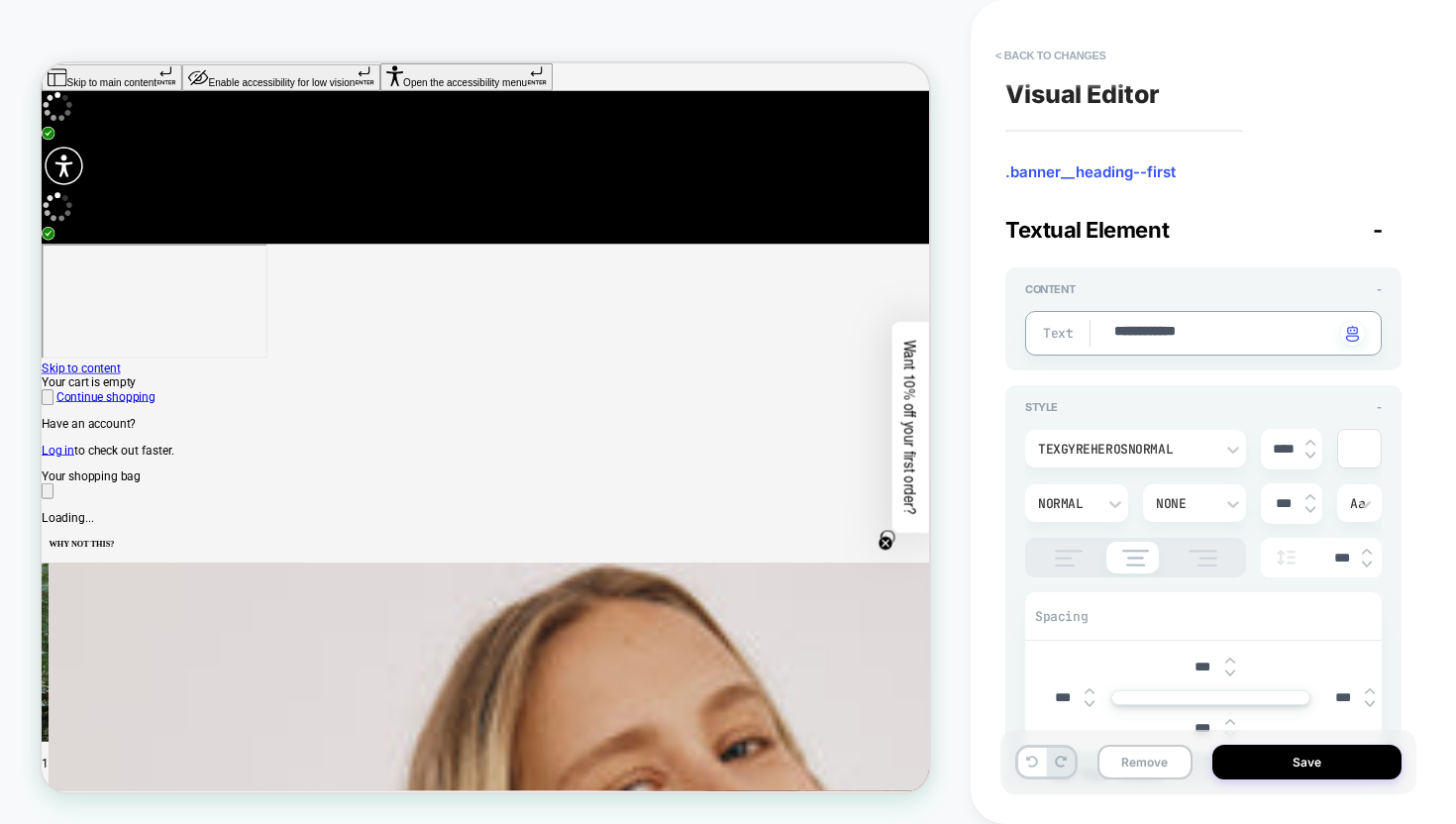 type on "*" 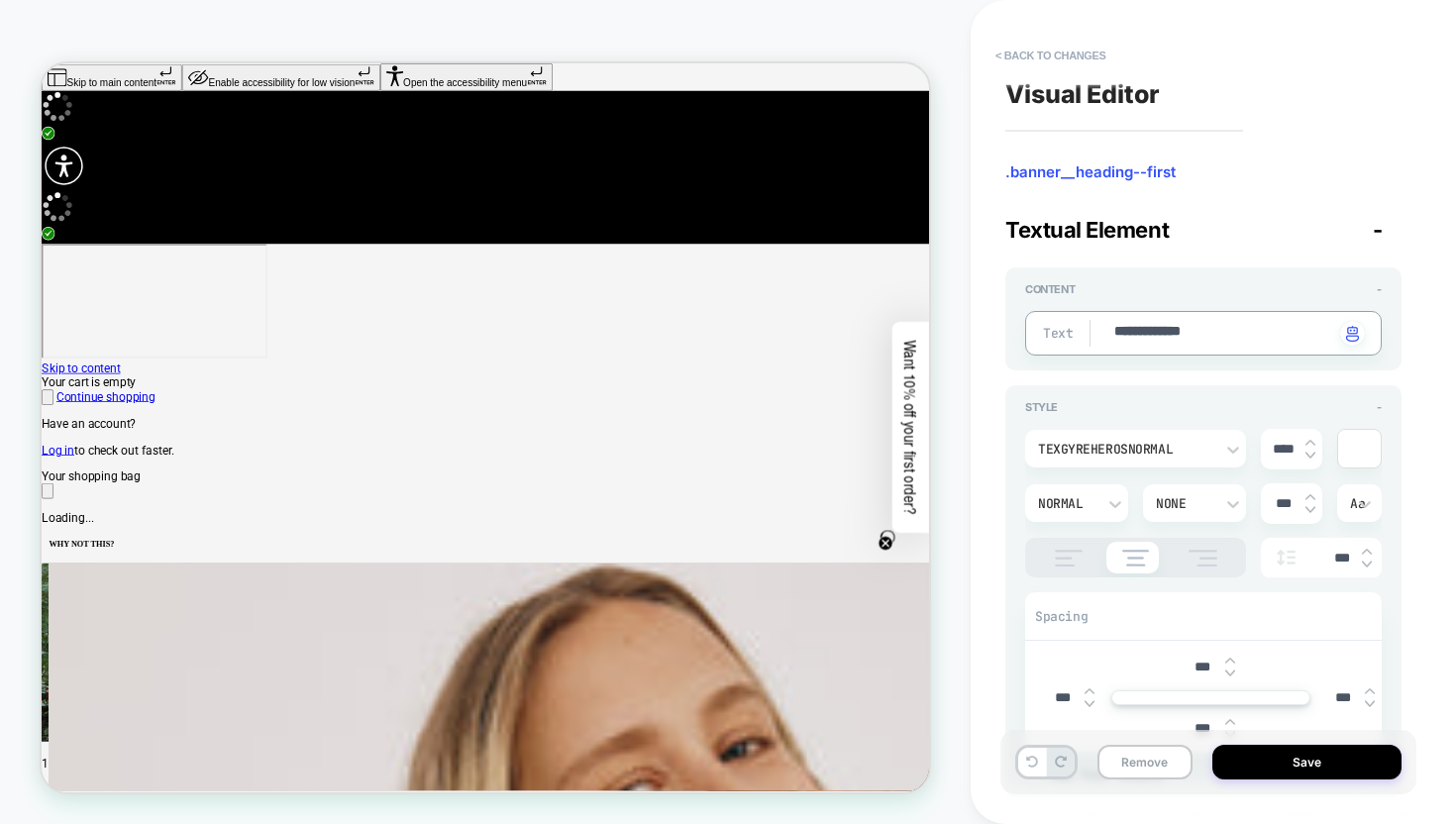type on "*" 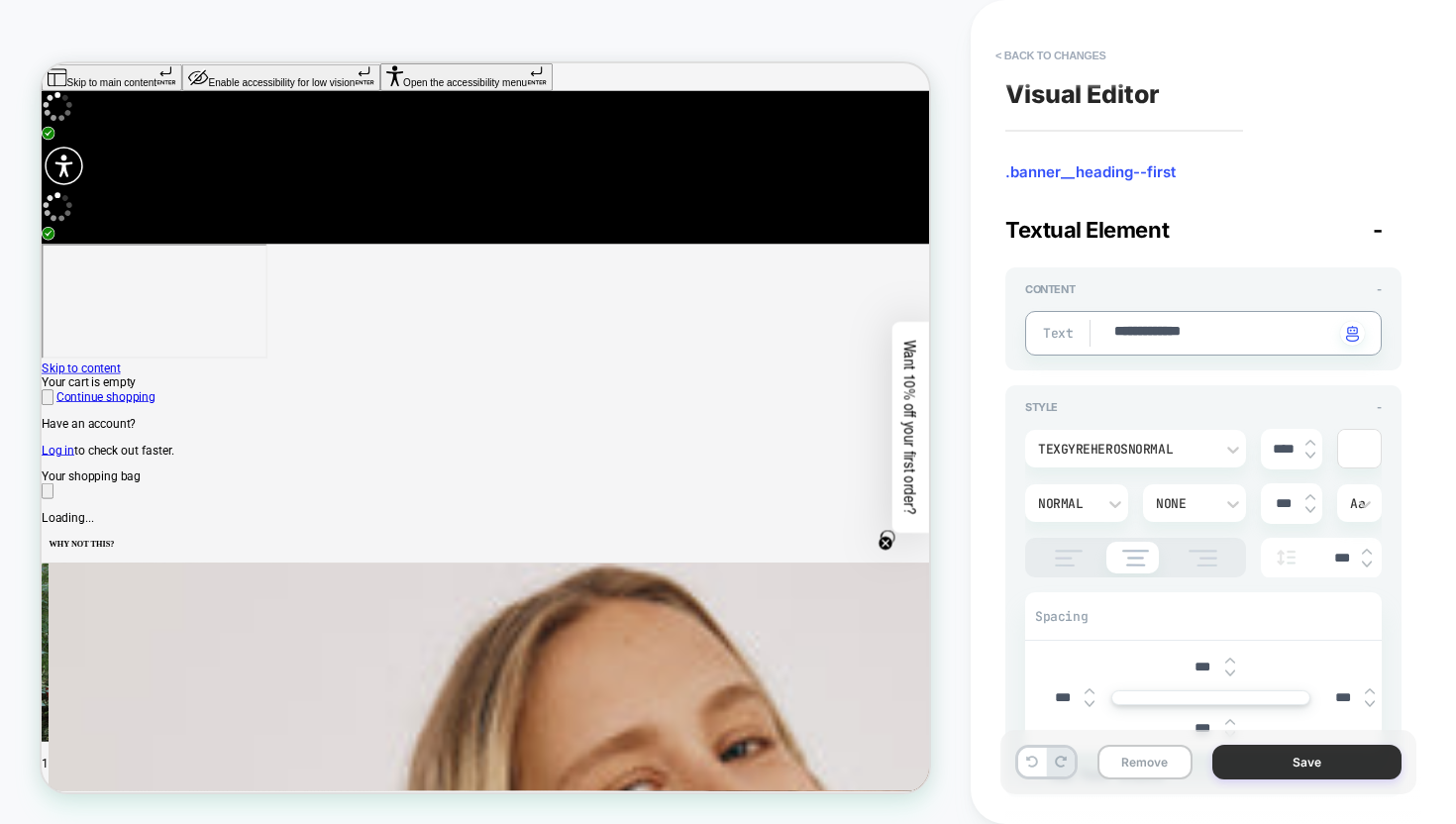 type on "**********" 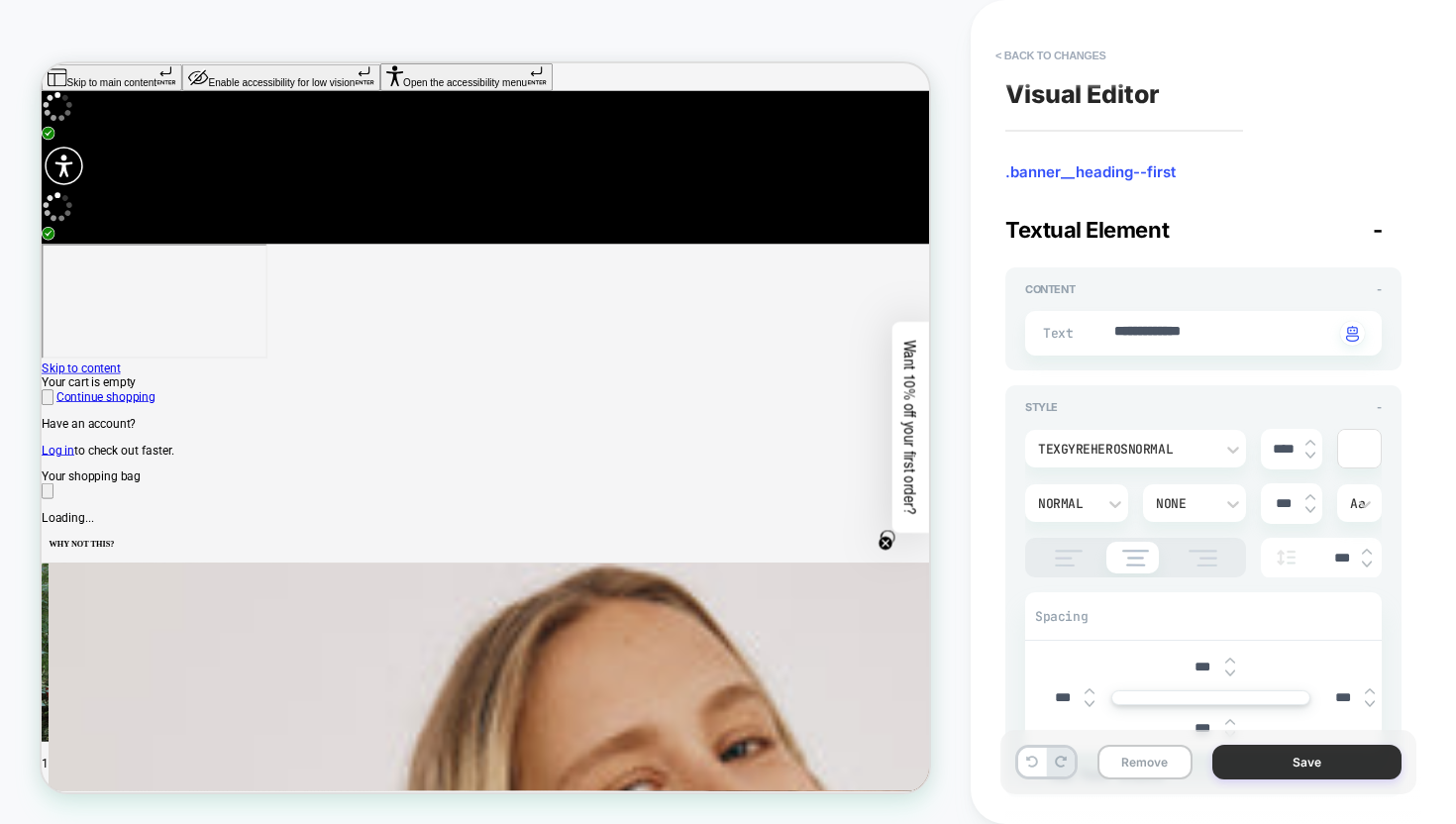 click on "Save" at bounding box center (1306, 762) 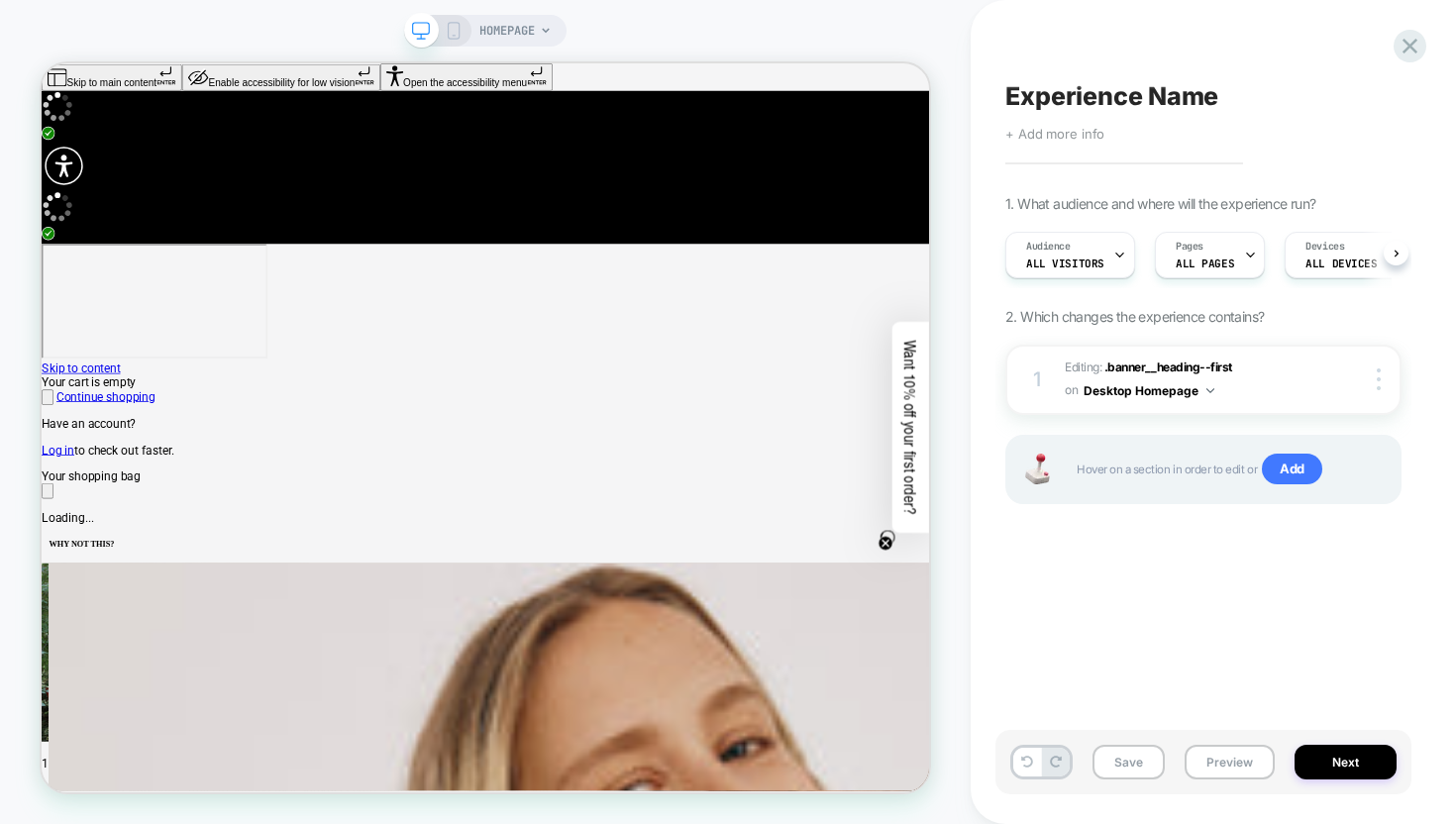 scroll, scrollTop: 0, scrollLeft: 1, axis: horizontal 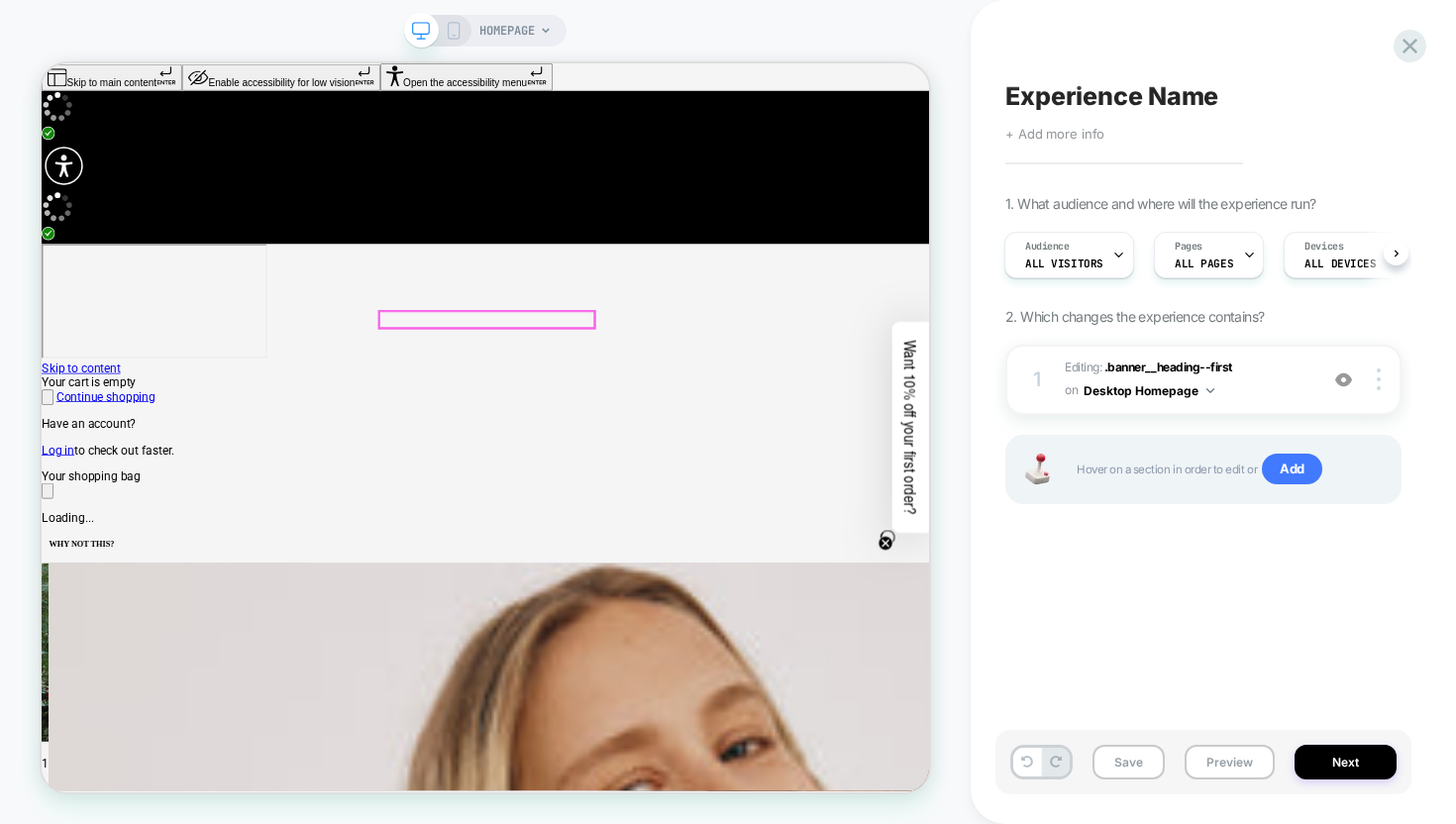 click on "Our hottest collections are now on sale" at bounding box center (176, 11654) 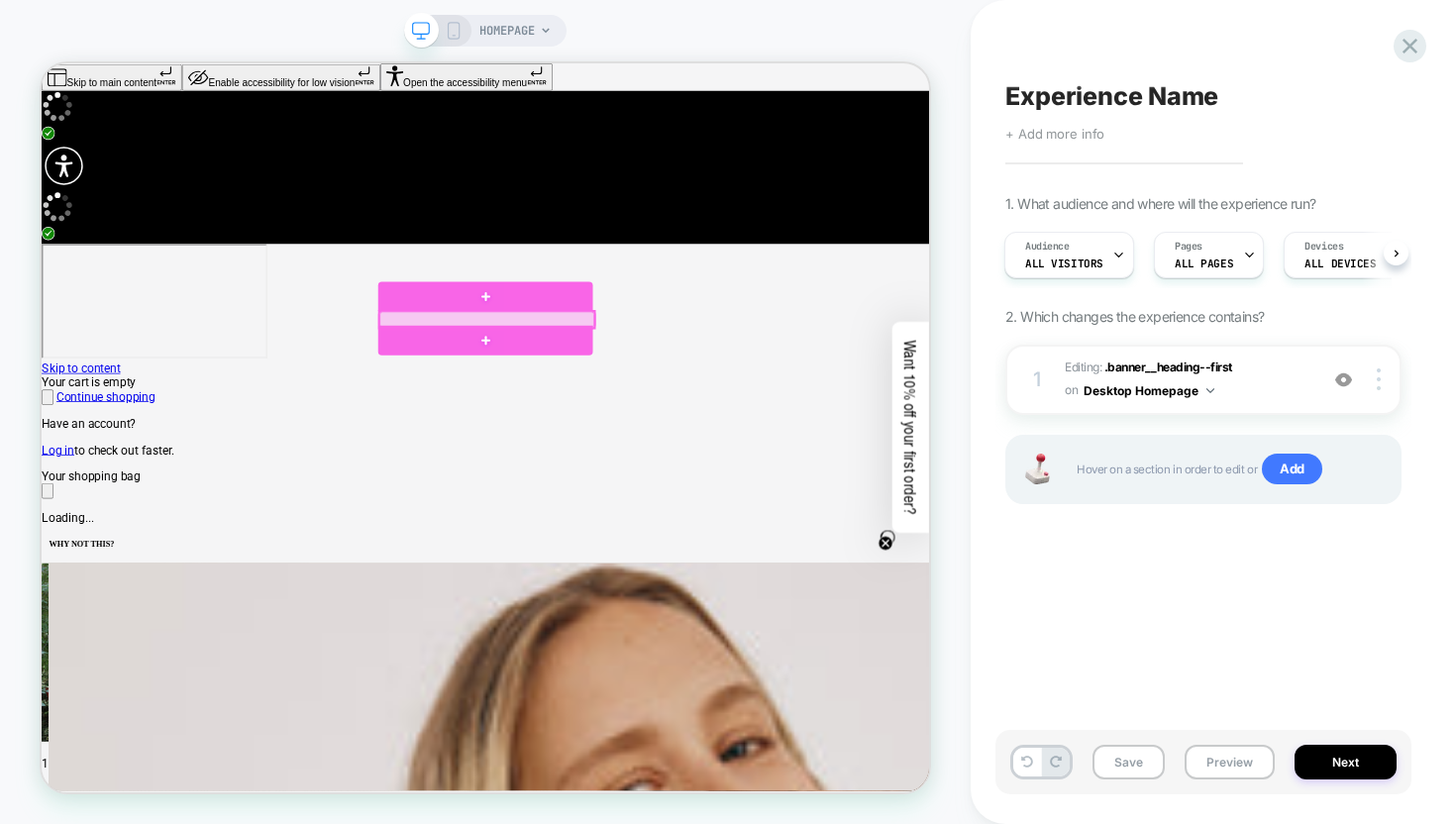 click at bounding box center (635, 405) 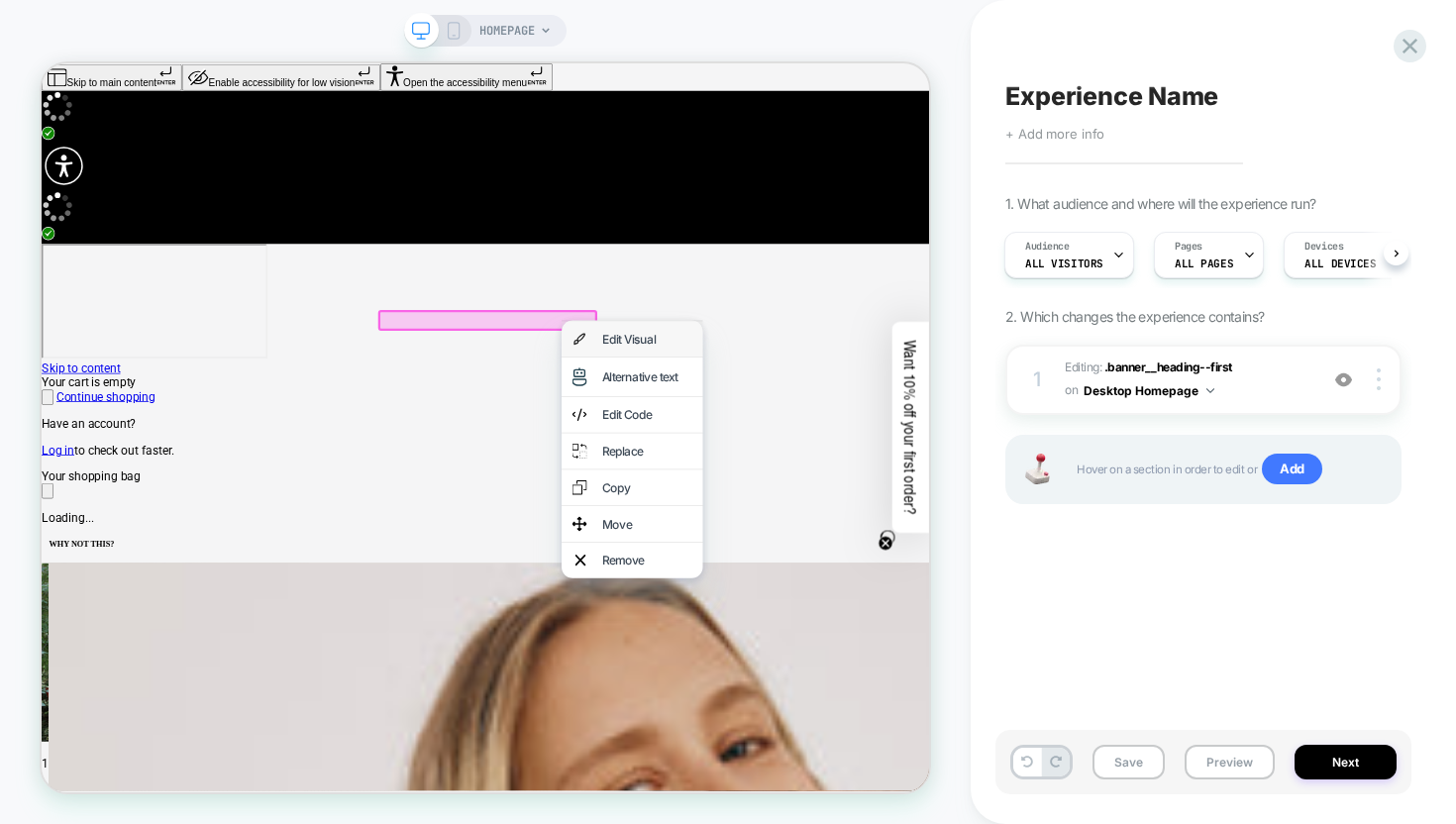 click on "Edit Visual" at bounding box center [849, 431] 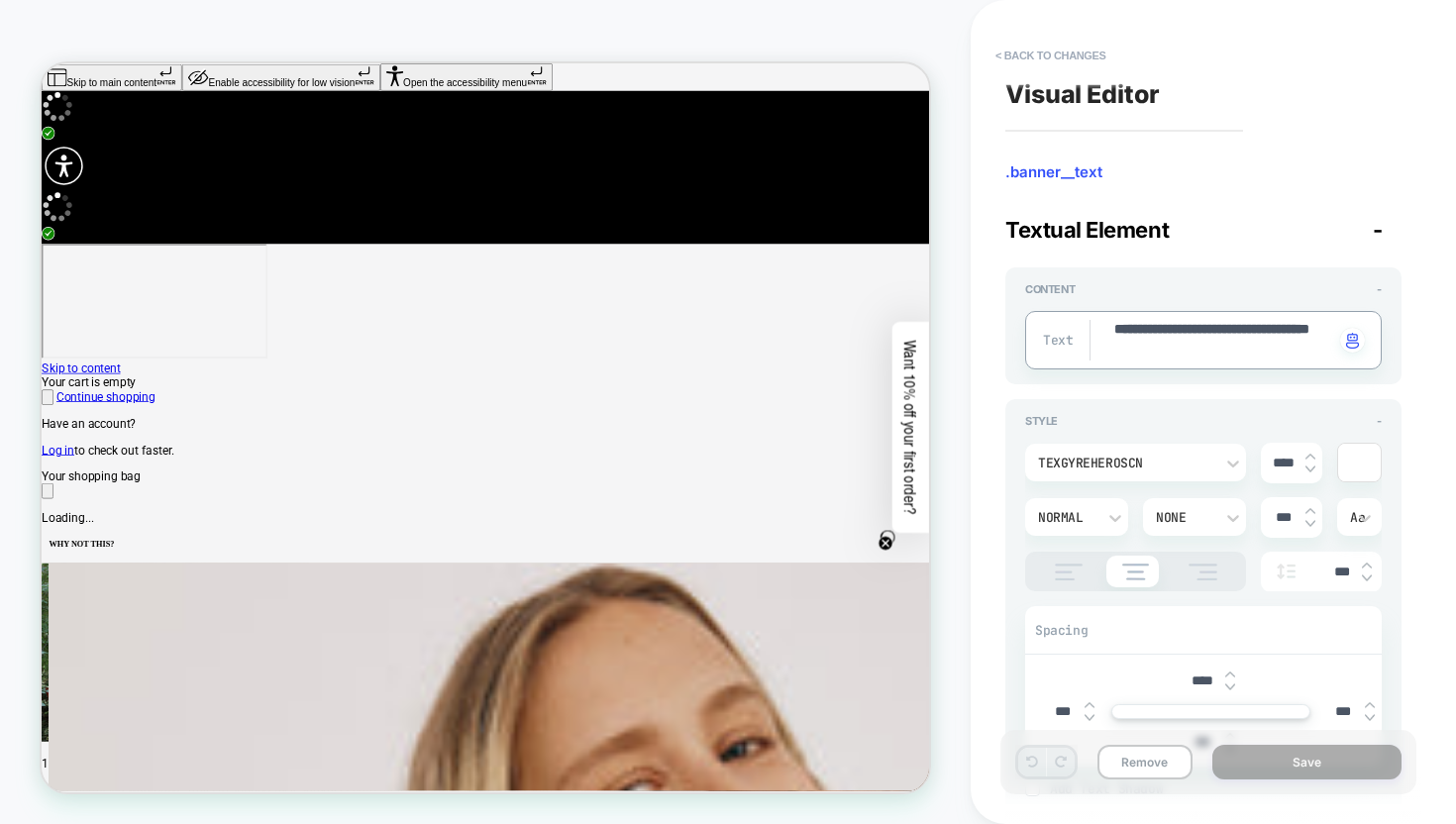 drag, startPoint x: 1220, startPoint y: 358, endPoint x: 1011, endPoint y: 307, distance: 215.13252 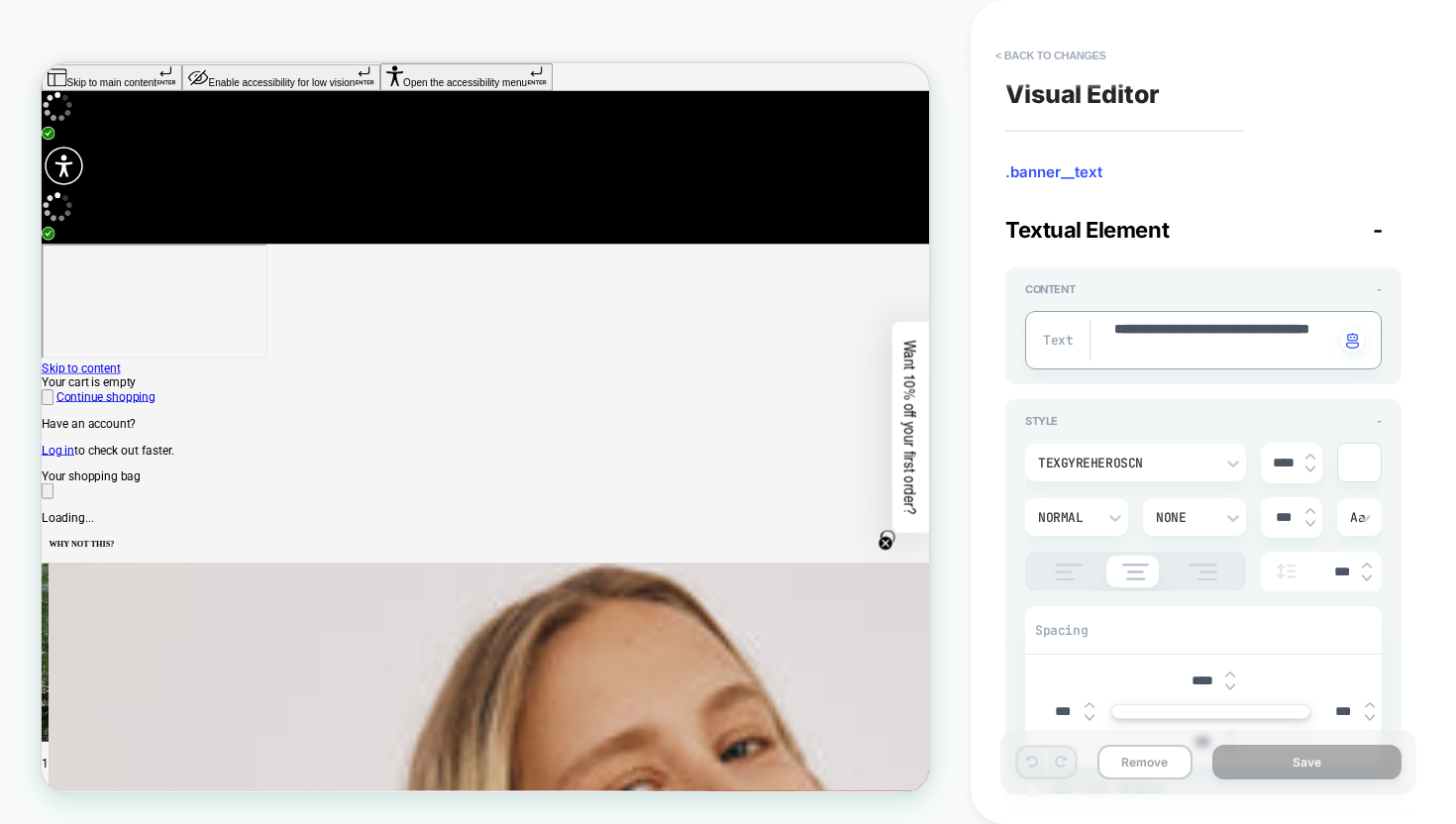 type on "*" 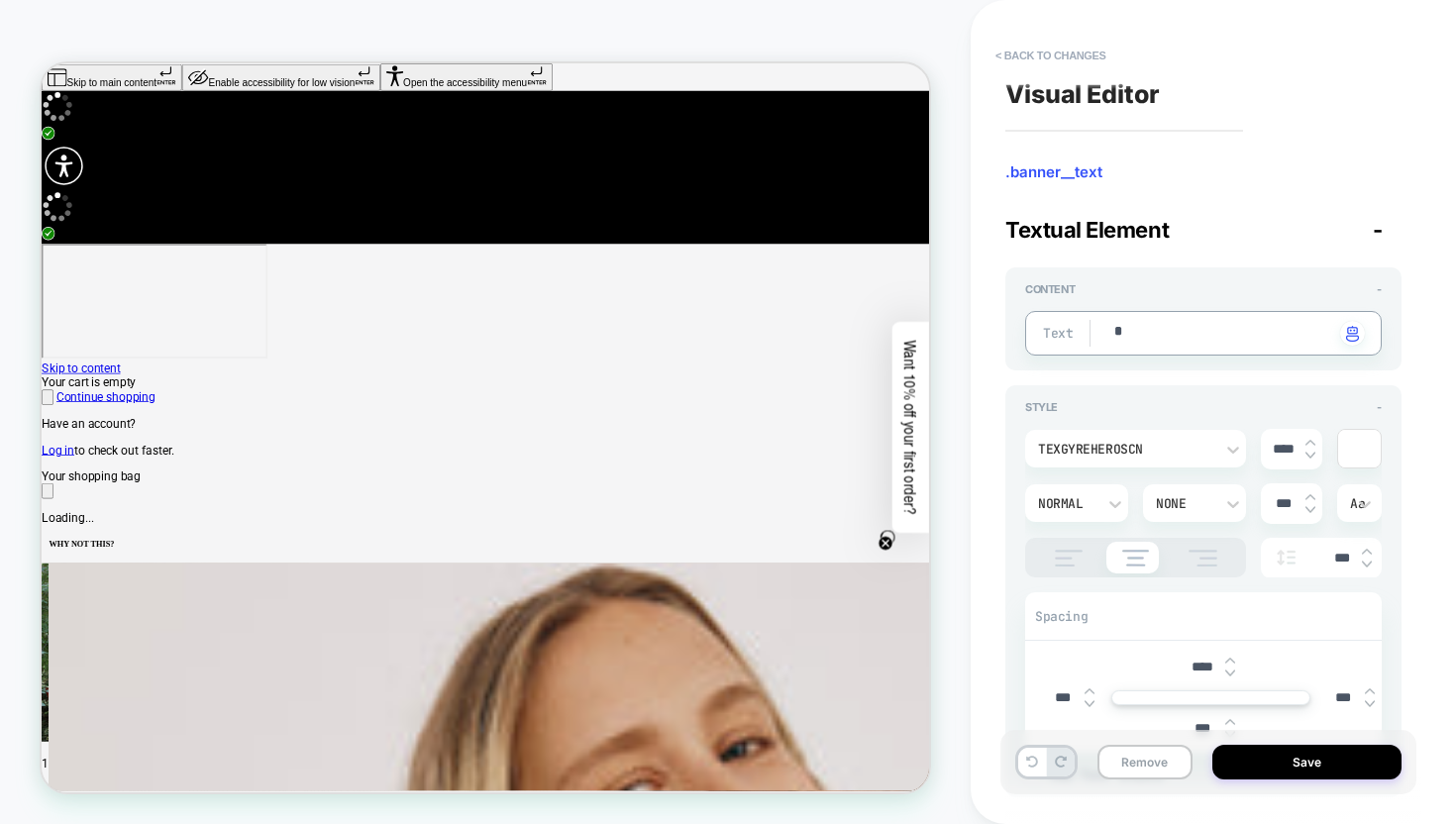 type on "*" 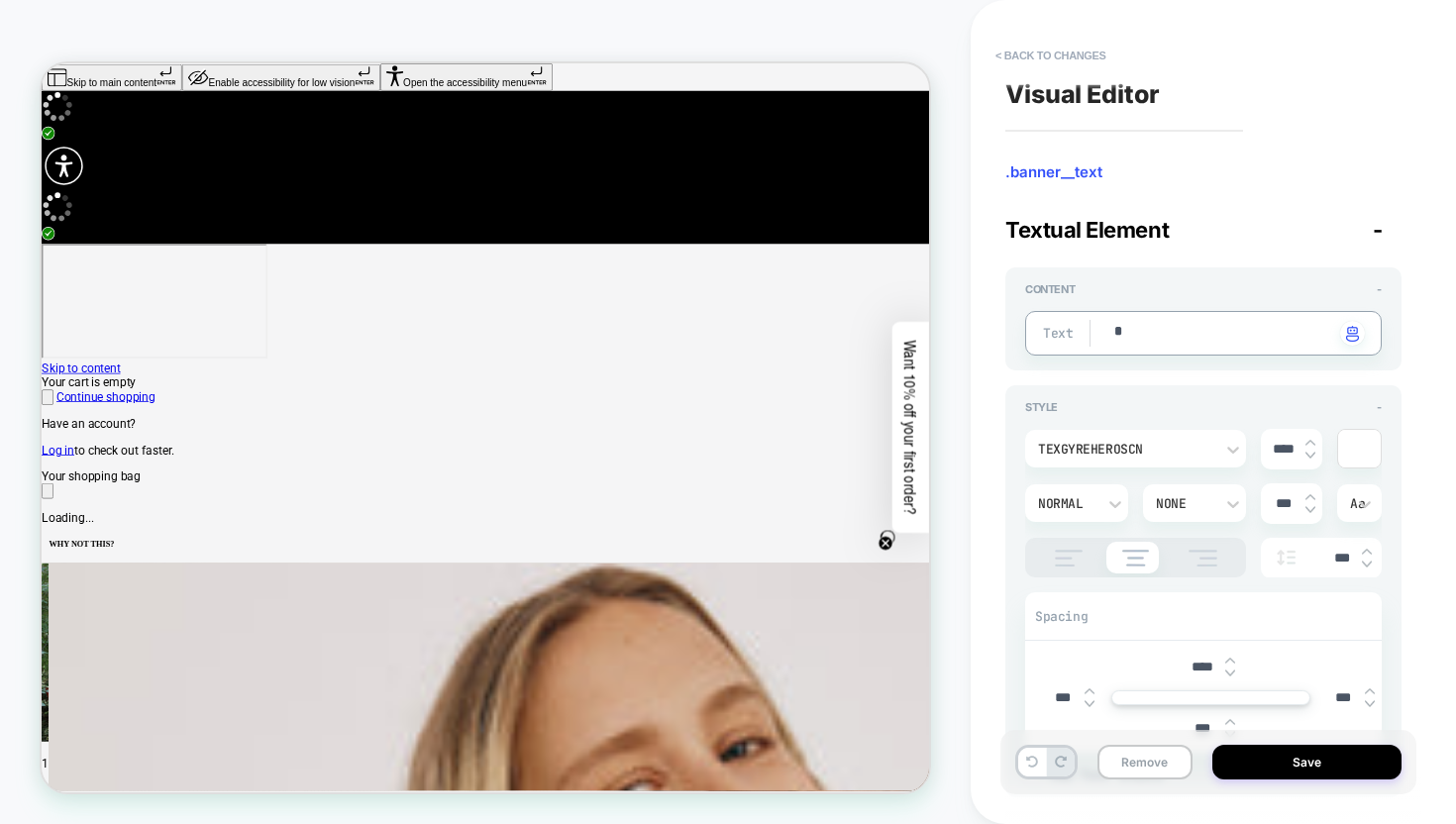 type on "**" 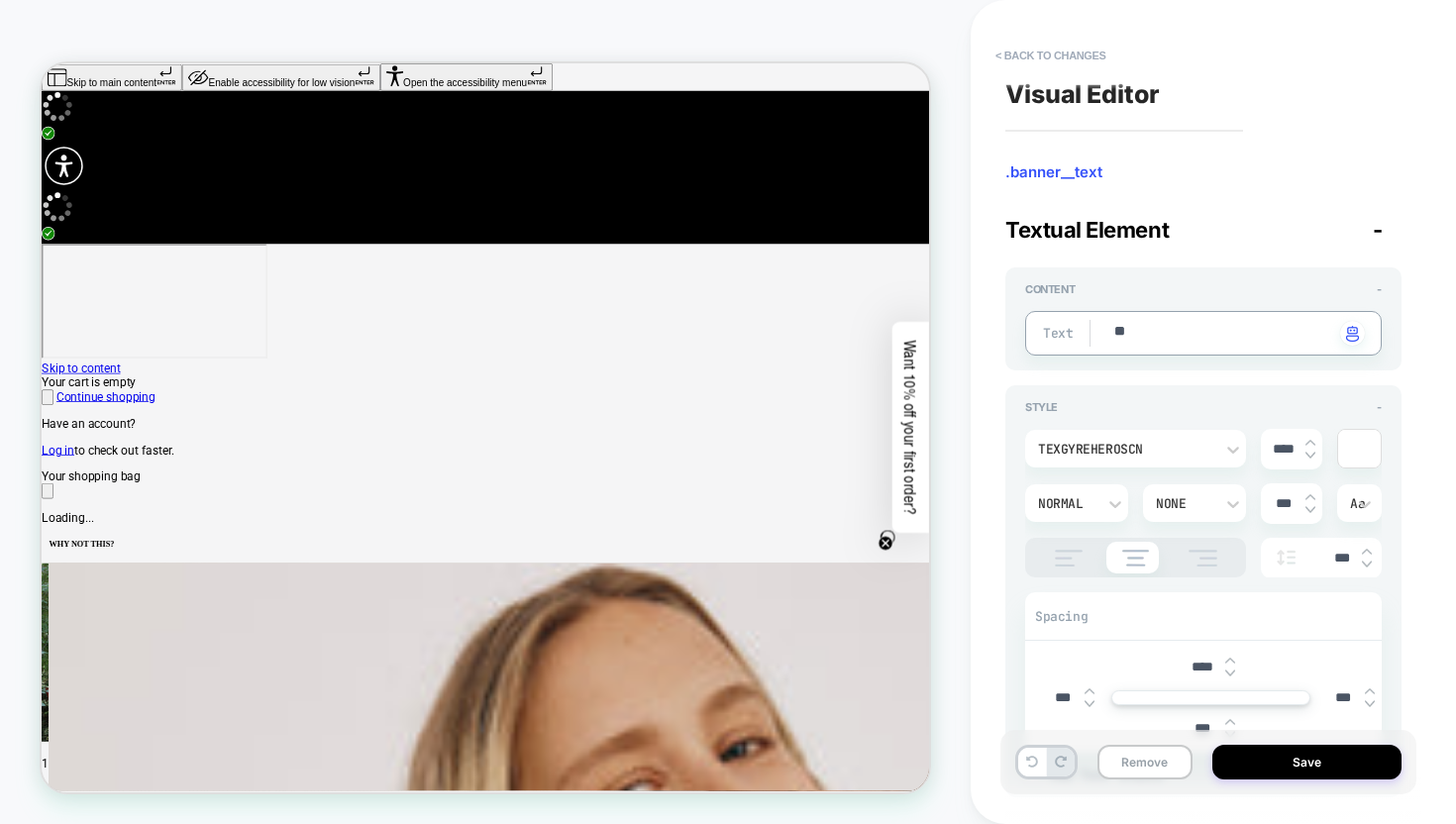 type on "*" 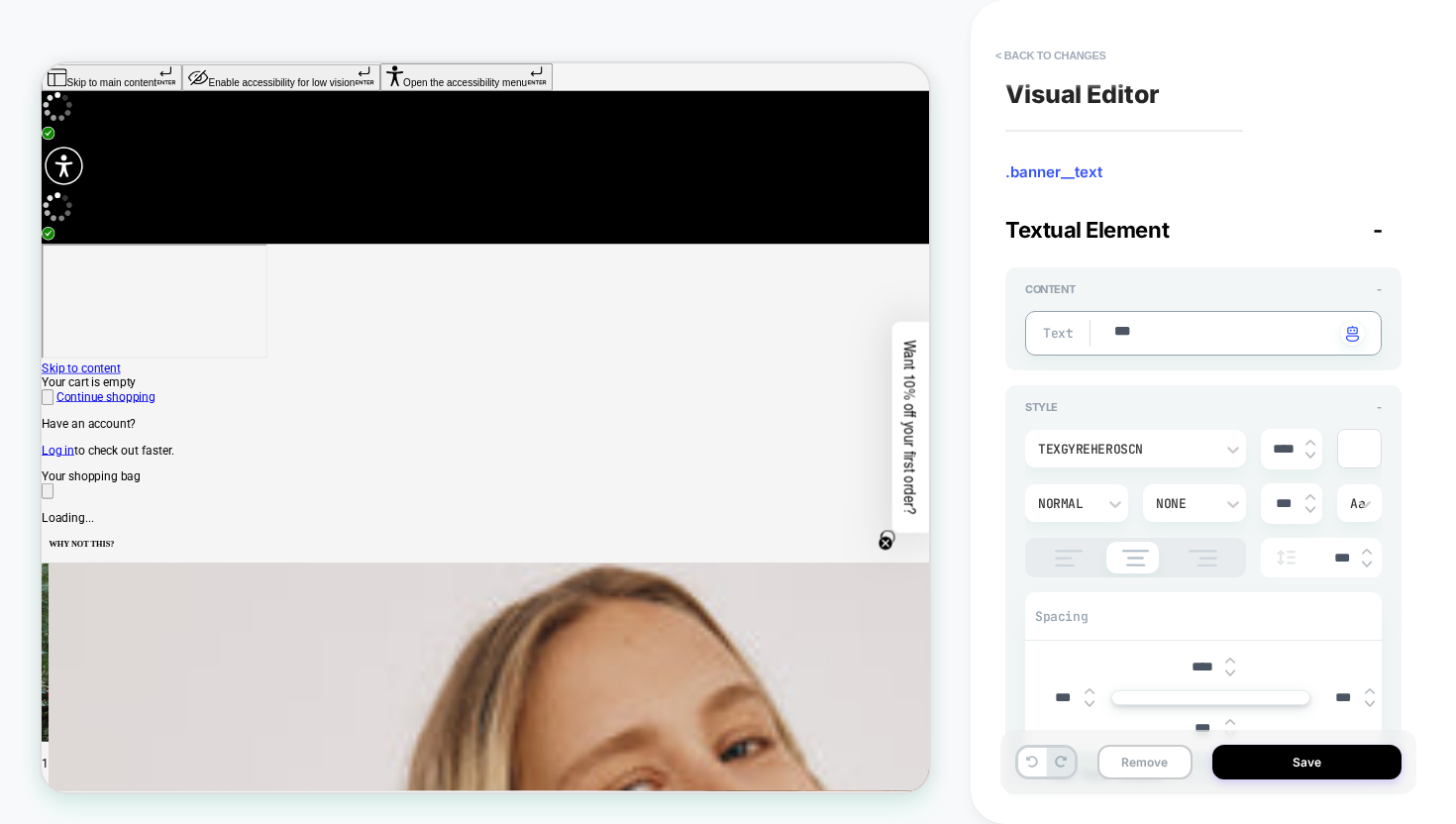 type on "*" 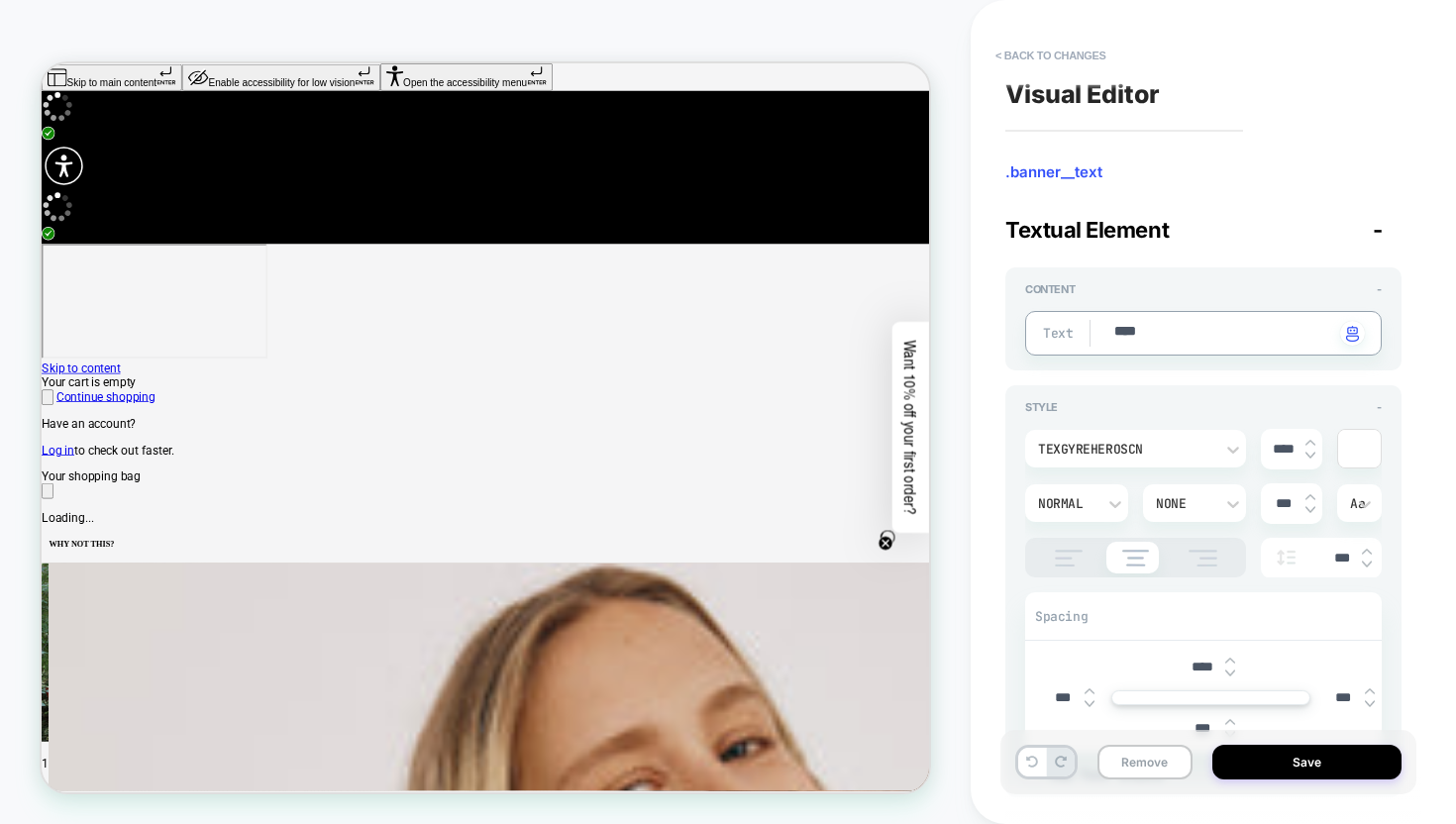 type on "*" 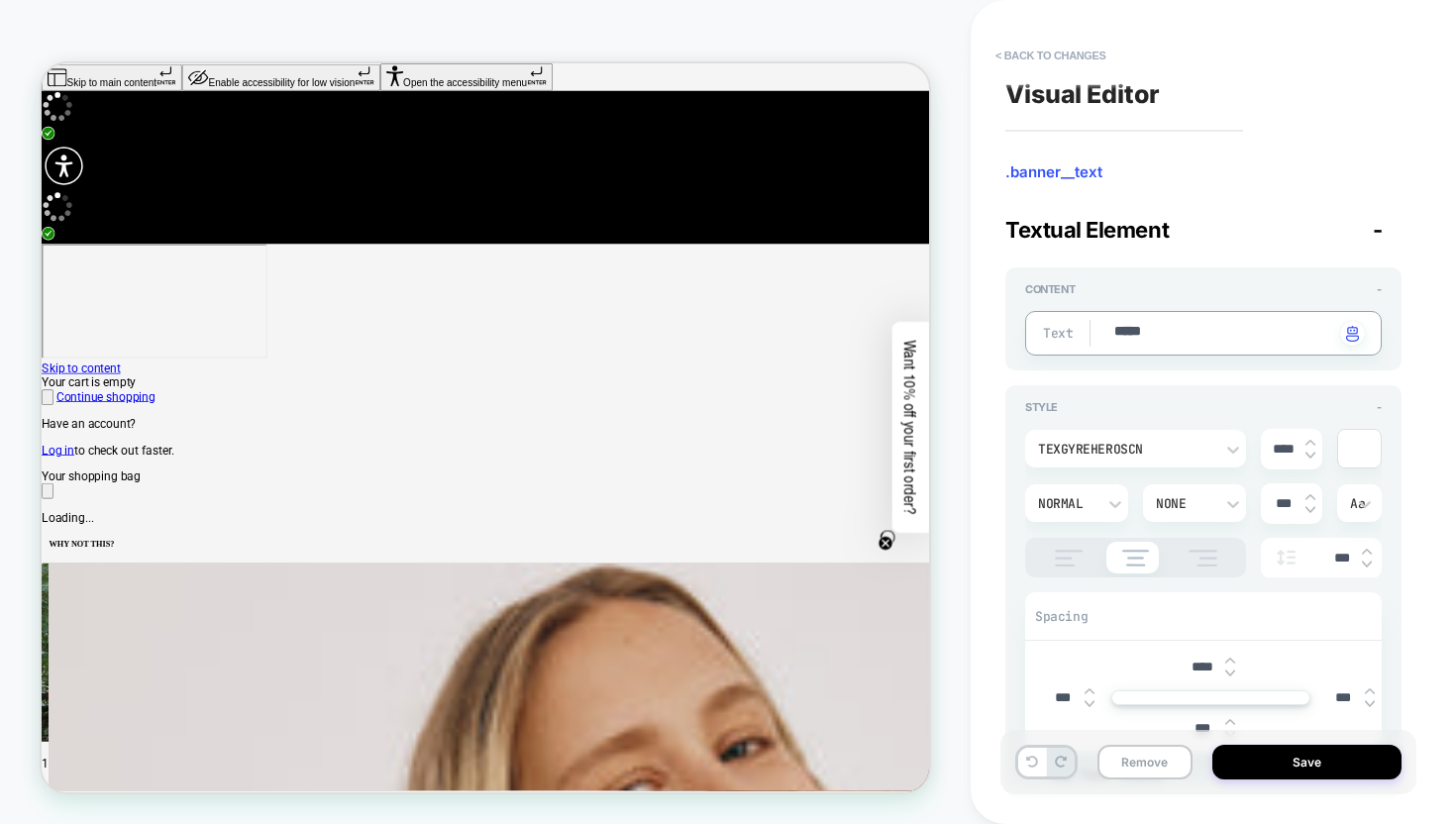 type on "*" 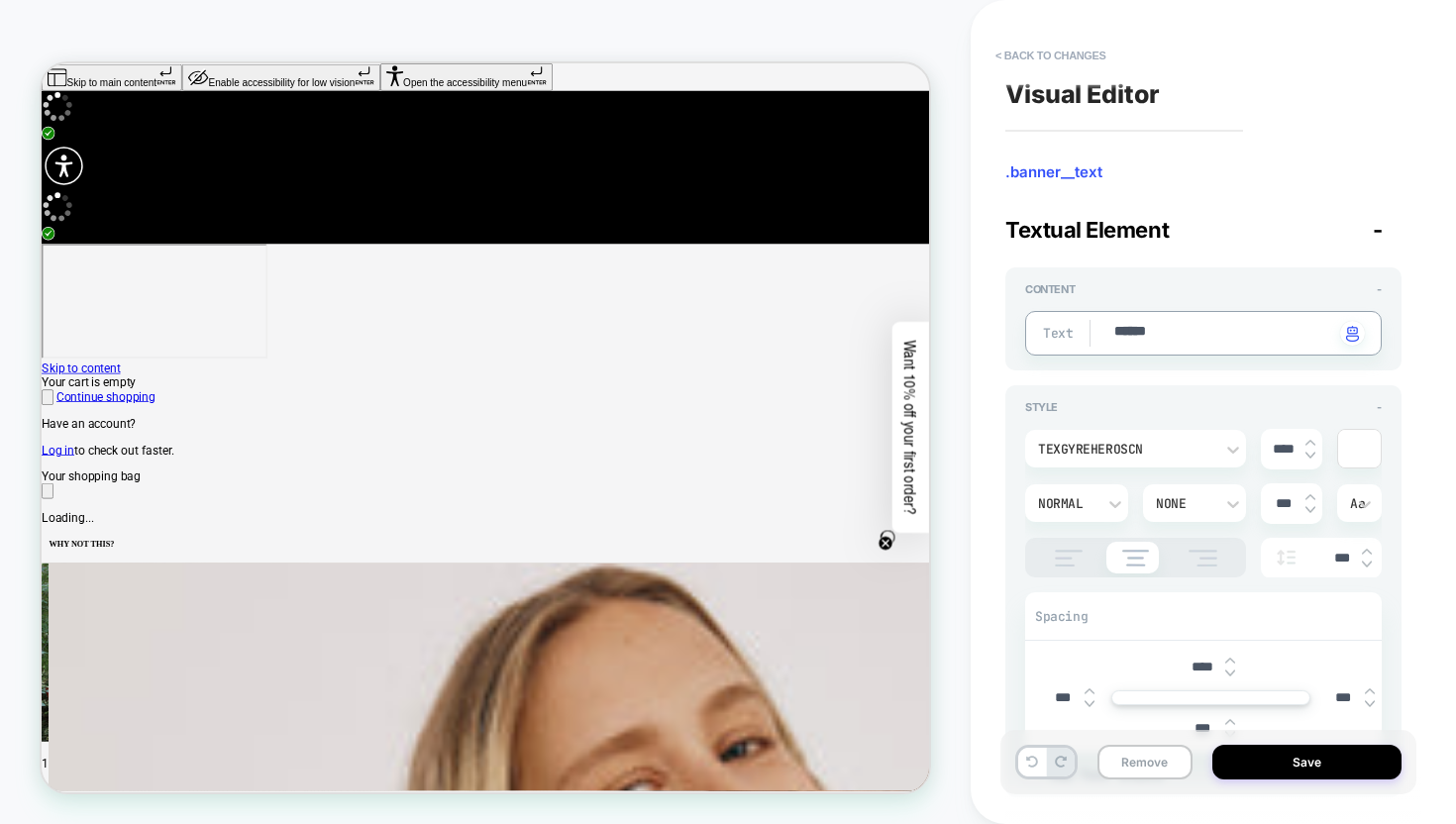 type on "*" 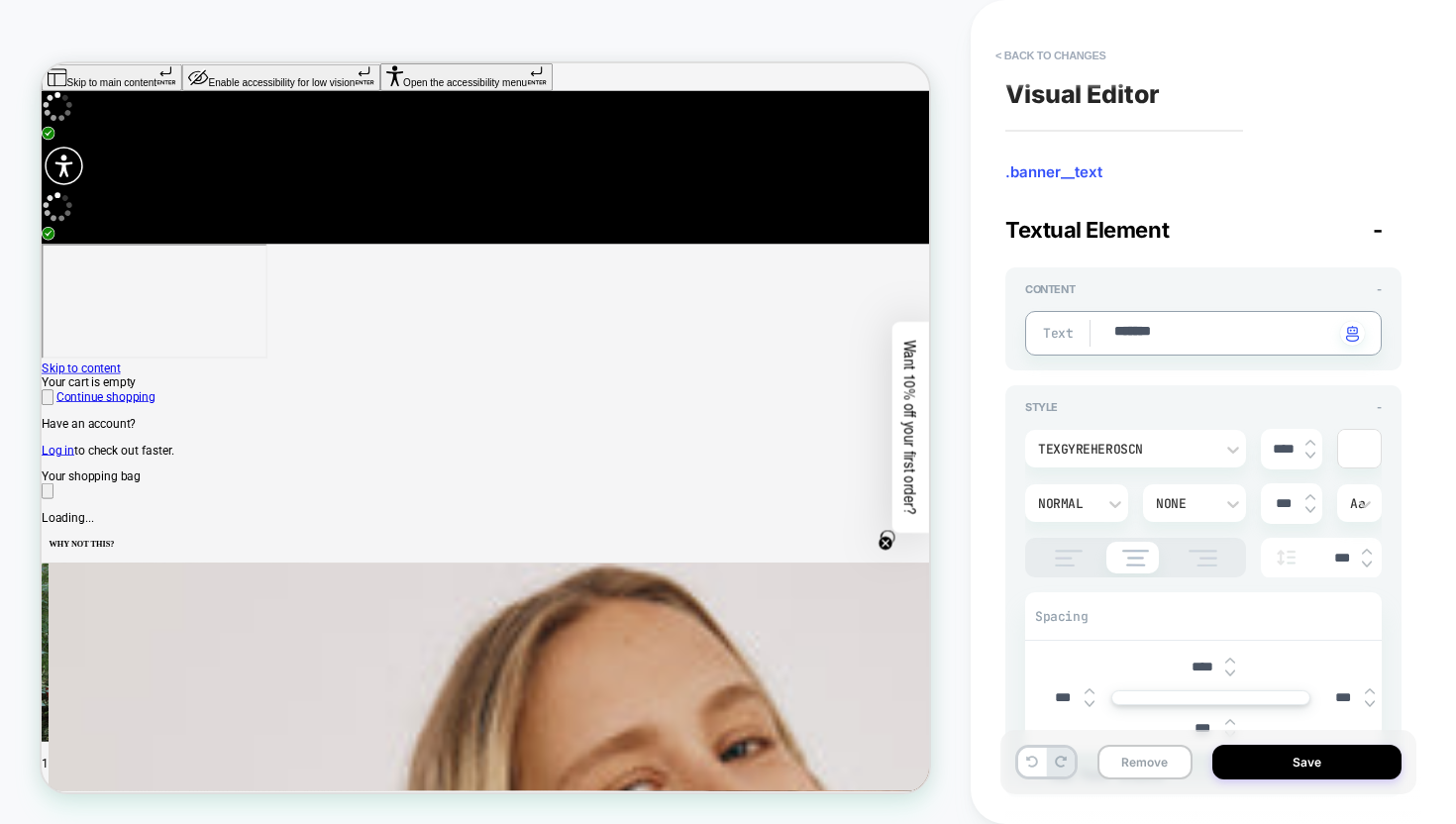 type on "*" 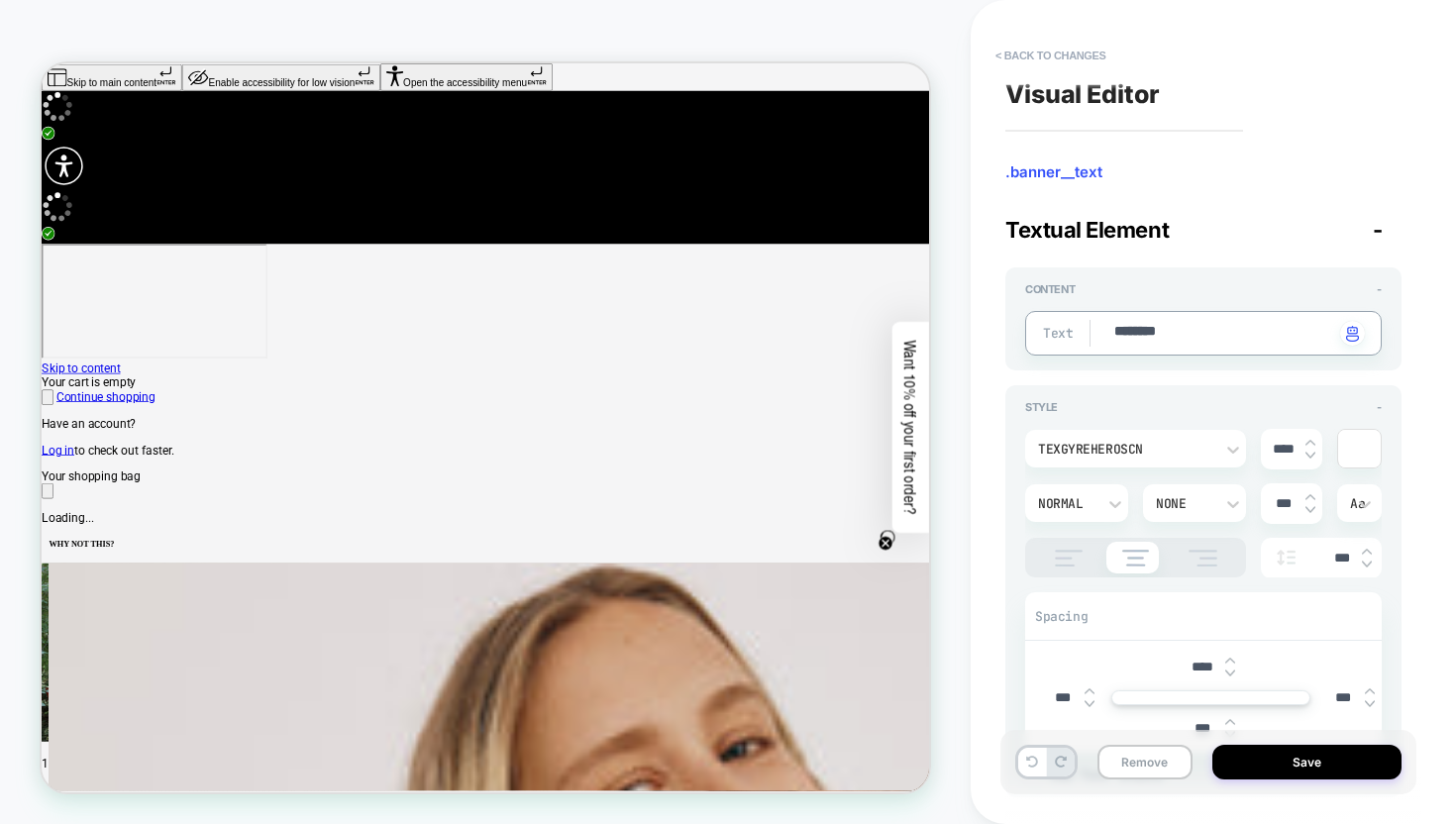 type on "*" 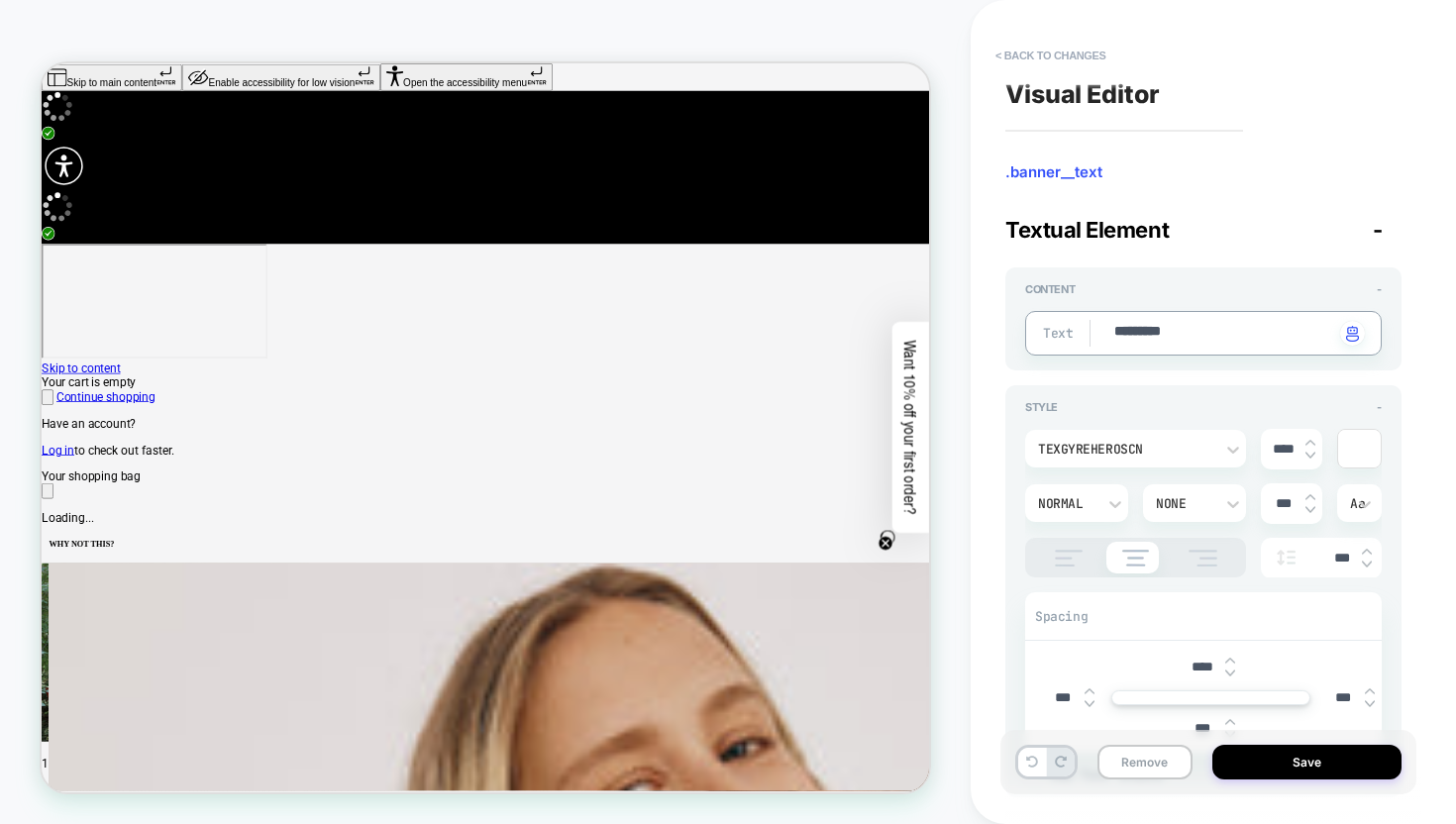 type on "*" 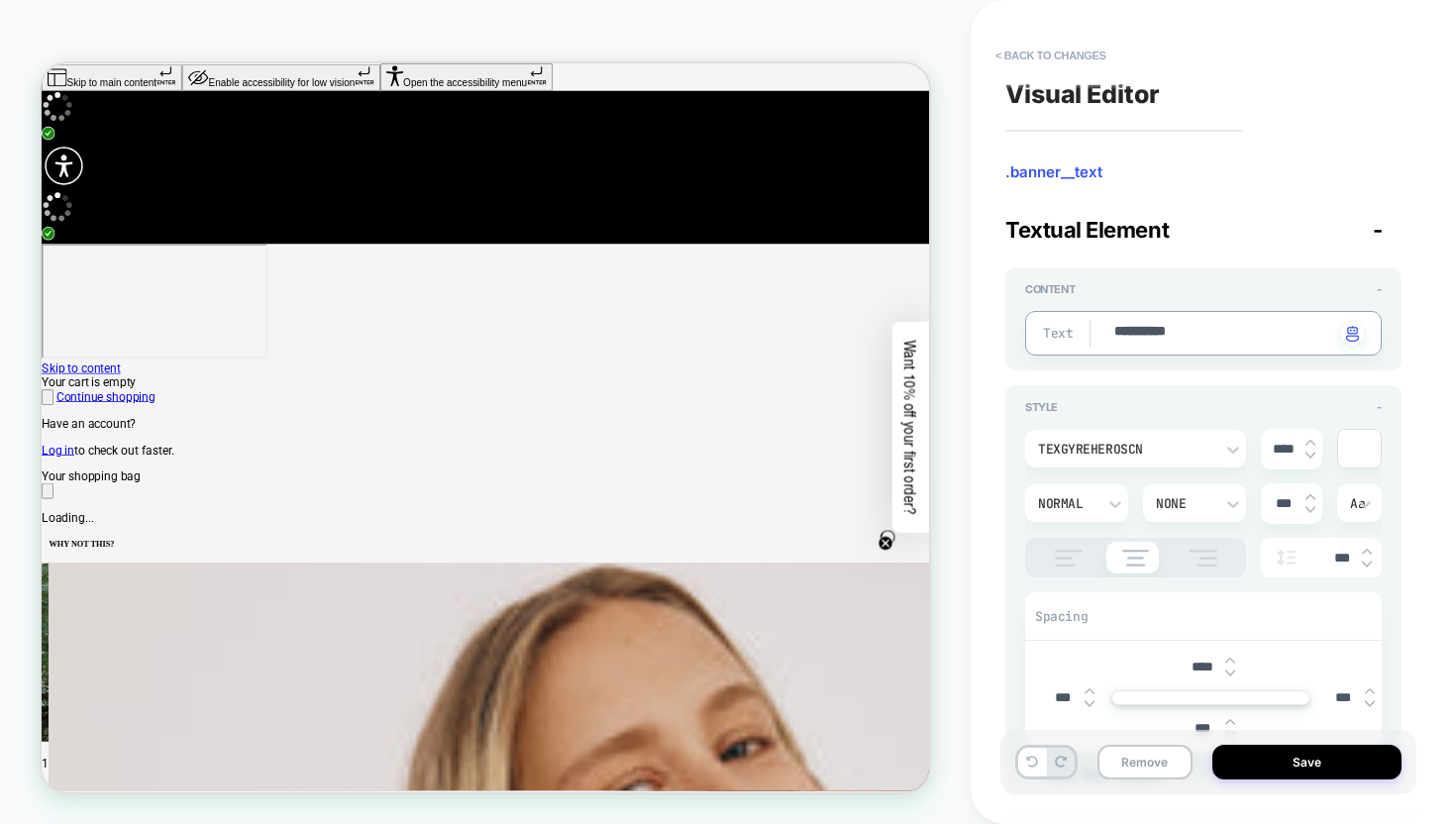 type on "*" 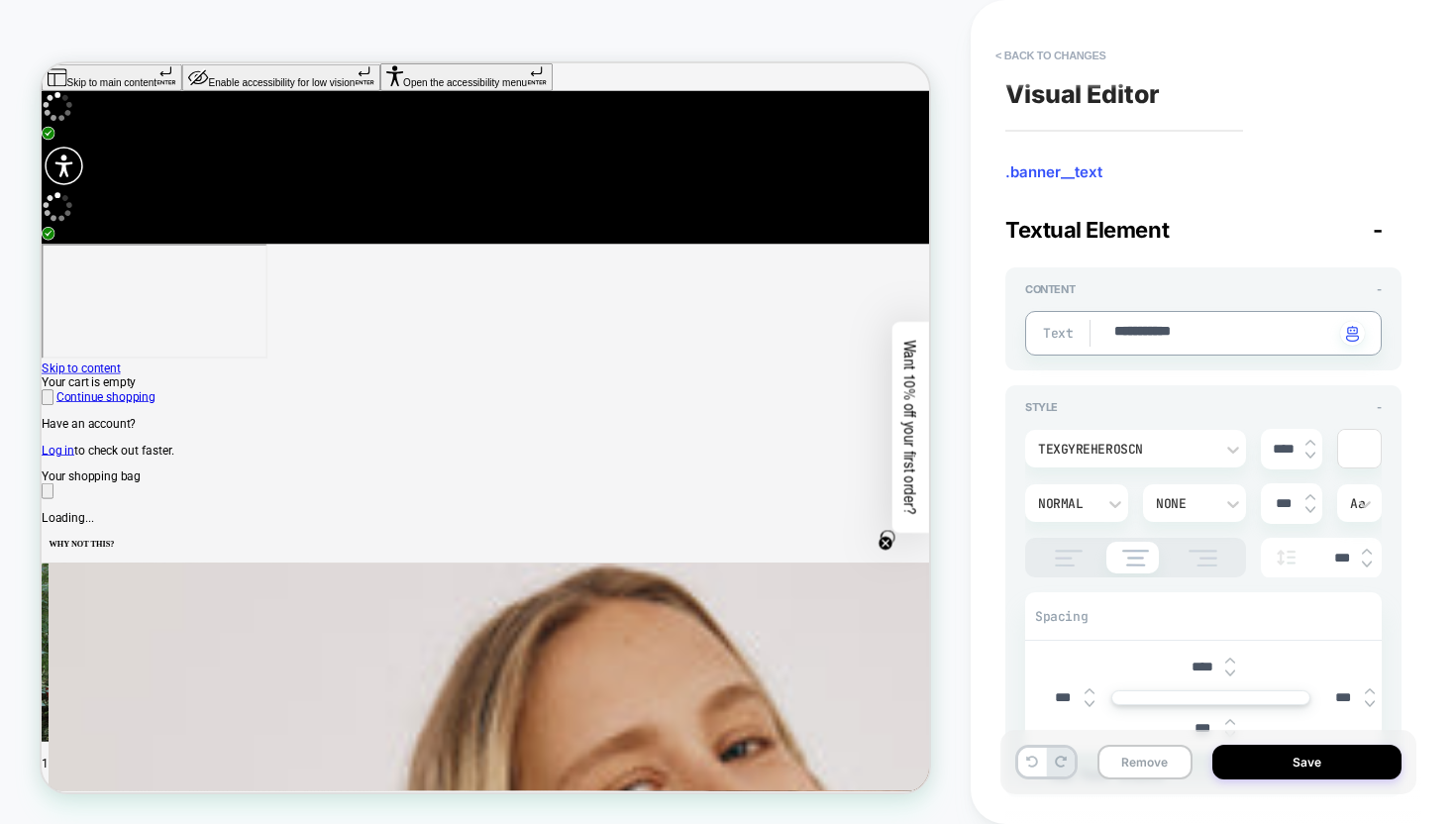 type on "*" 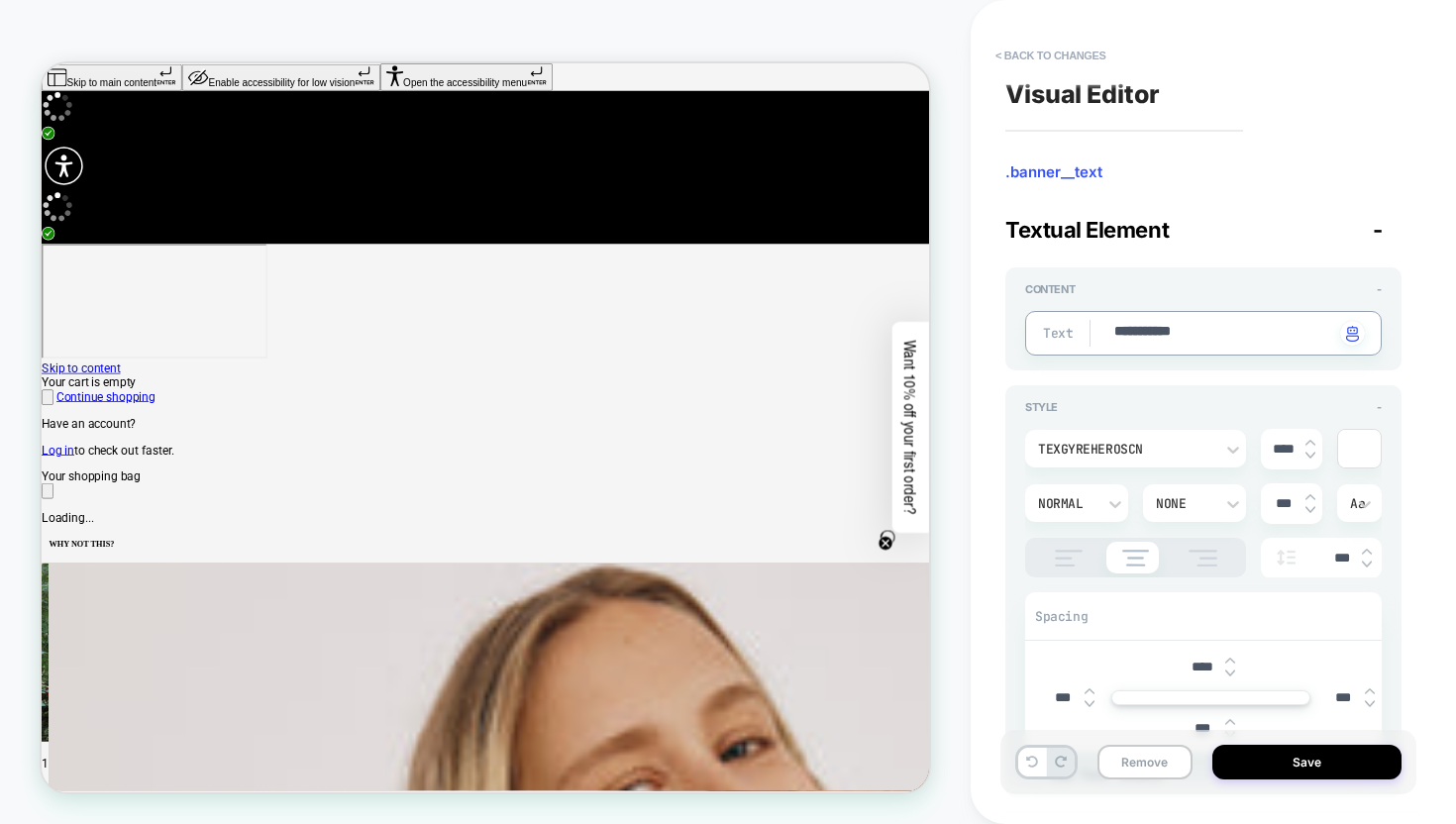 type on "**********" 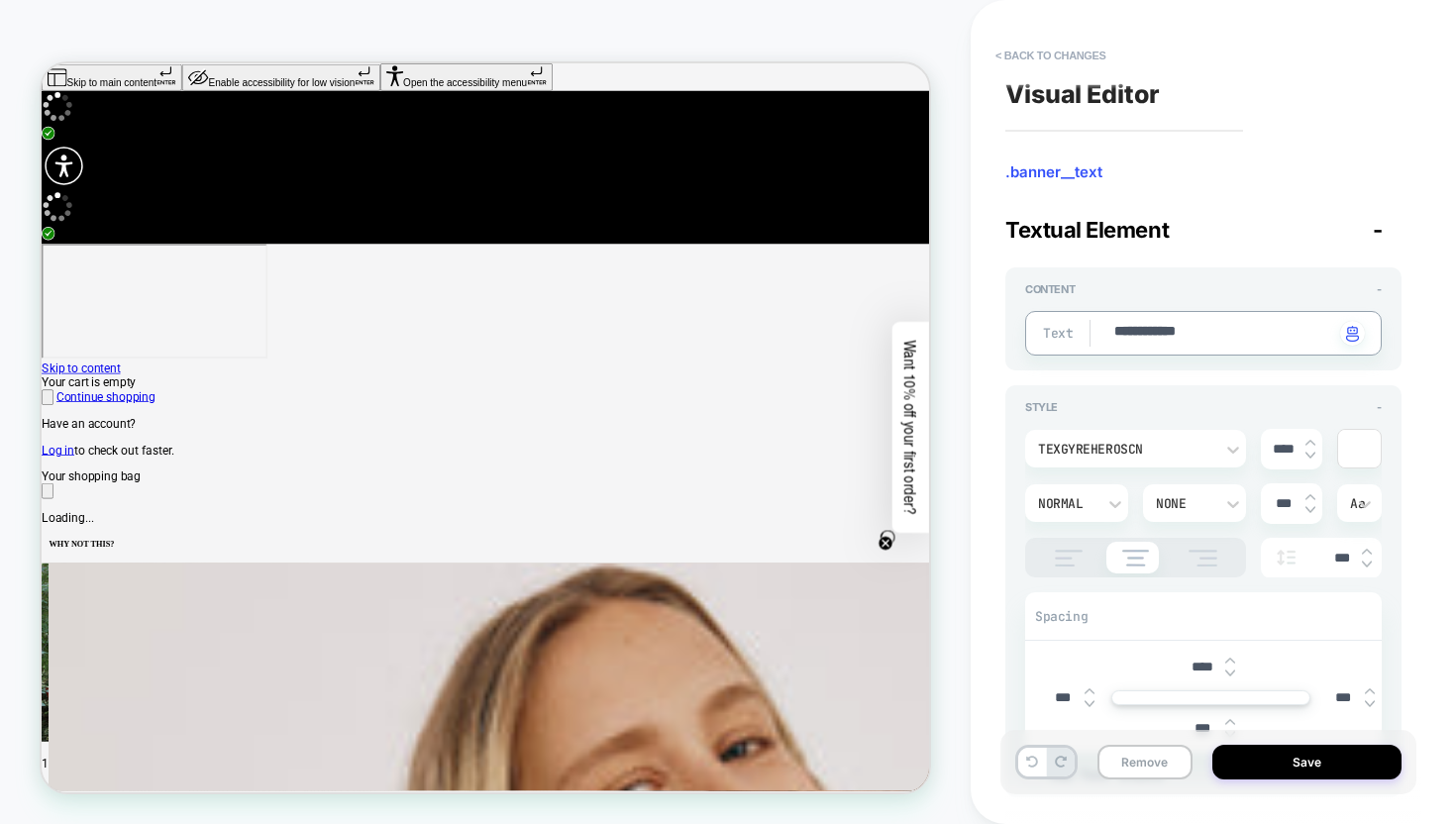 type on "*" 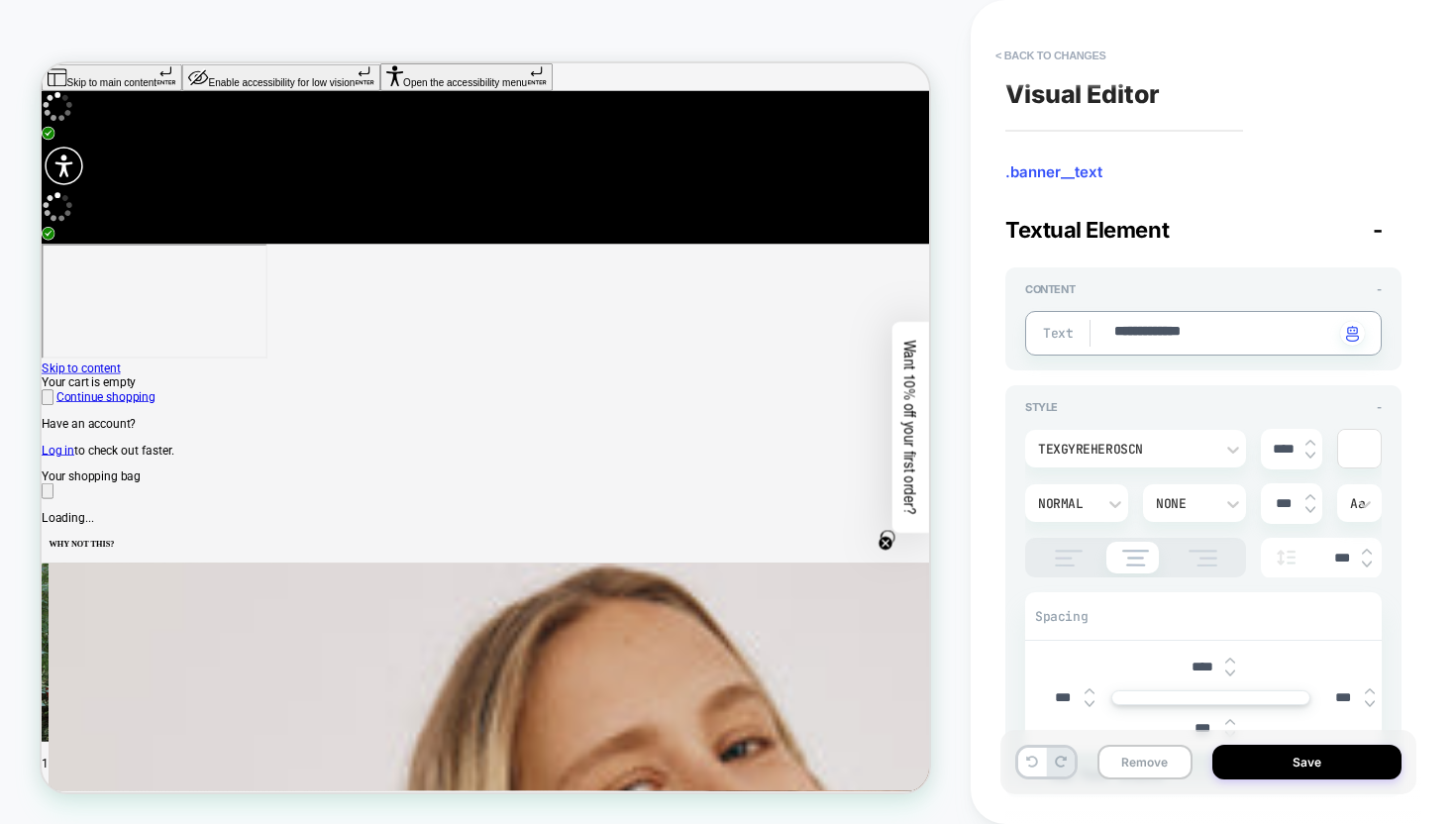 type on "*" 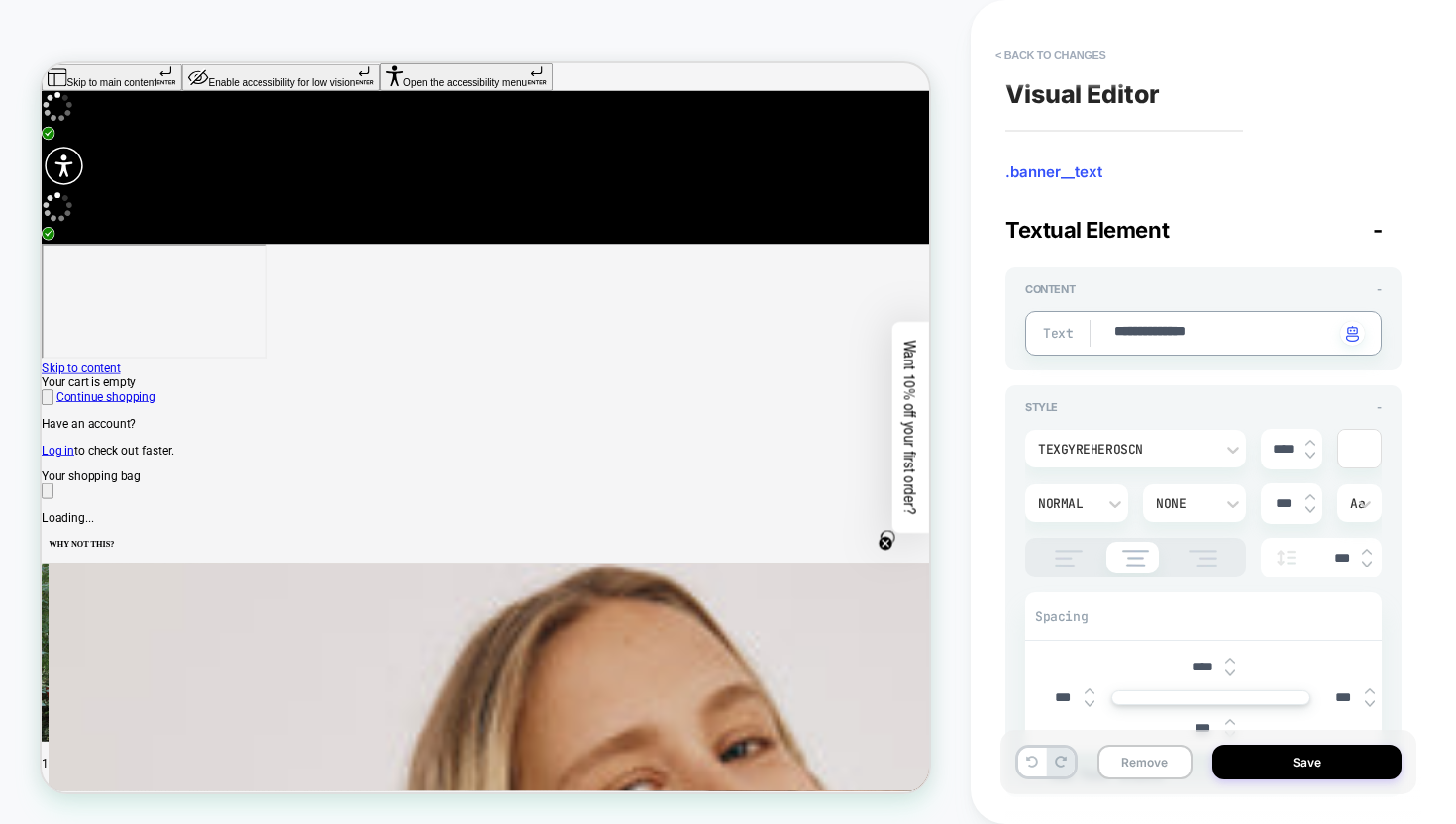 type on "*" 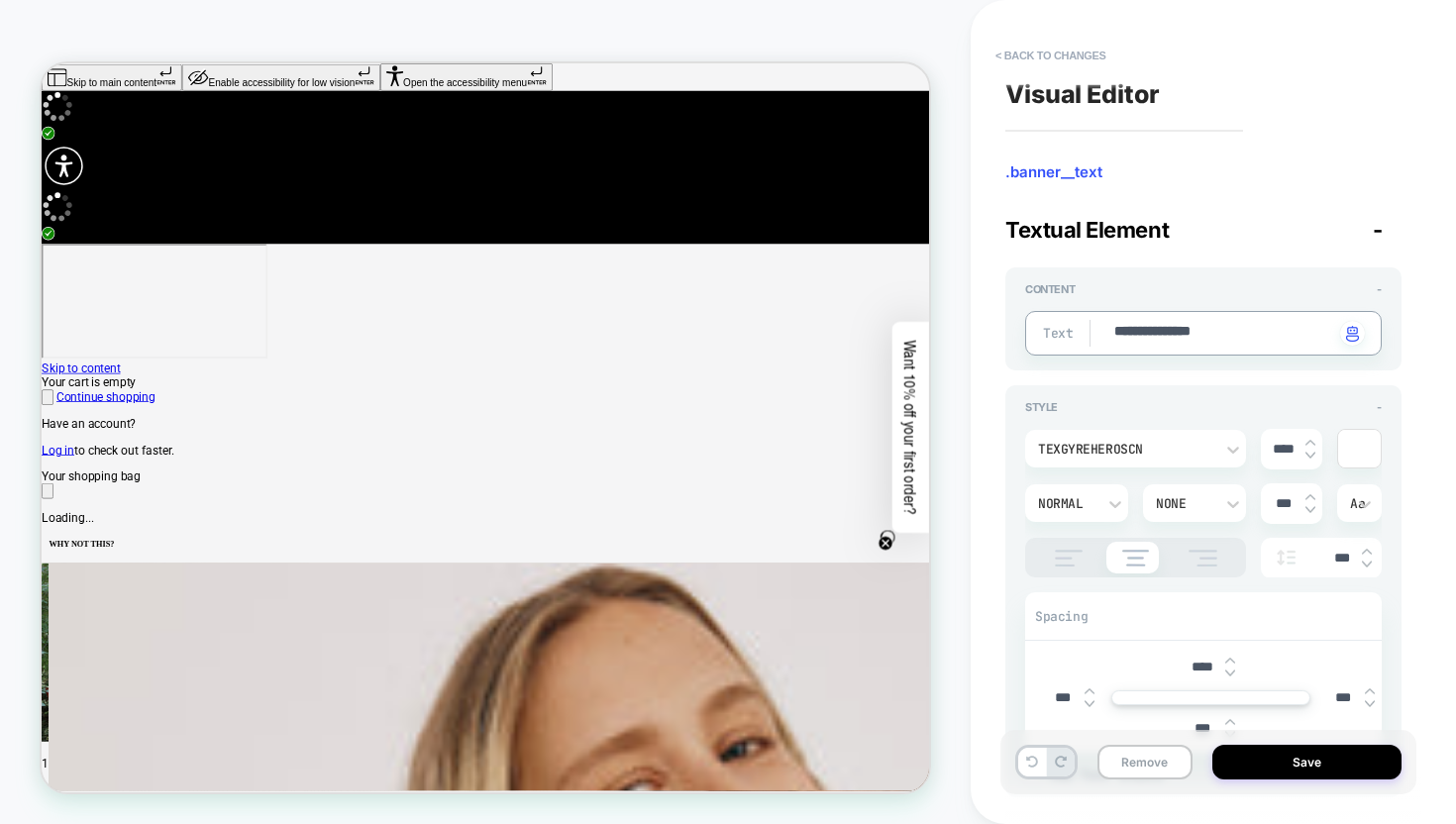 type on "*" 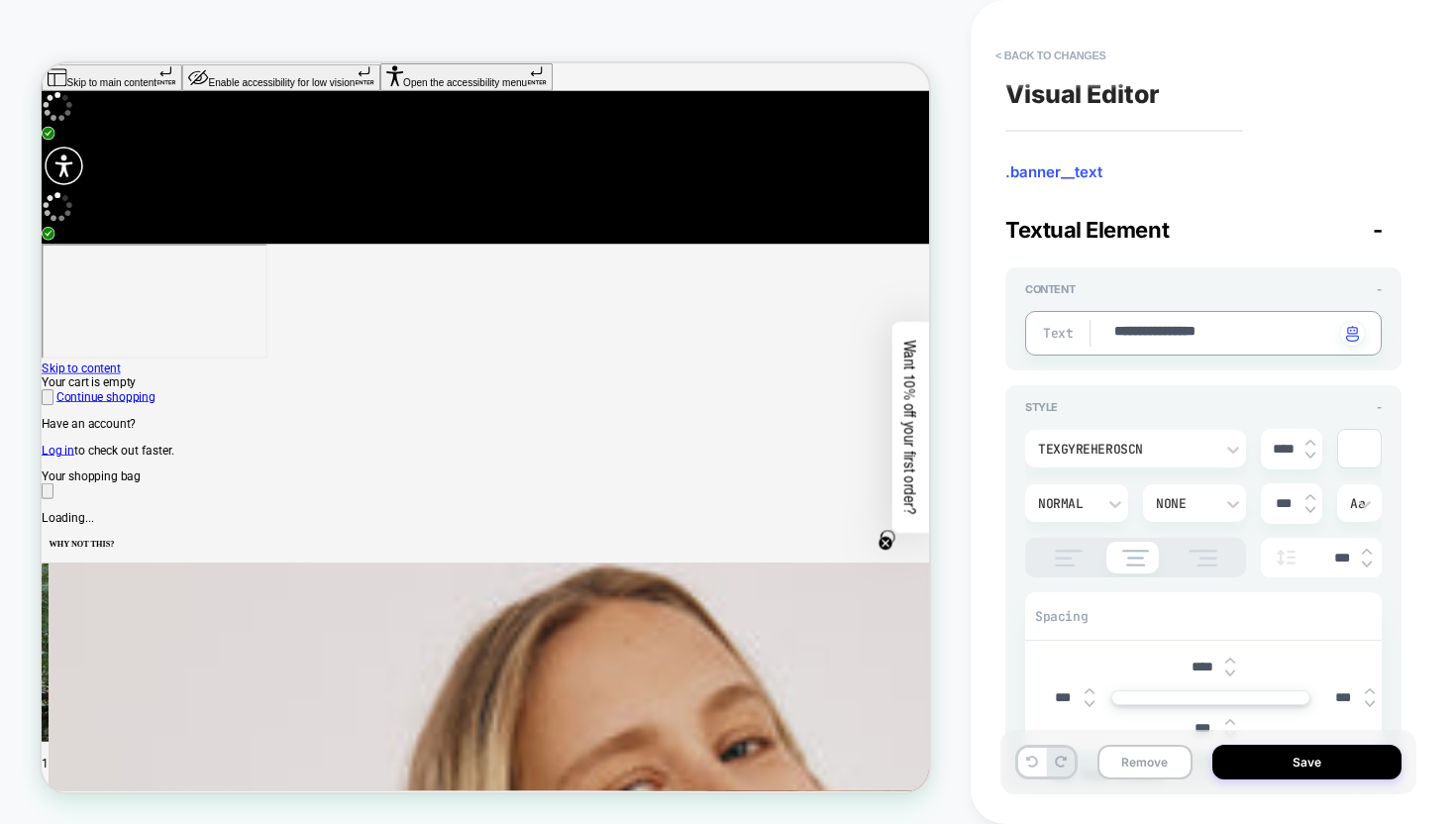 type on "*" 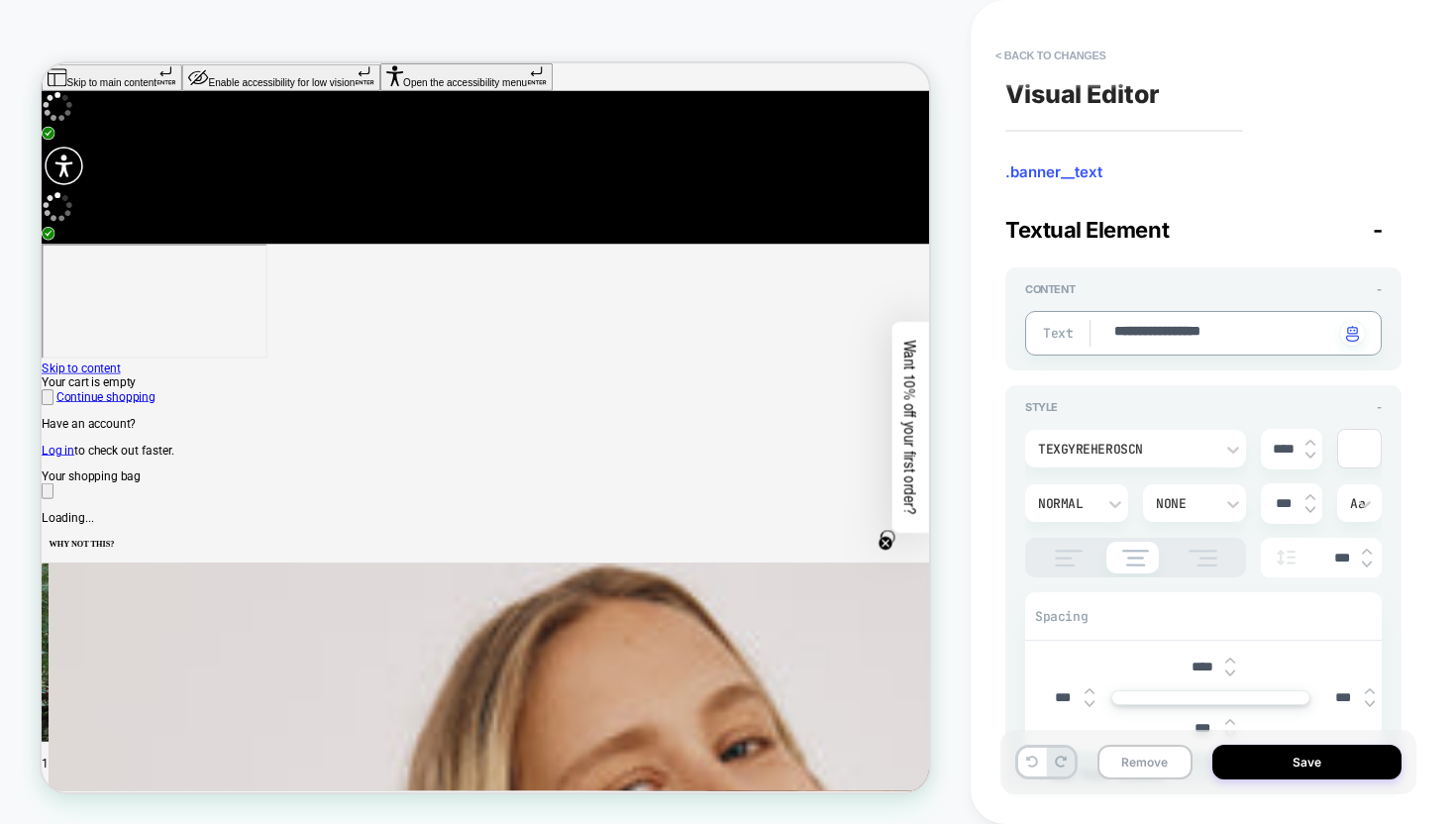 type on "*" 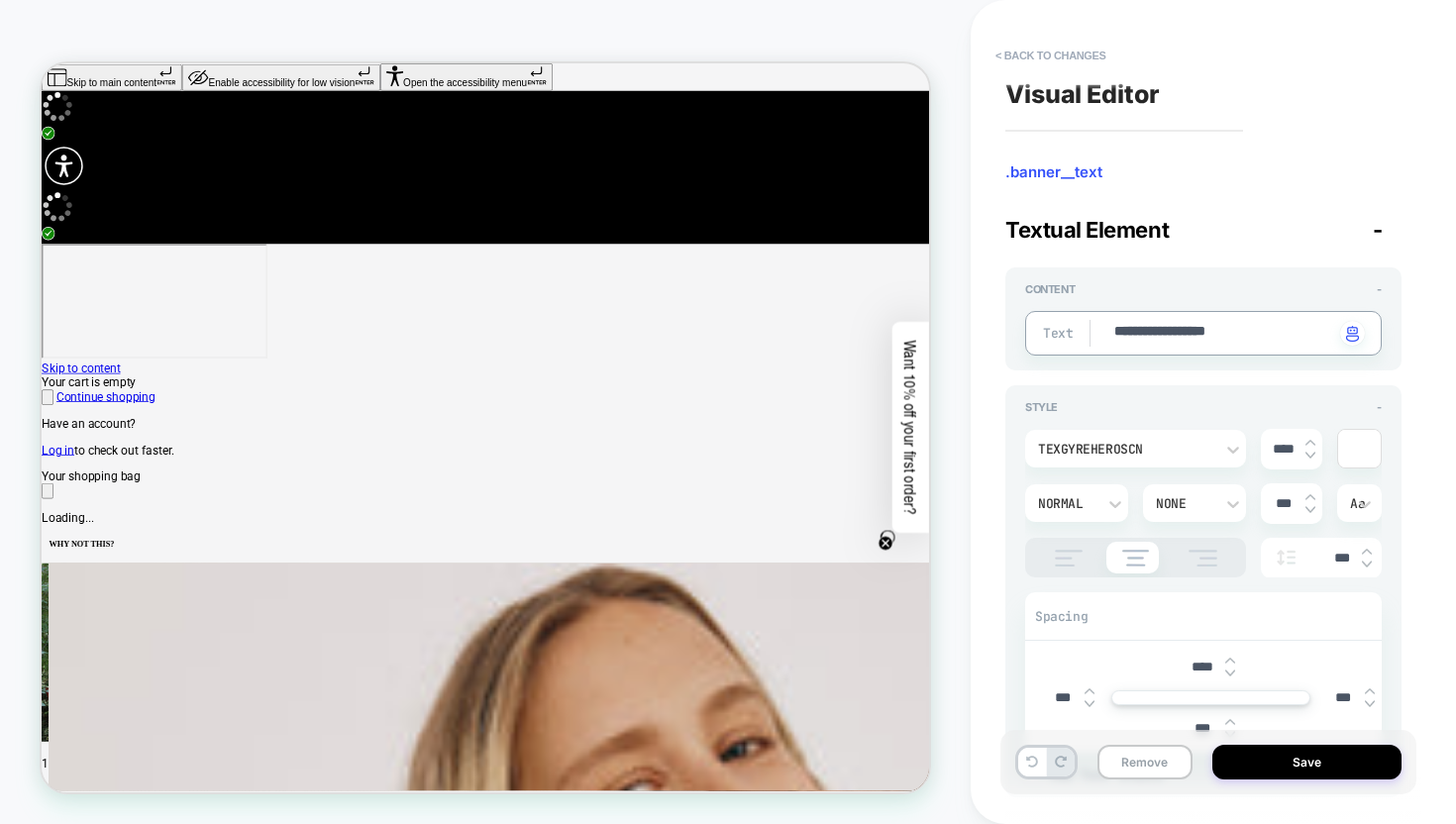 type on "*" 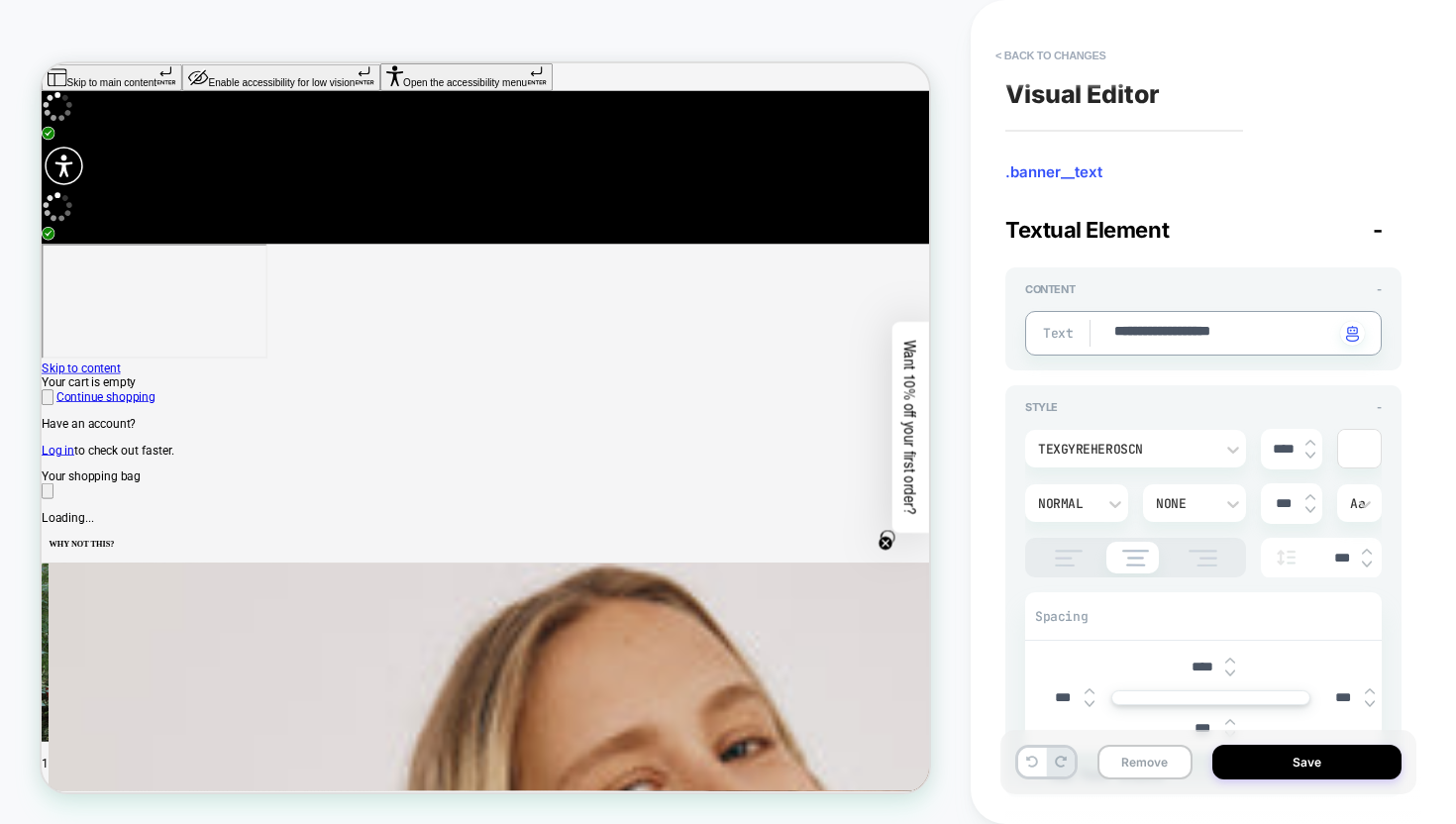 type on "*" 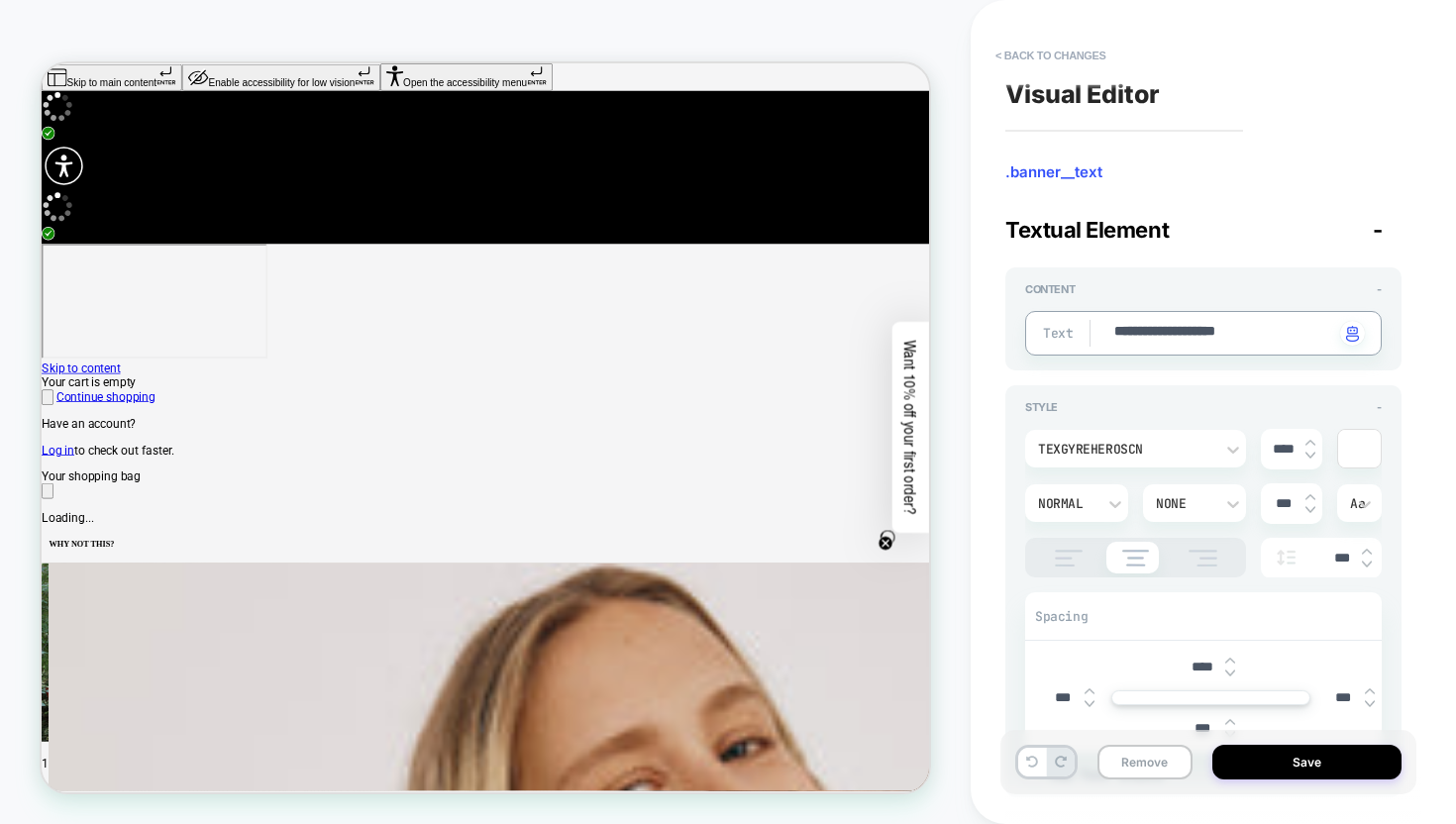 type on "*" 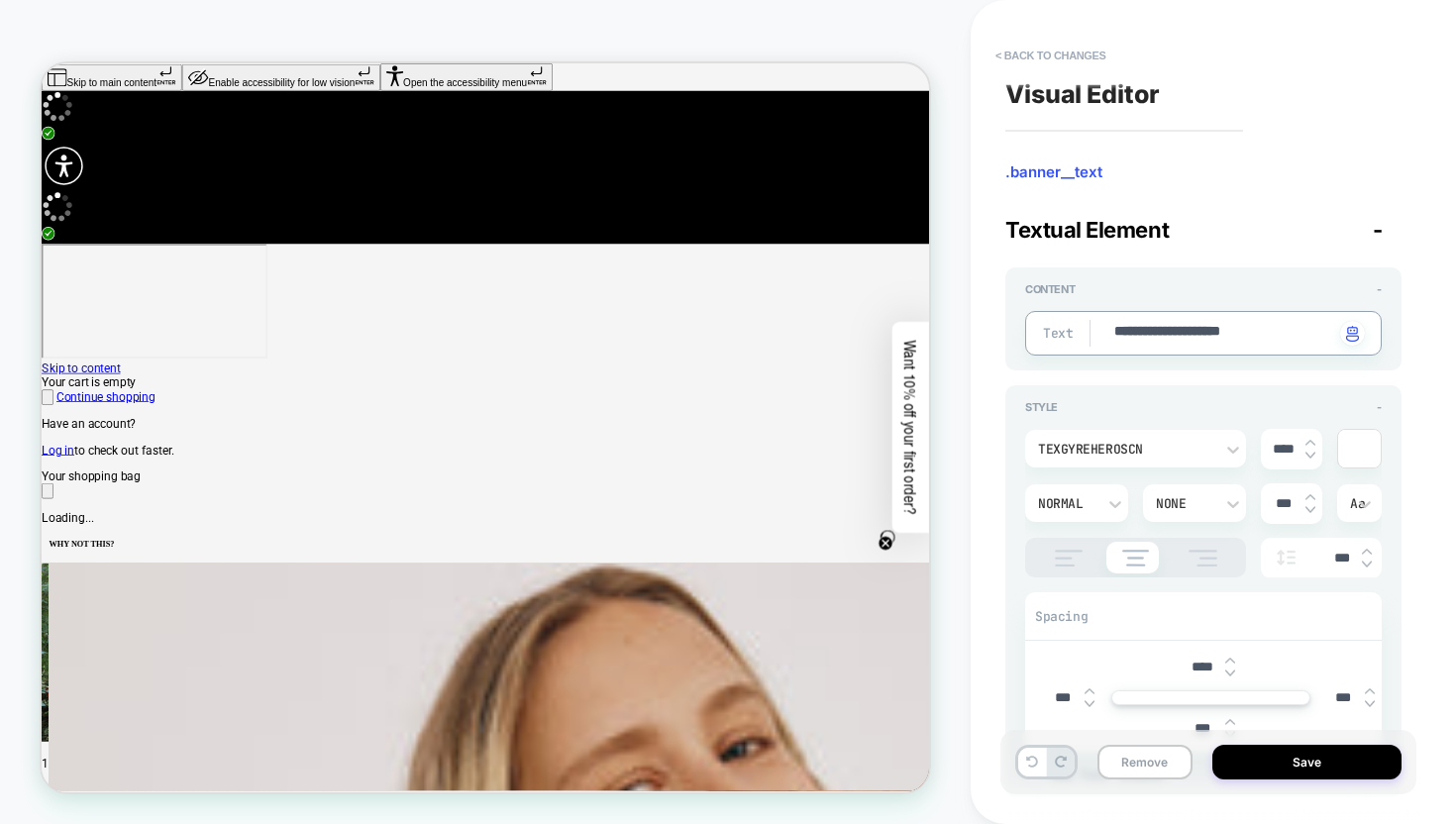type on "*" 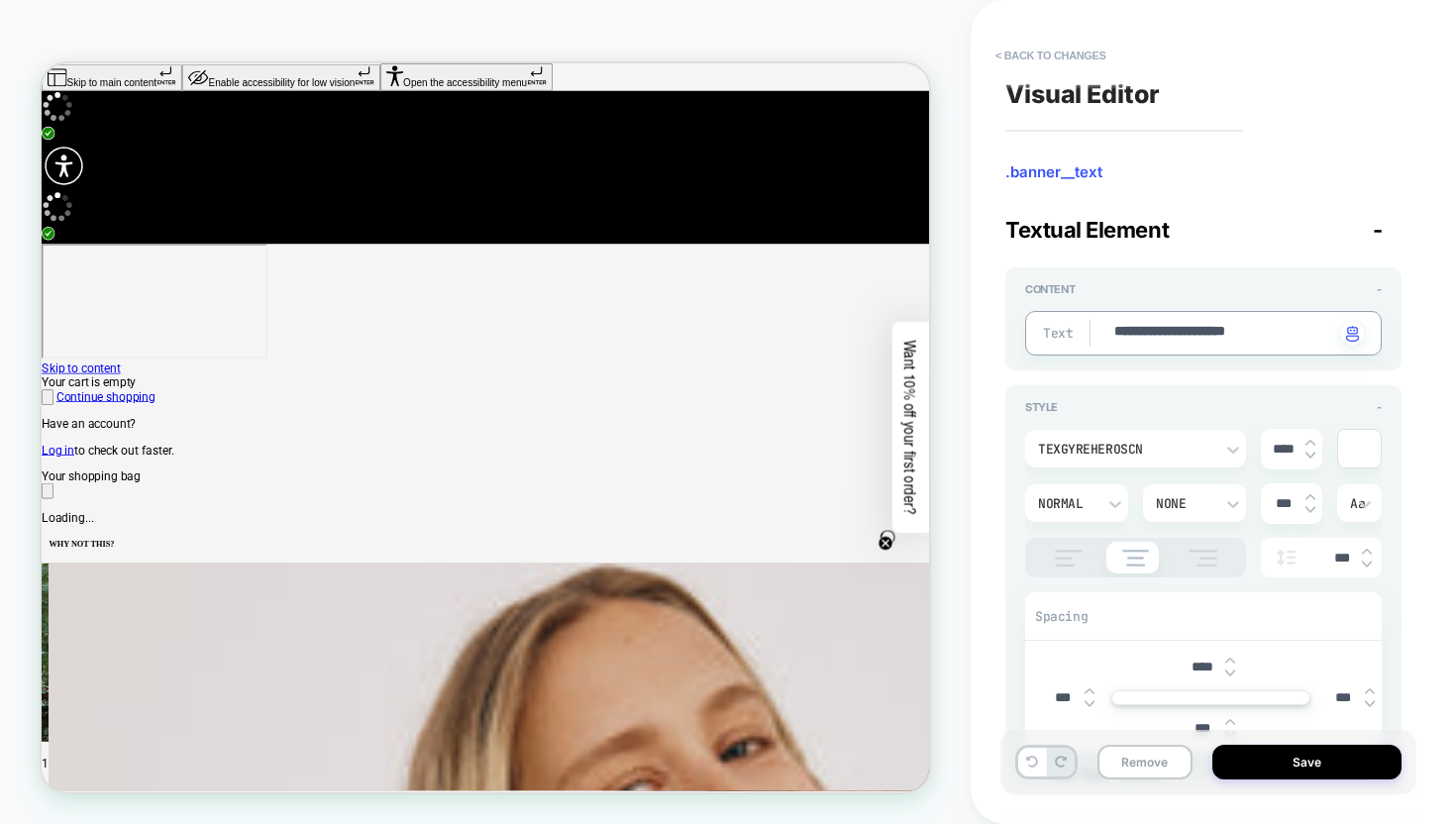 type on "*" 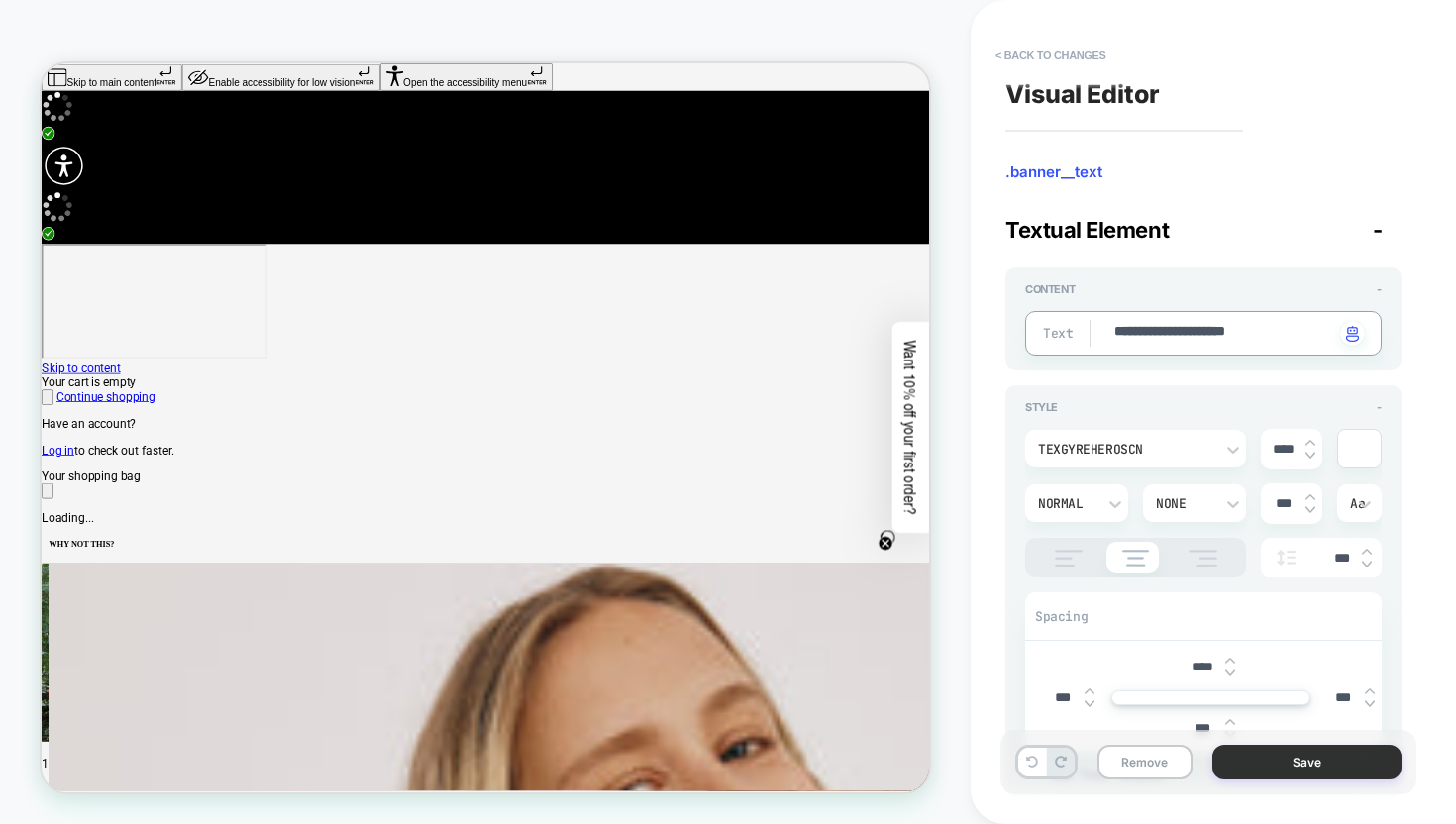 type on "**********" 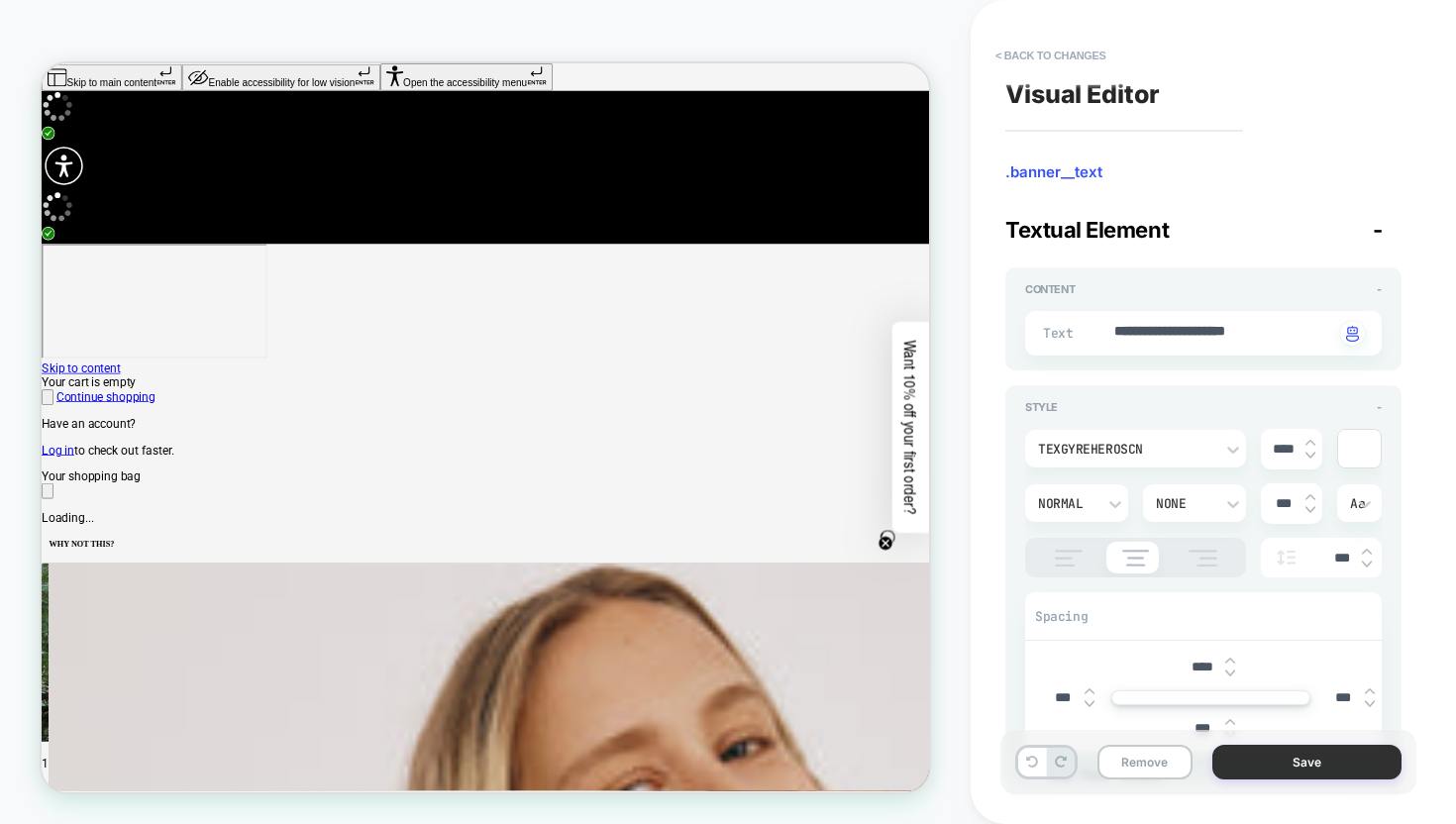 type on "*" 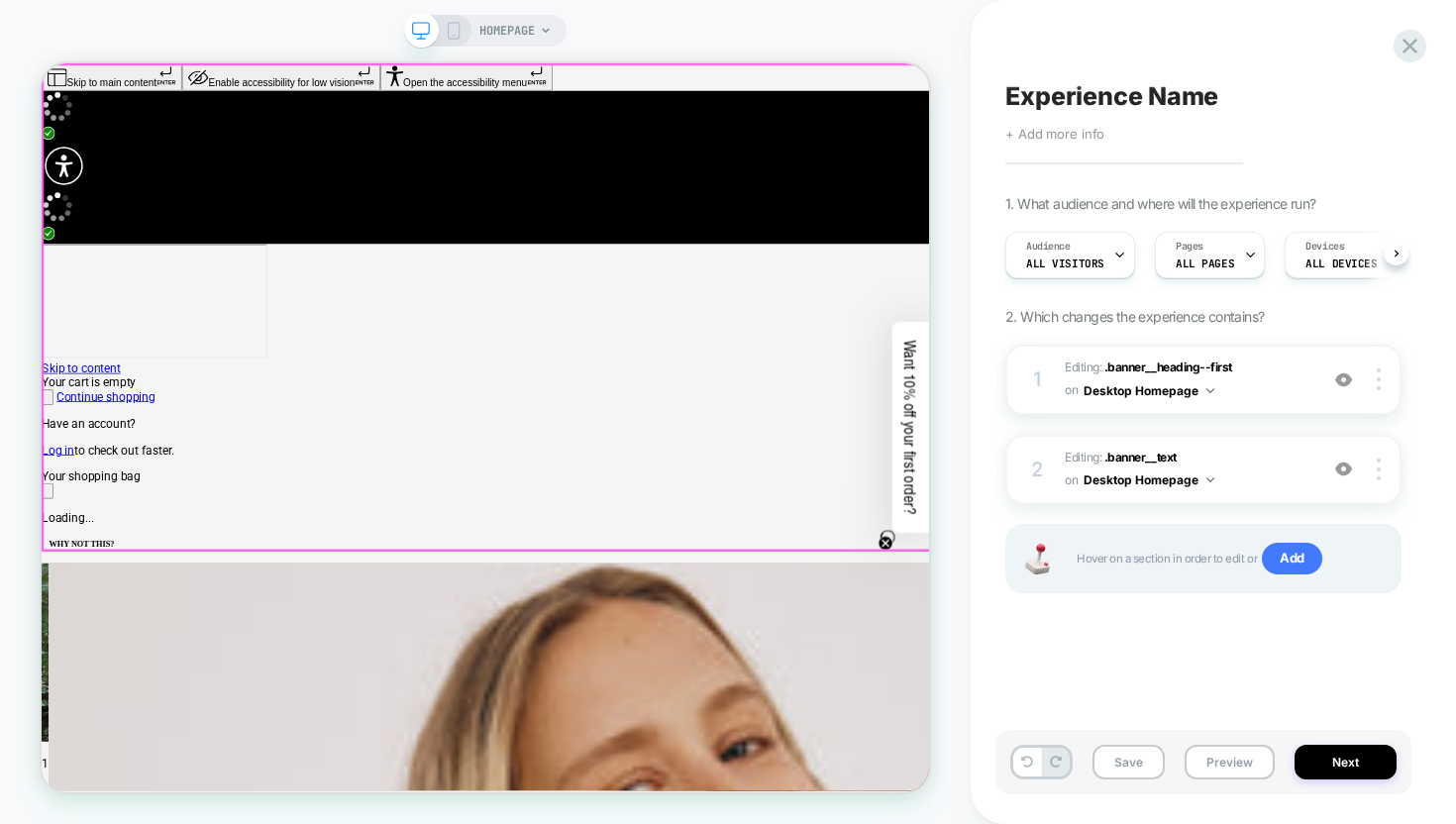 scroll, scrollTop: 0, scrollLeft: 1, axis: horizontal 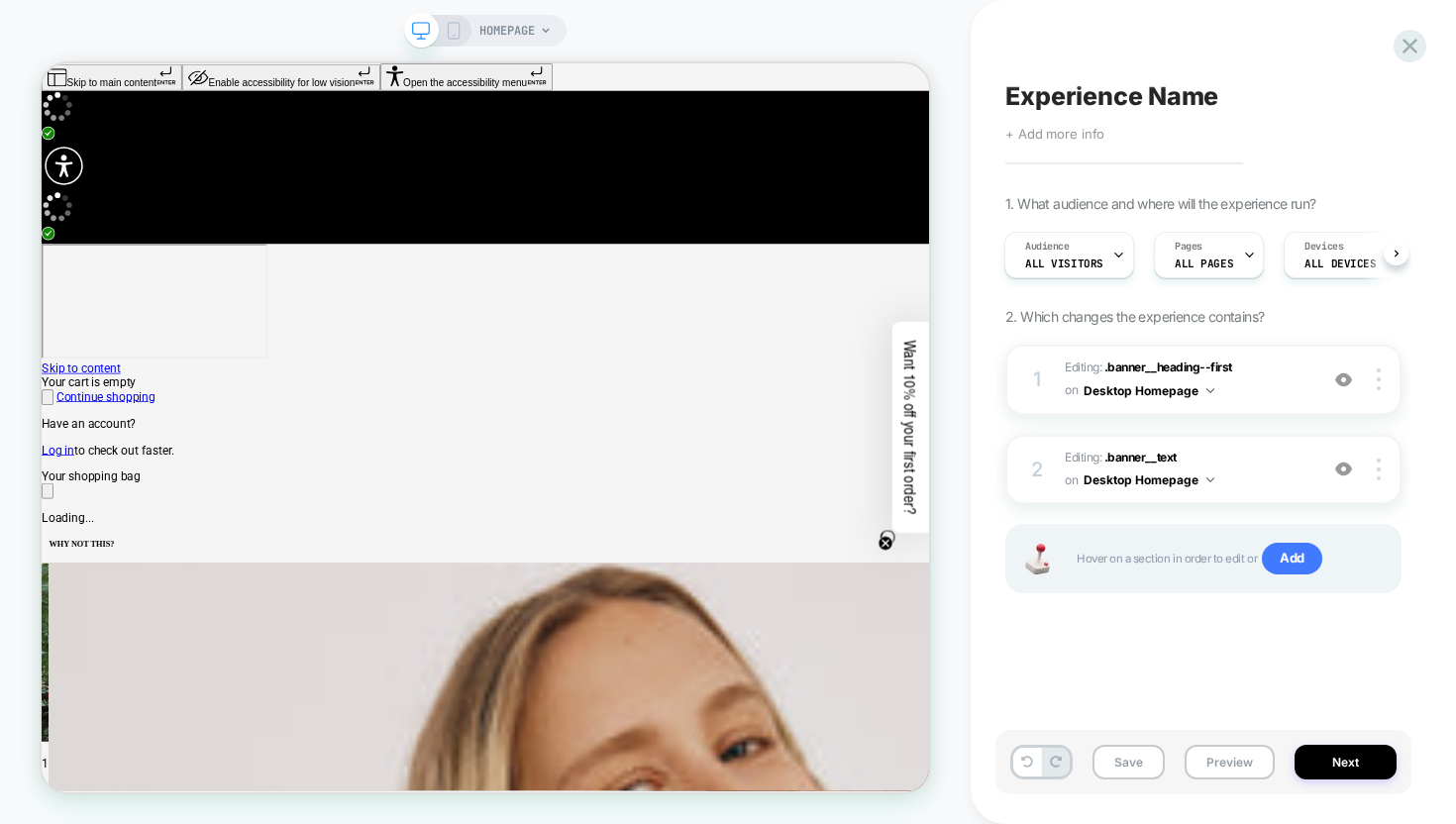 click 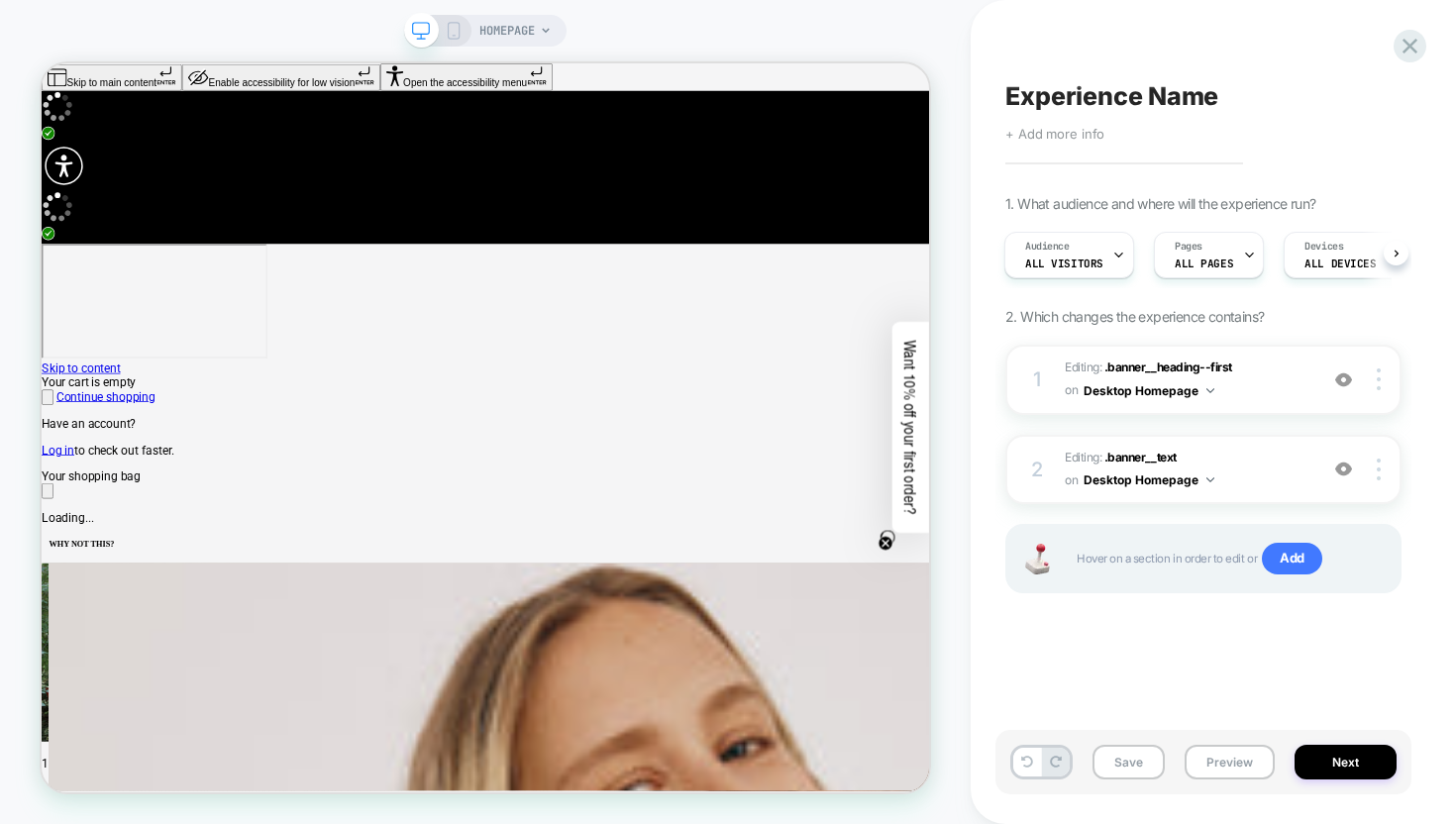 scroll, scrollTop: 0, scrollLeft: 0, axis: both 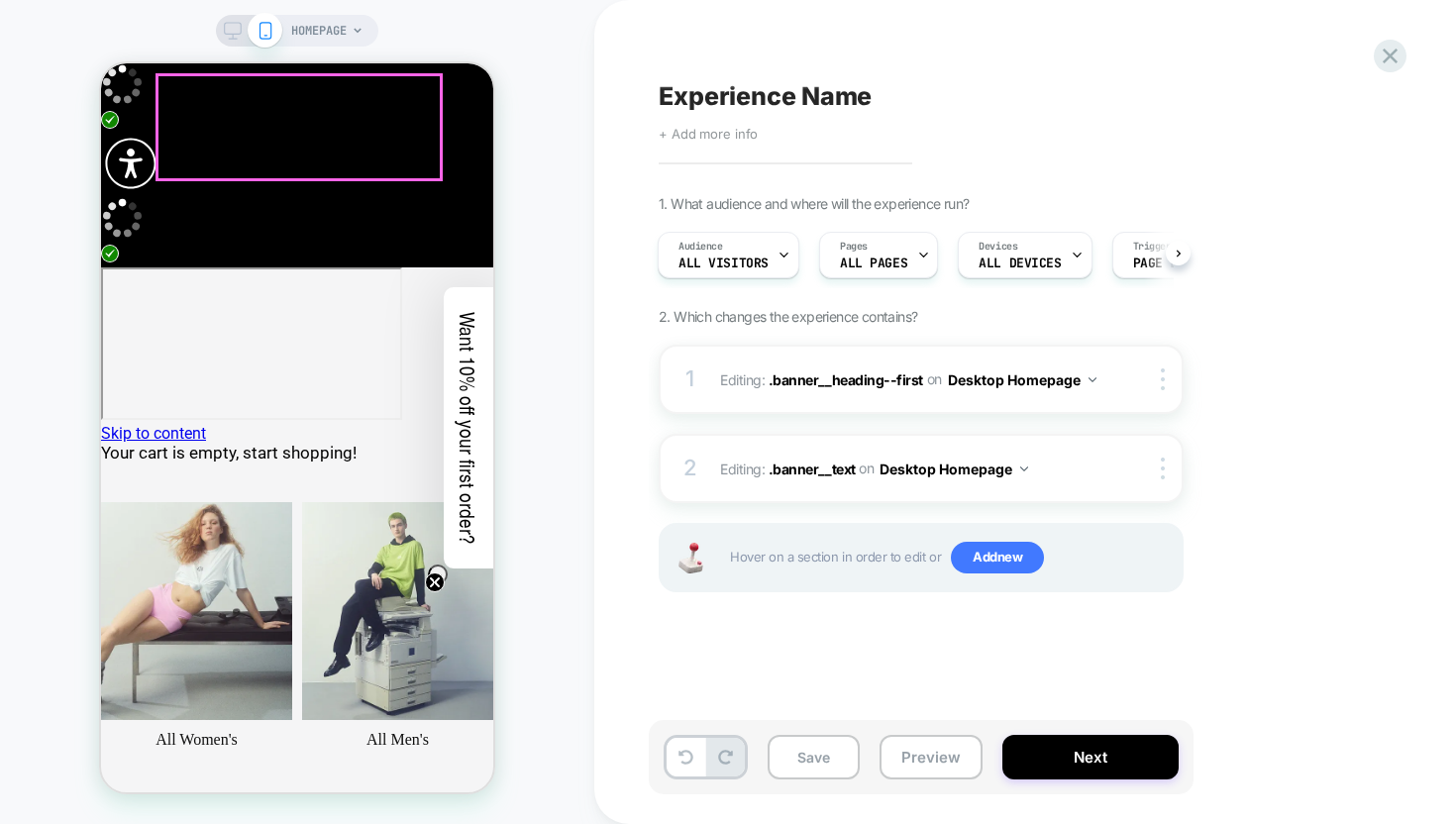 click on "Summer Sale Starts Now" at bounding box center (236, 11680) 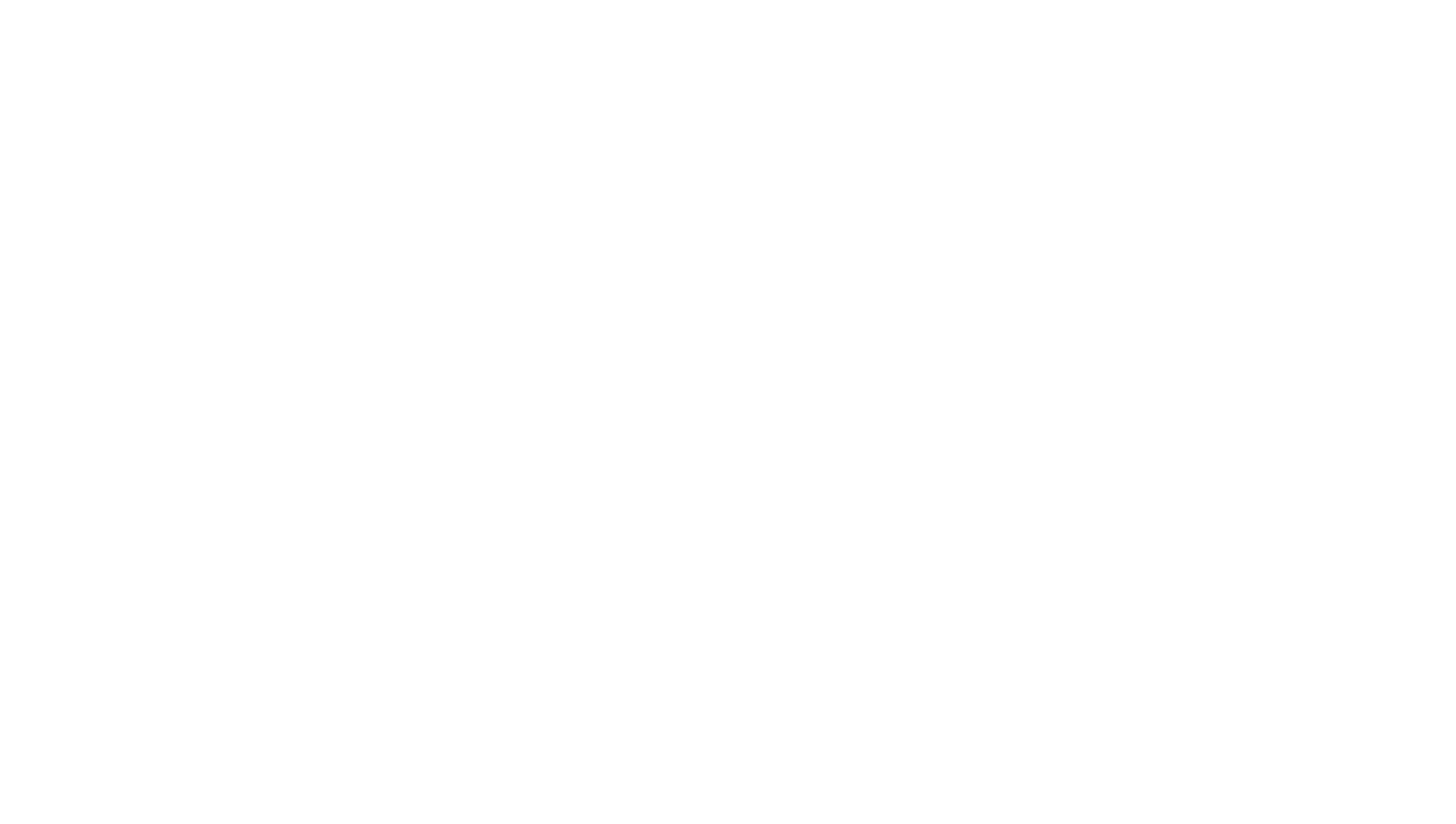 scroll, scrollTop: 0, scrollLeft: 0, axis: both 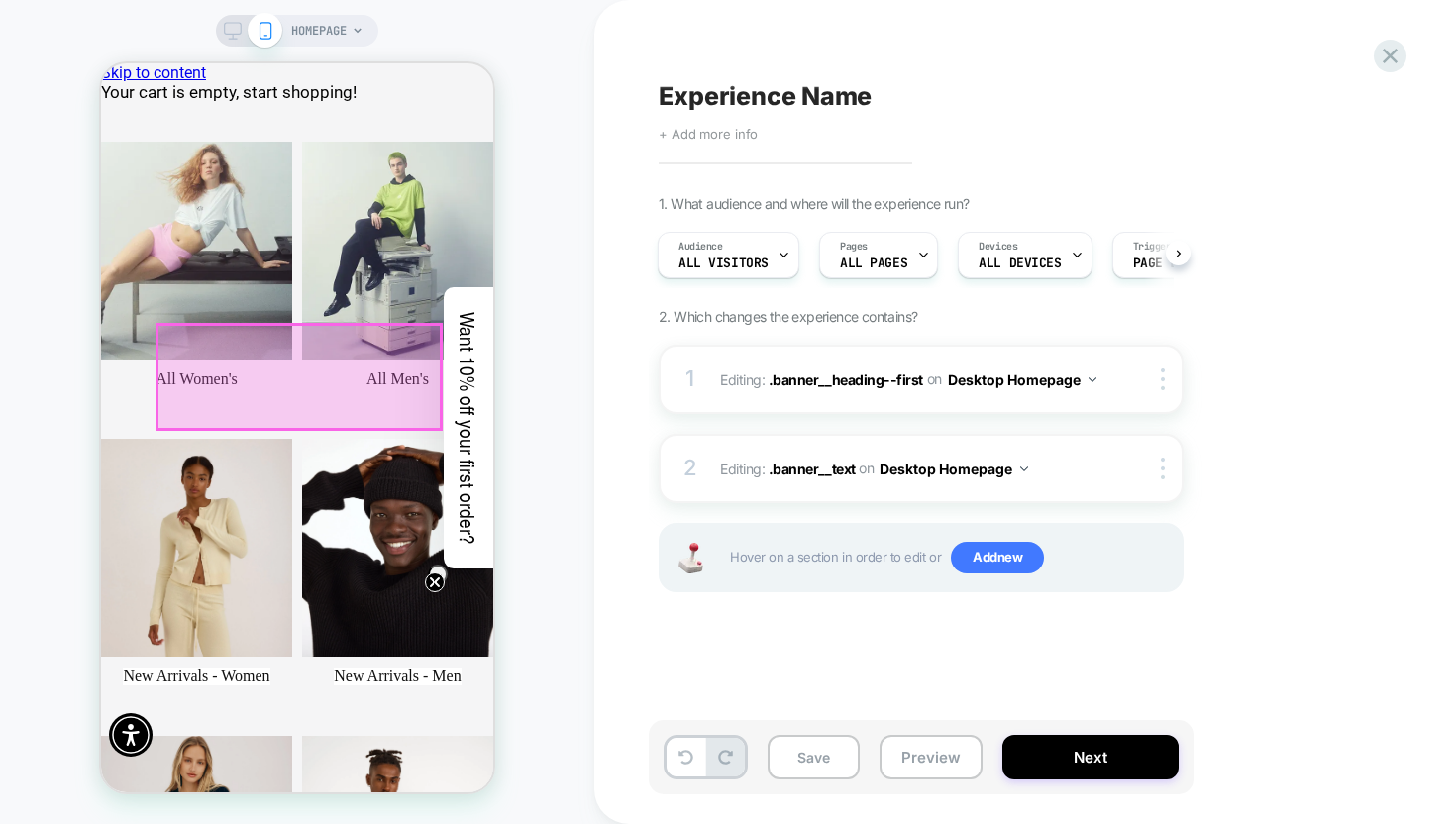 click on "Skip to content
Your cart is empty, start shopping! ﻿ All Women's ﻿ All Men's ﻿ New Arrivals - Women ﻿ New Arrivals - Men ﻿ Most Popular - Women ﻿ Most Popular - Men
Continue shopping
Have an account?
Log in  to check out faster.
﻿
Your shopping bag" at bounding box center (297, 11856) 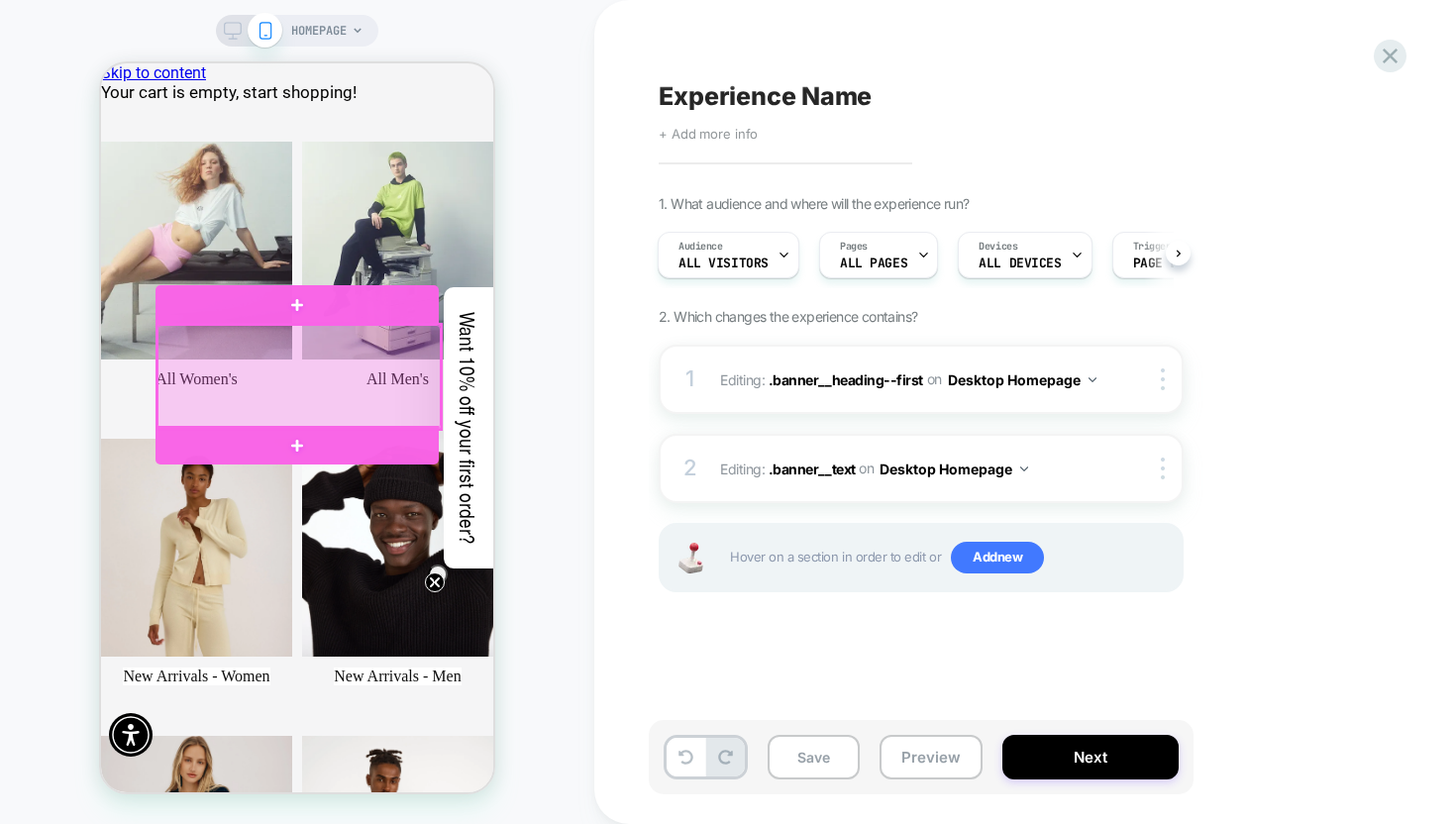 click at bounding box center (298, 376) 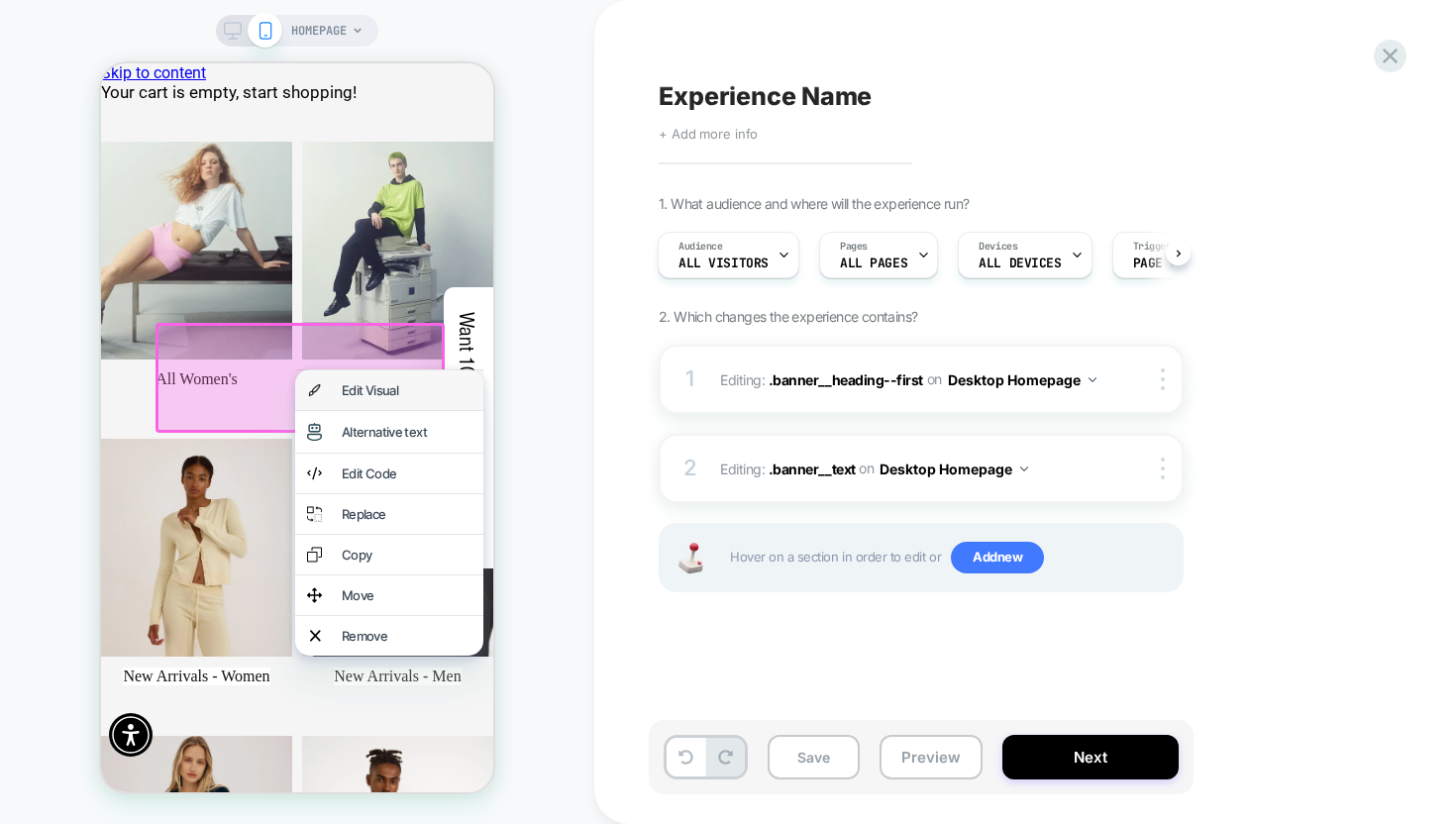 click on "Edit Visual" at bounding box center (406, 390) 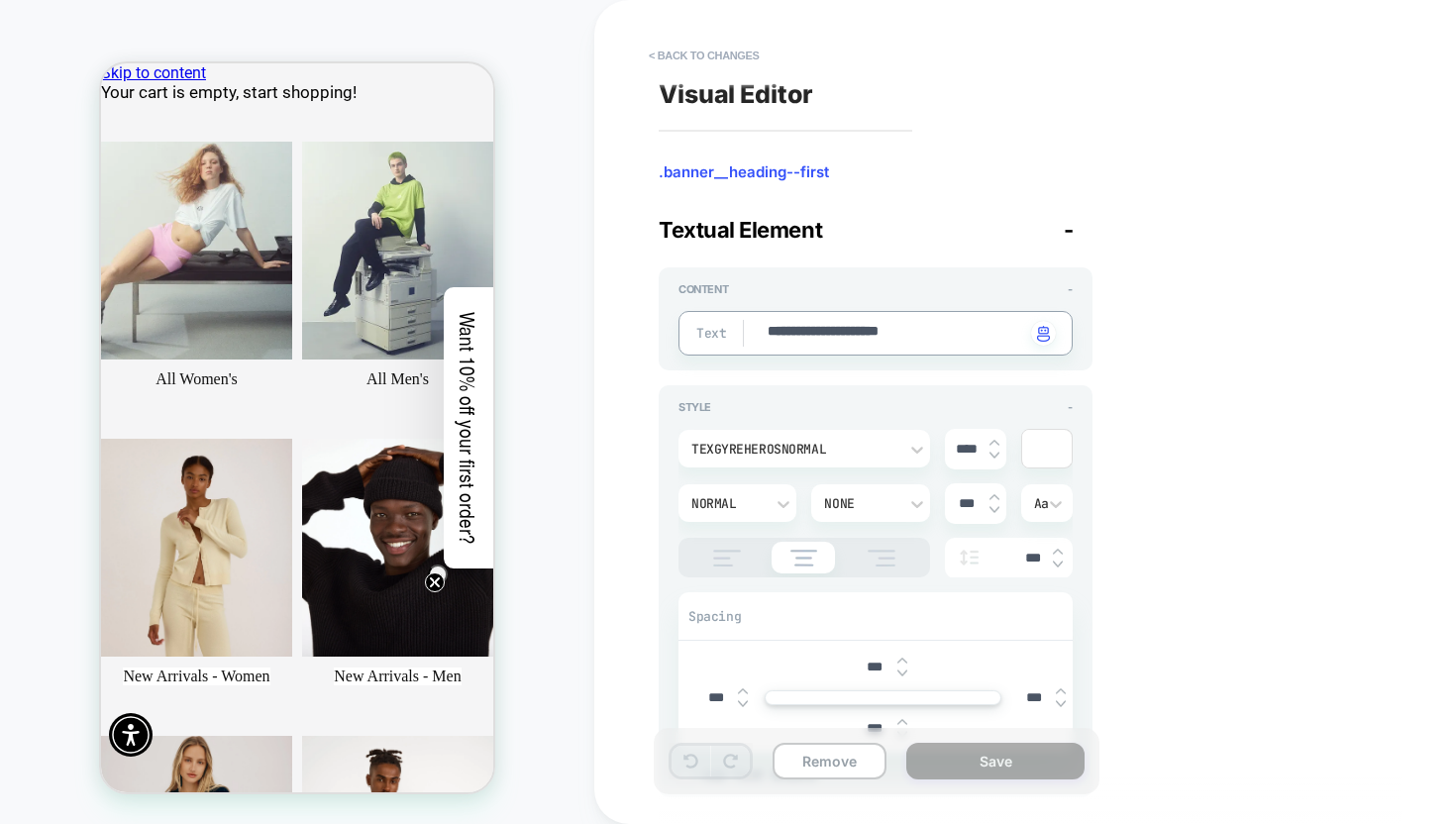 drag, startPoint x: 952, startPoint y: 337, endPoint x: 612, endPoint y: 337, distance: 340 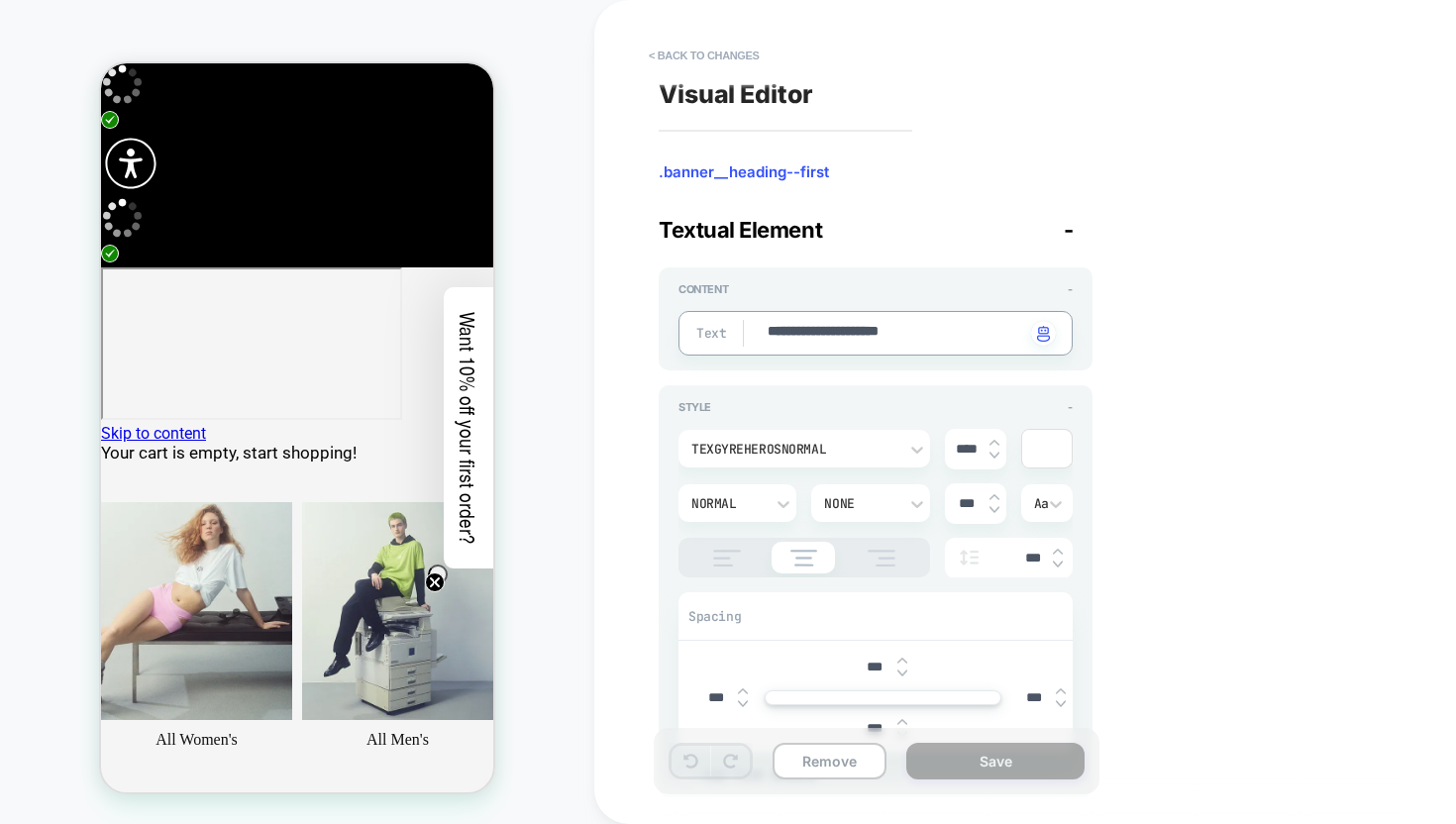 type on "*" 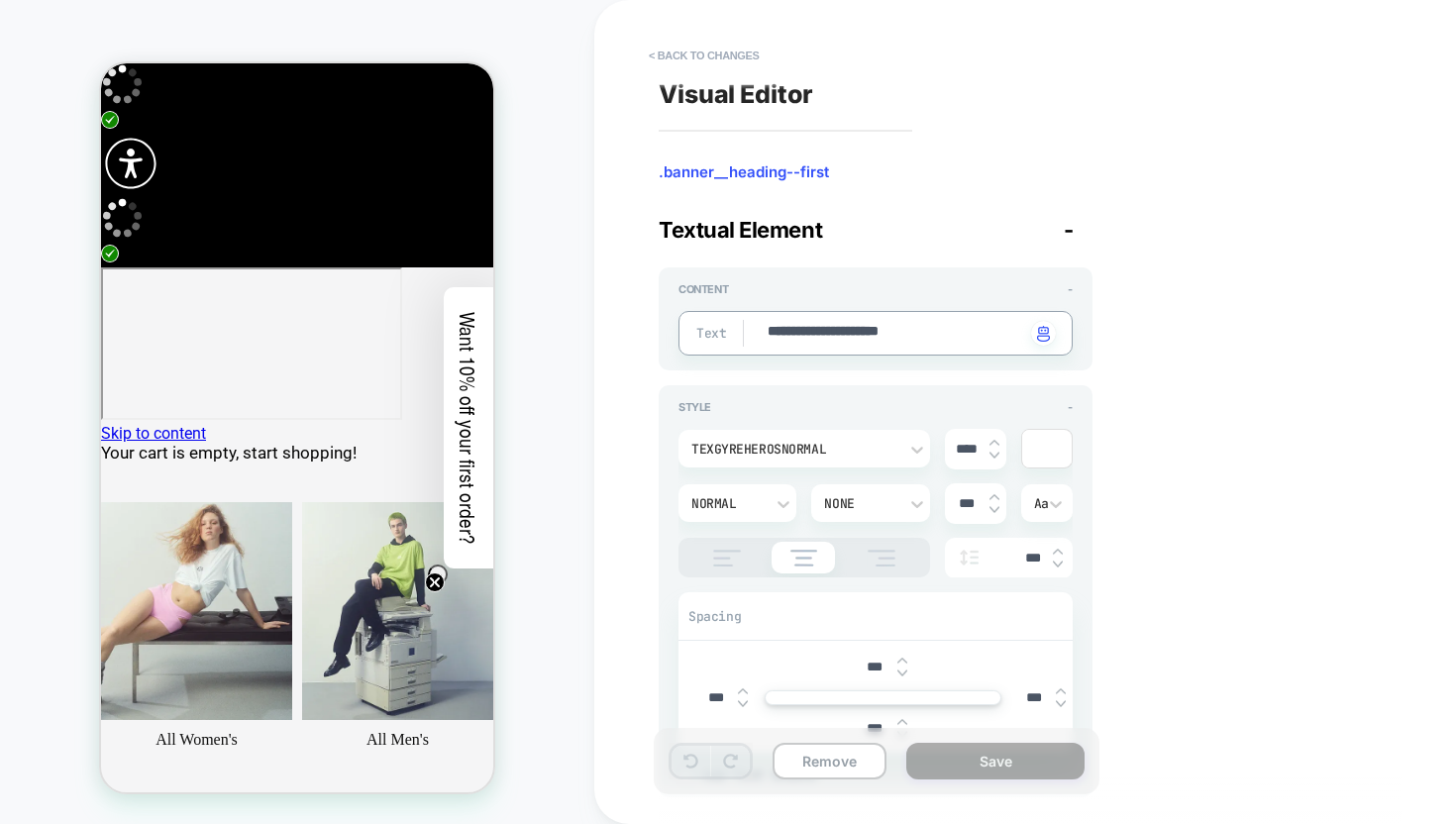 type on "*" 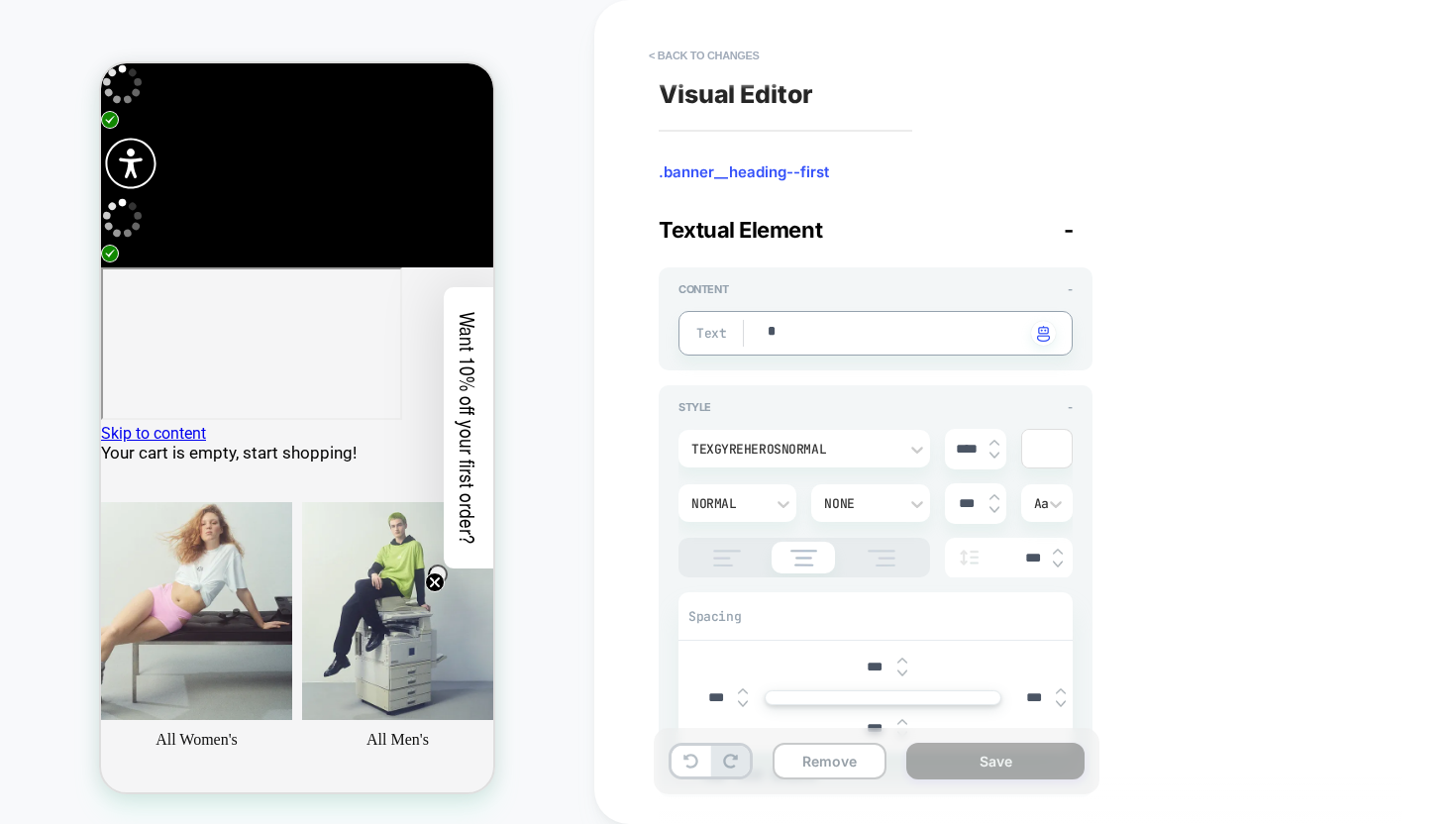 type on "*" 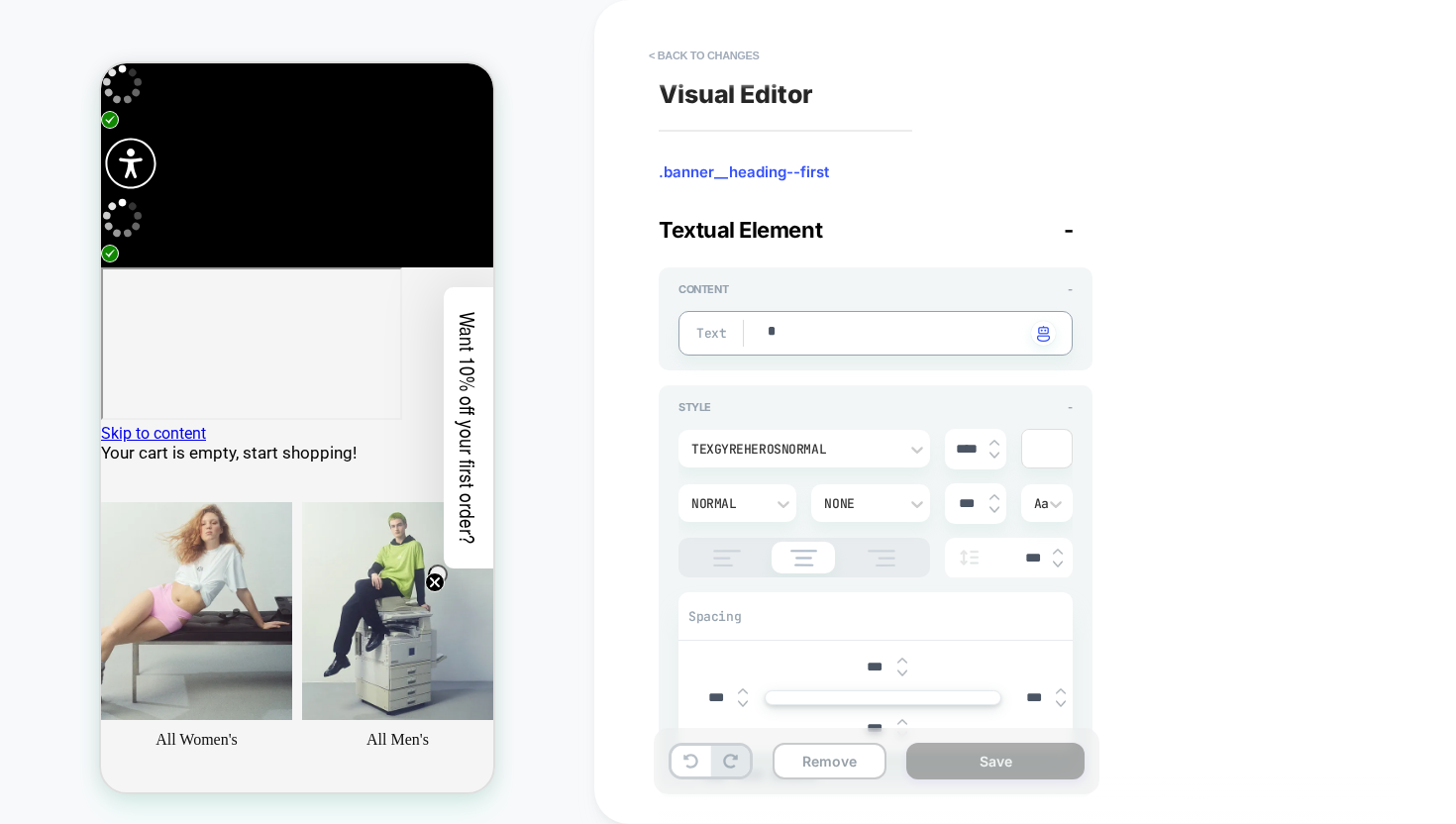 type on "**" 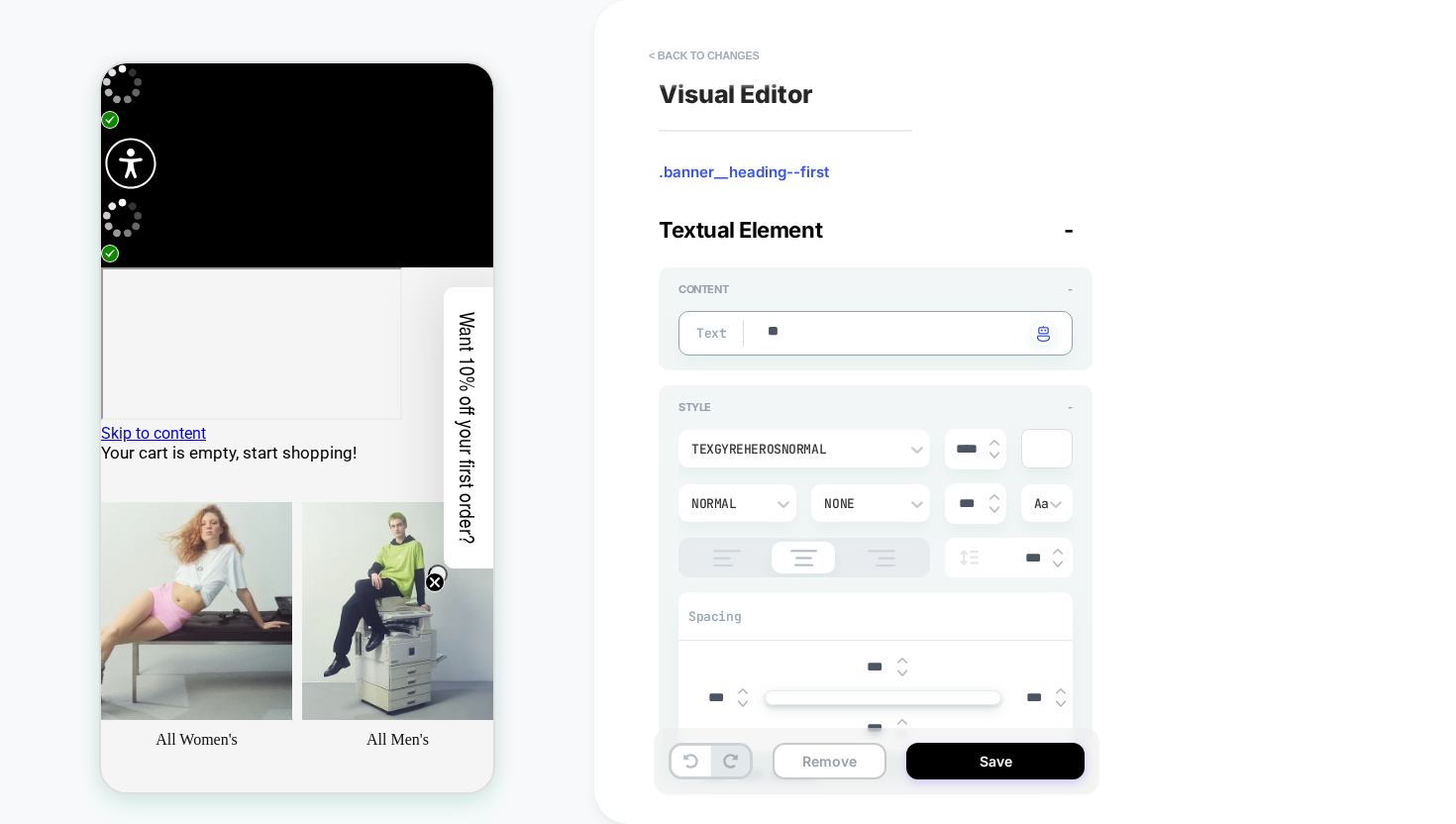 type on "*" 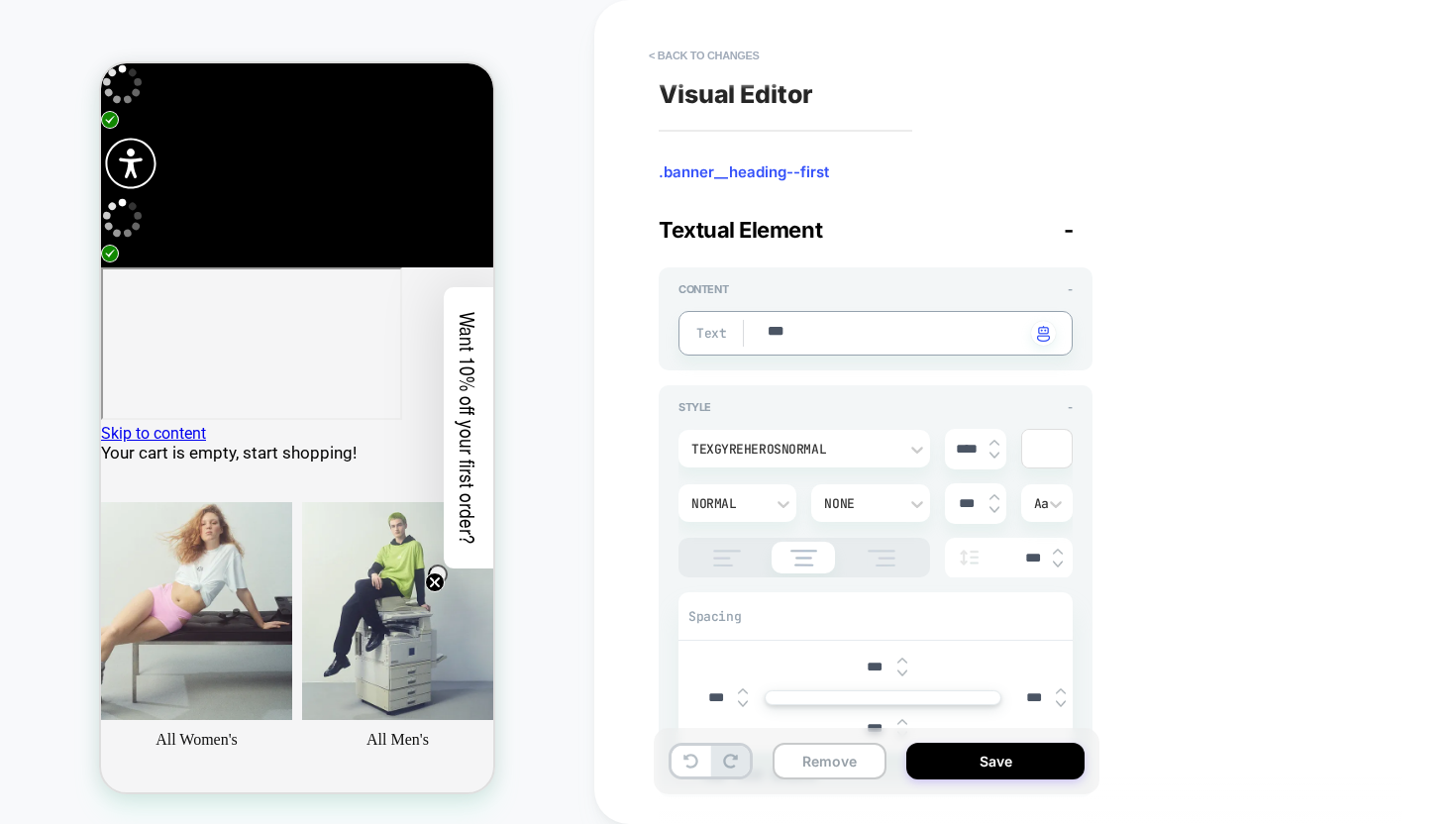 type on "*" 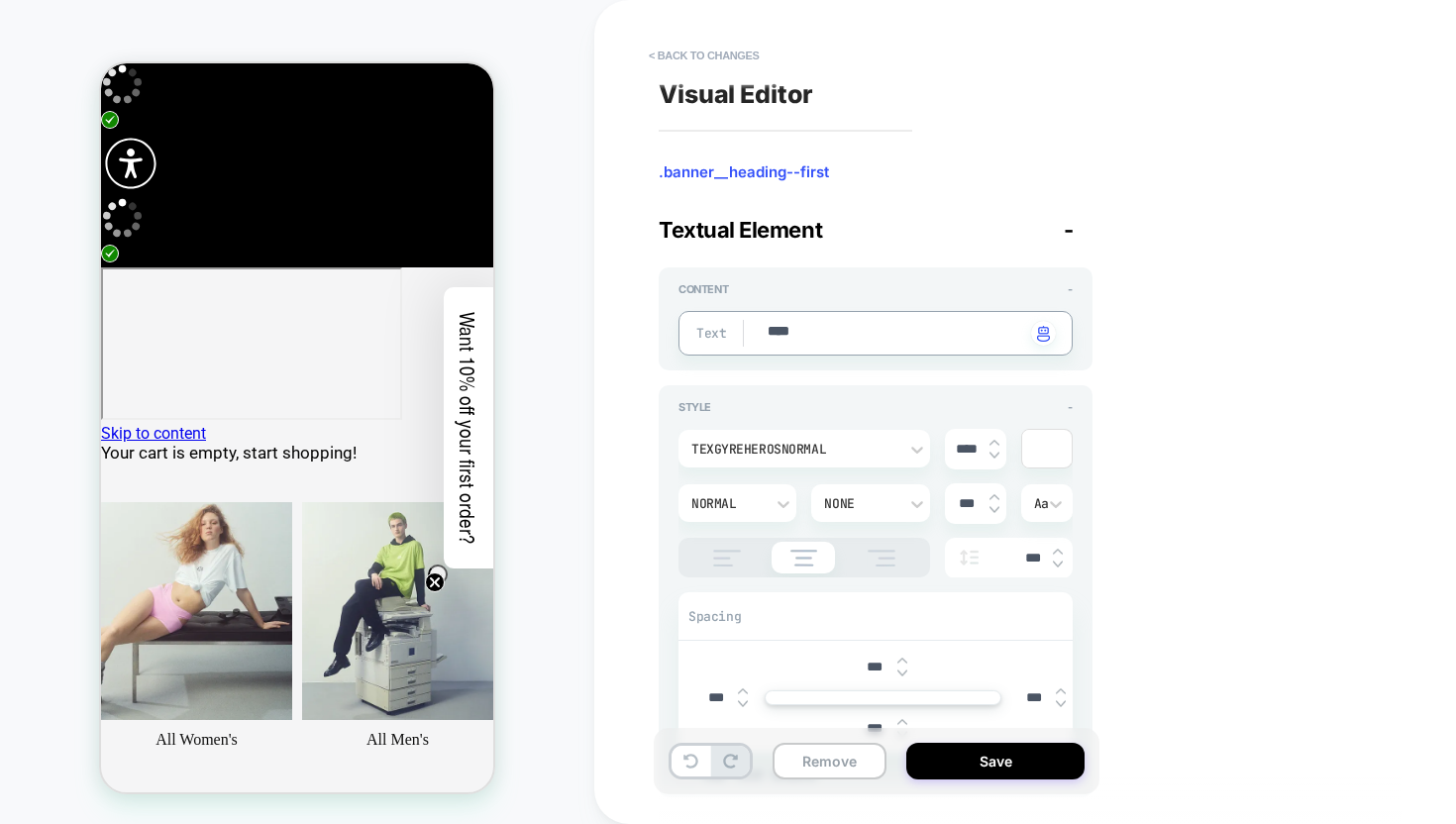 type on "*" 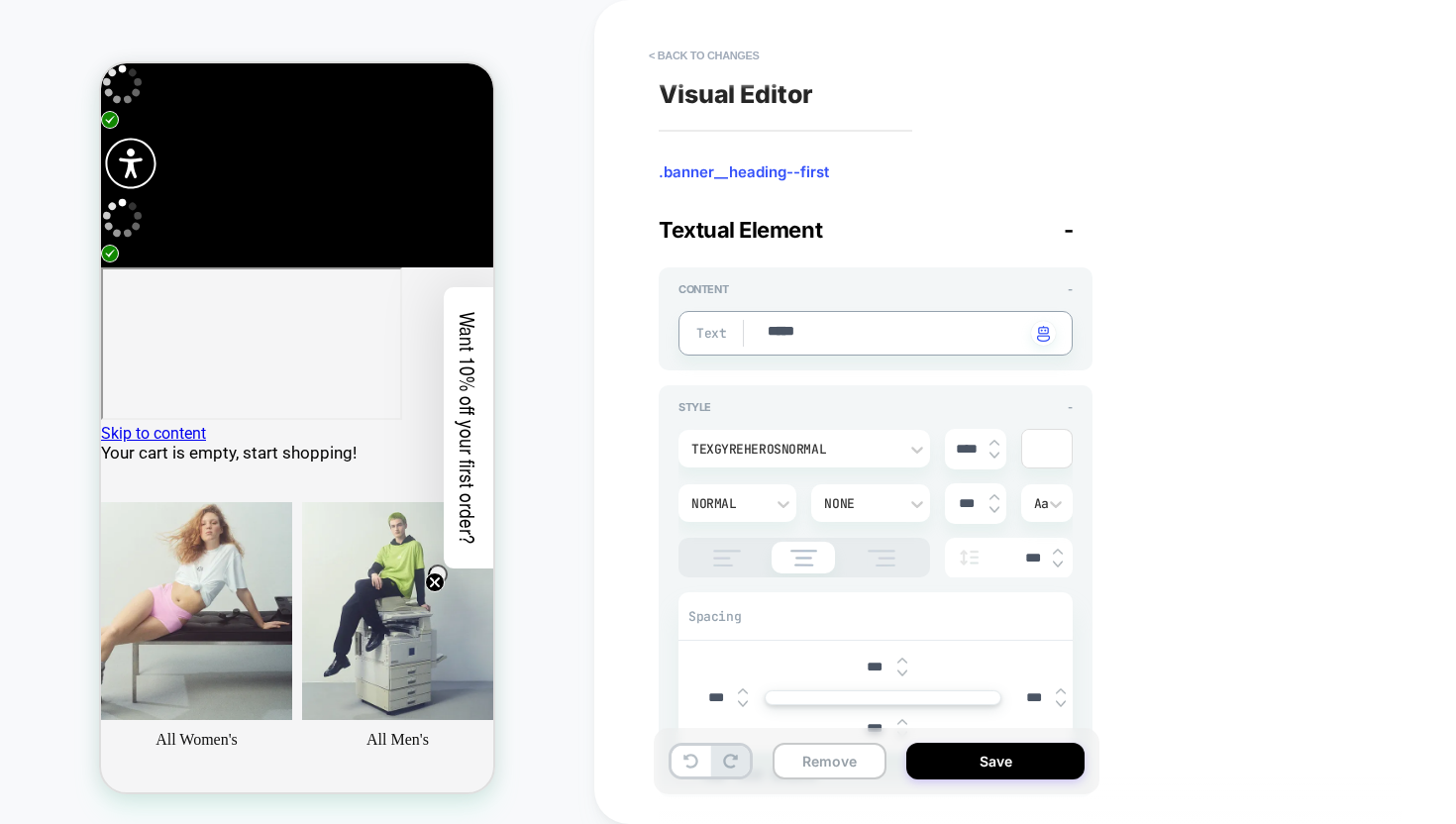 type on "*" 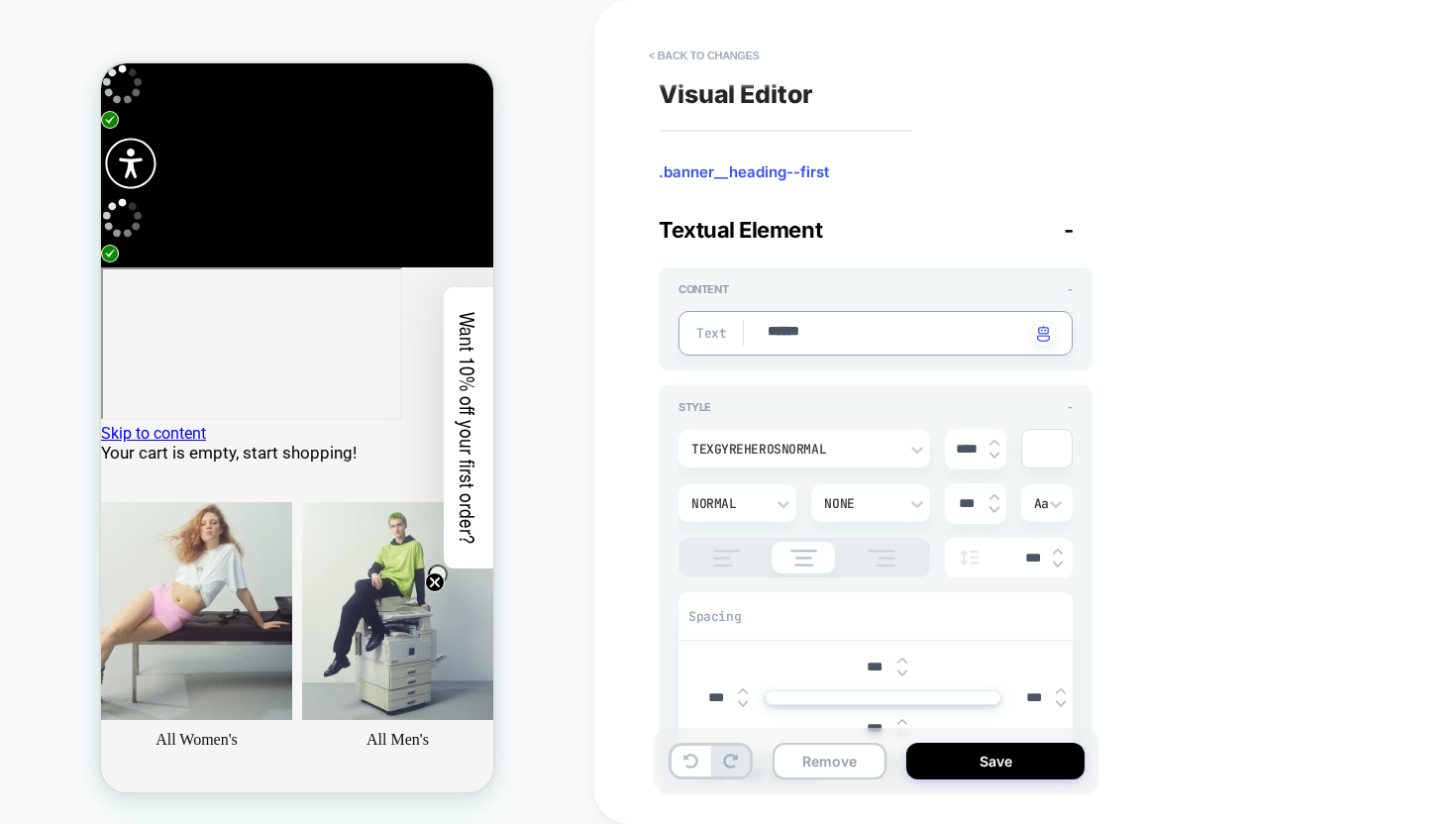 type on "*" 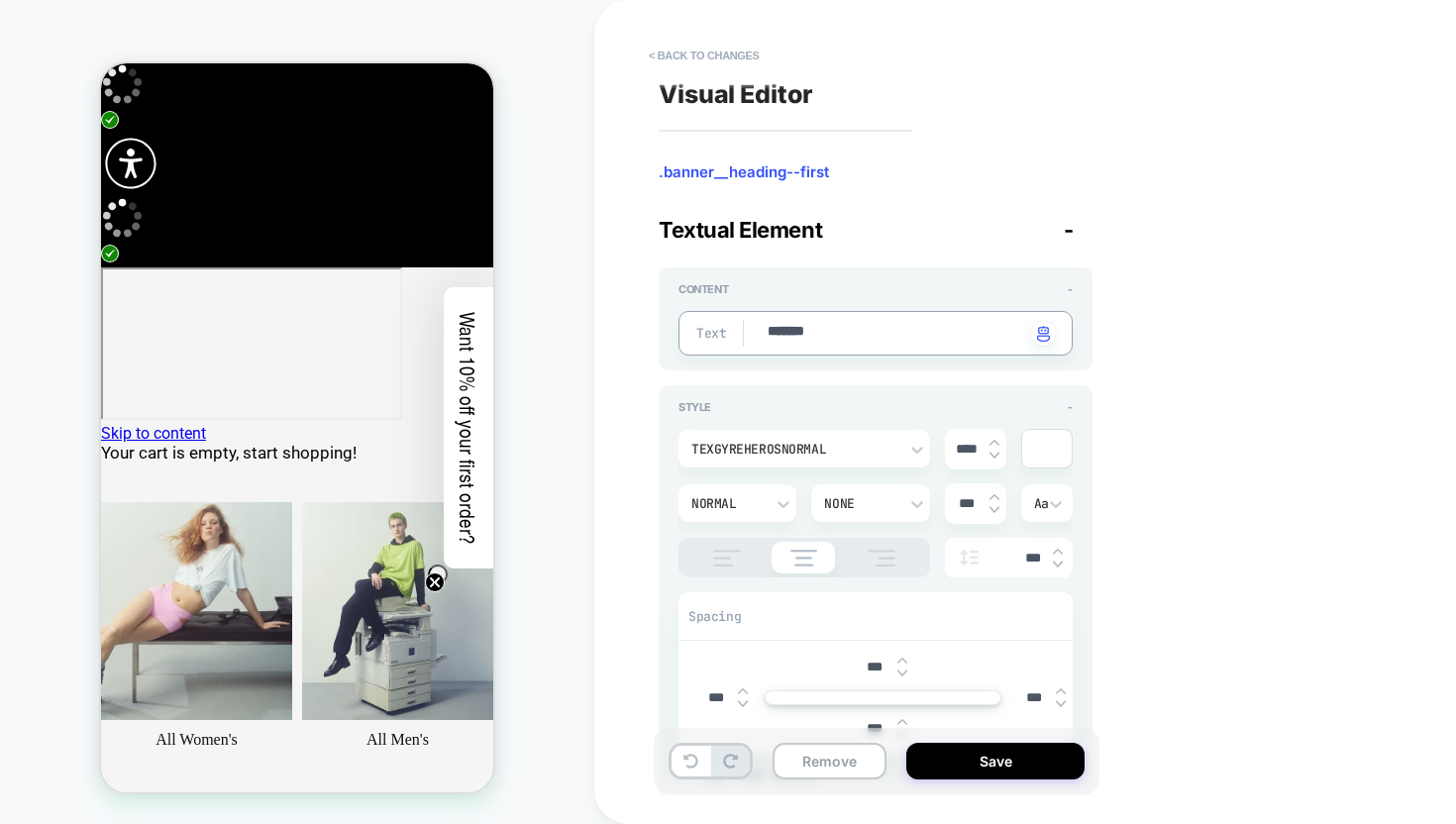 type on "*" 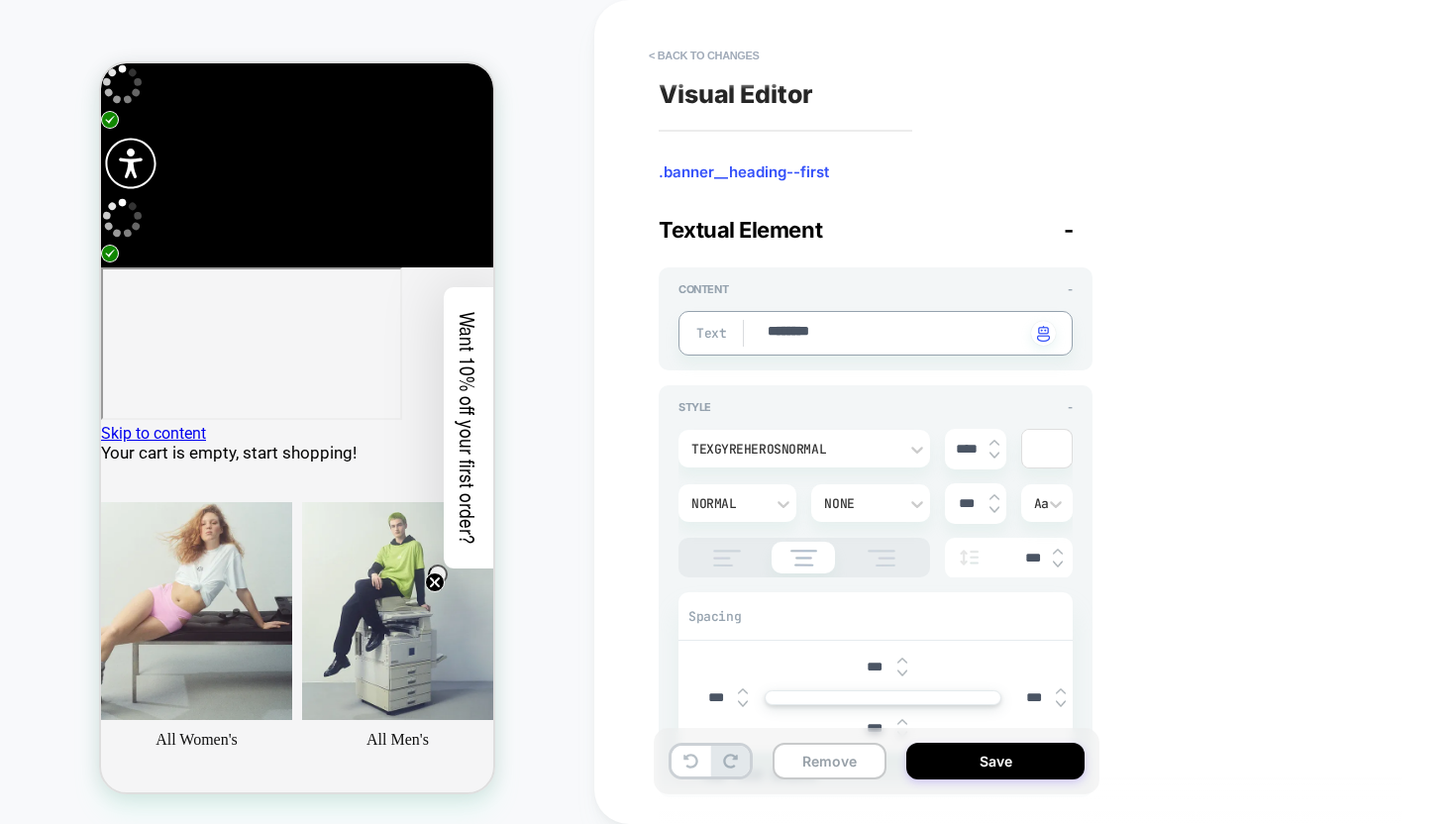 type on "*" 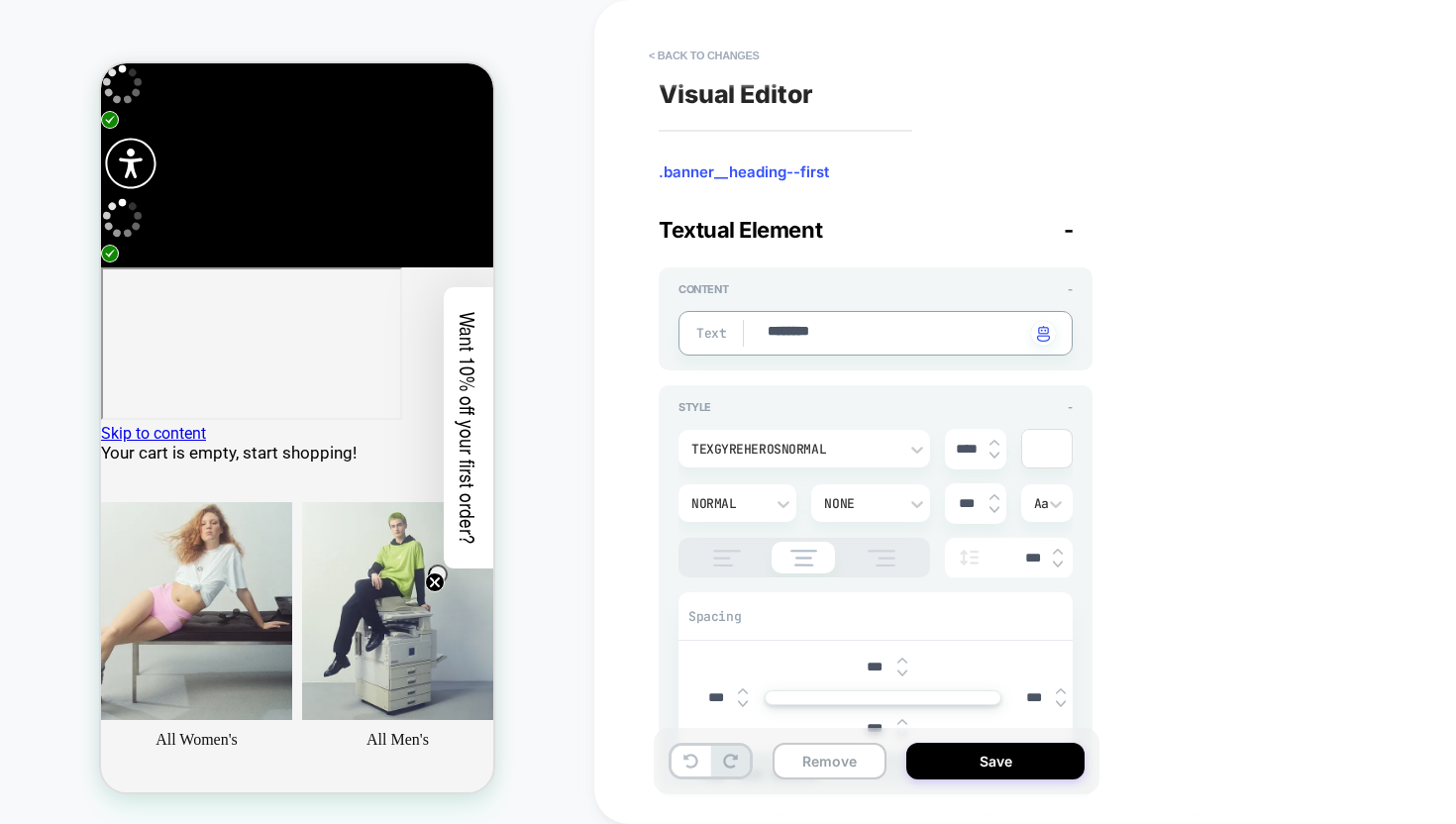 type on "*********" 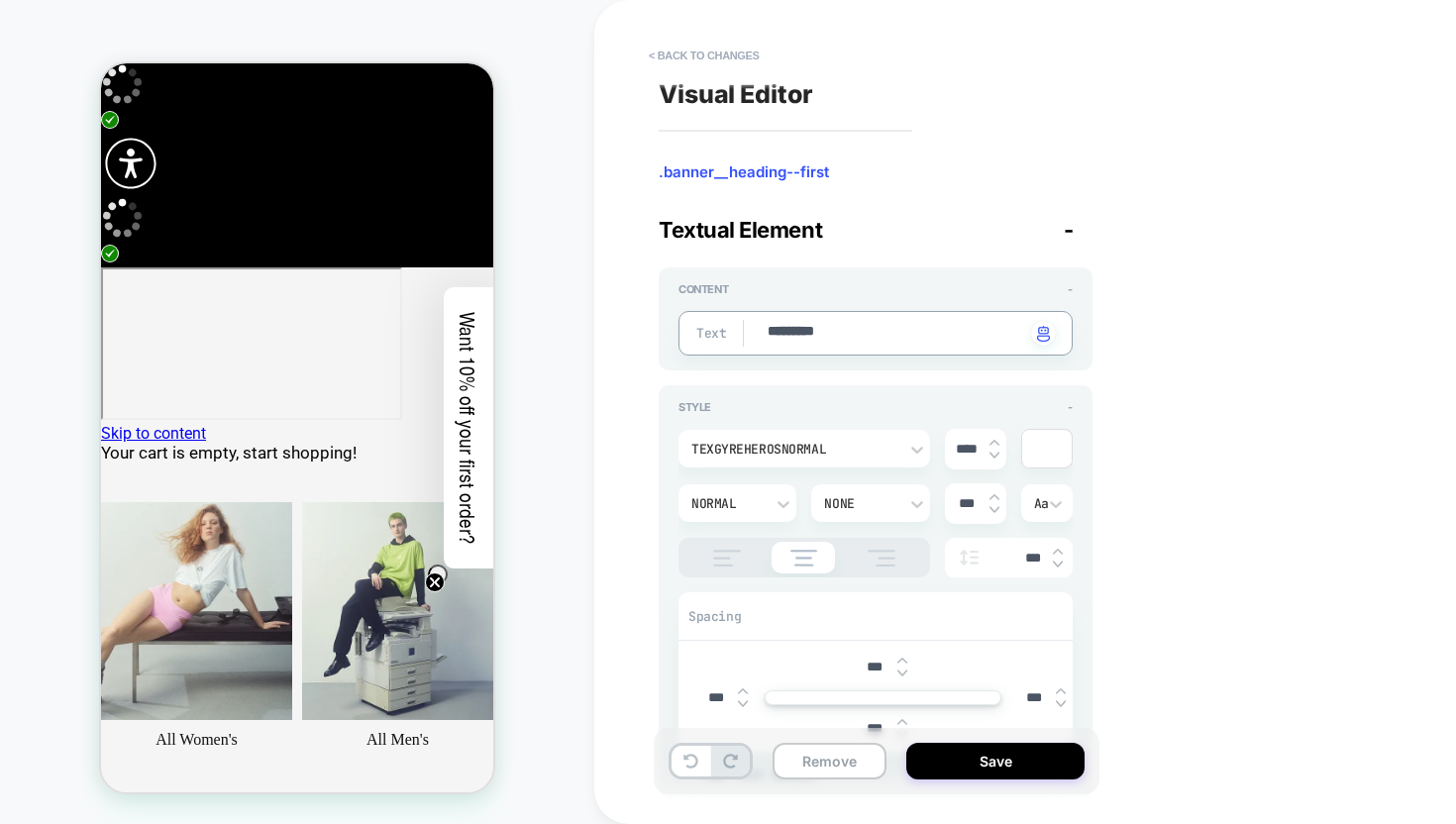 type on "*" 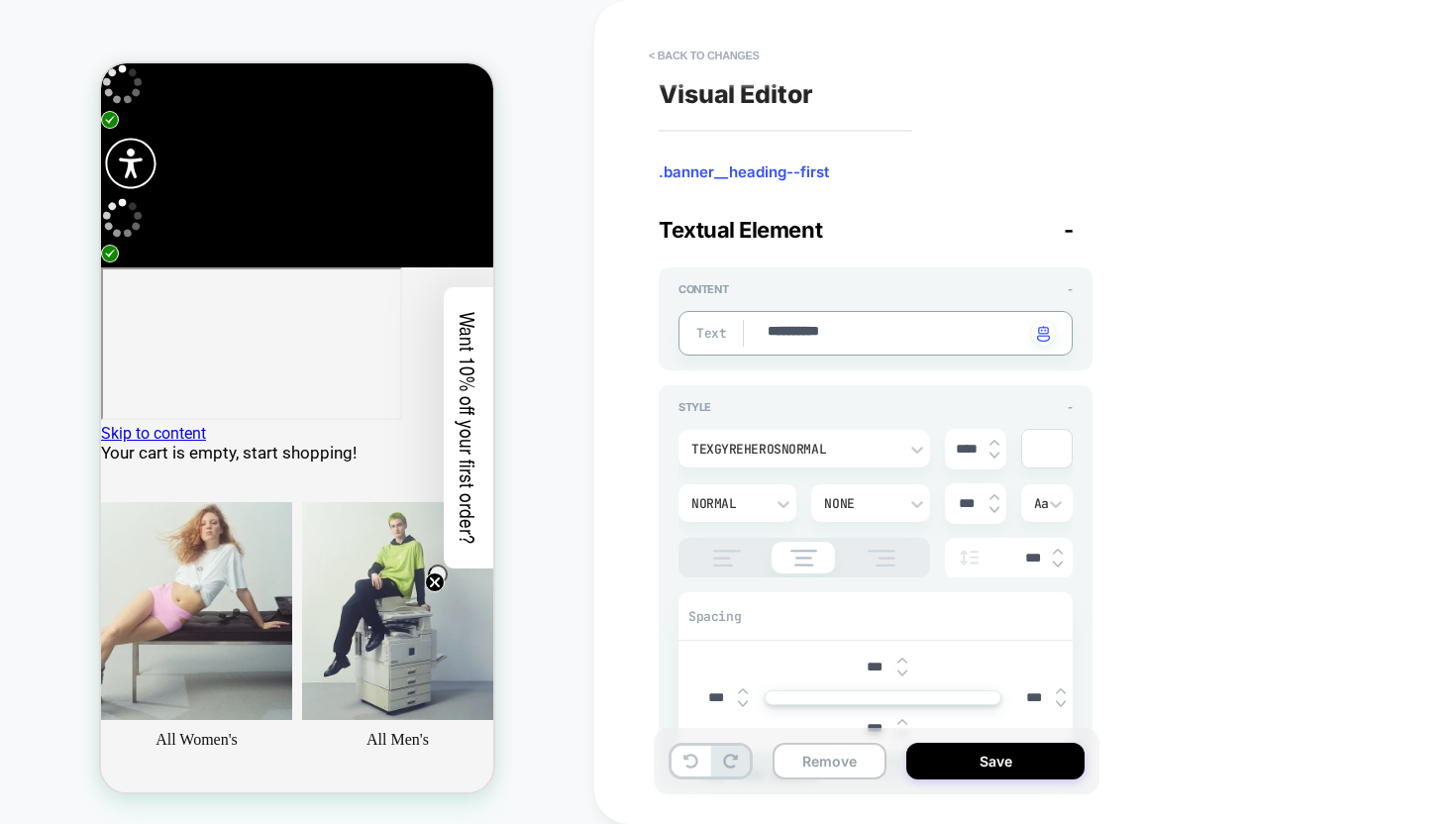 type on "*" 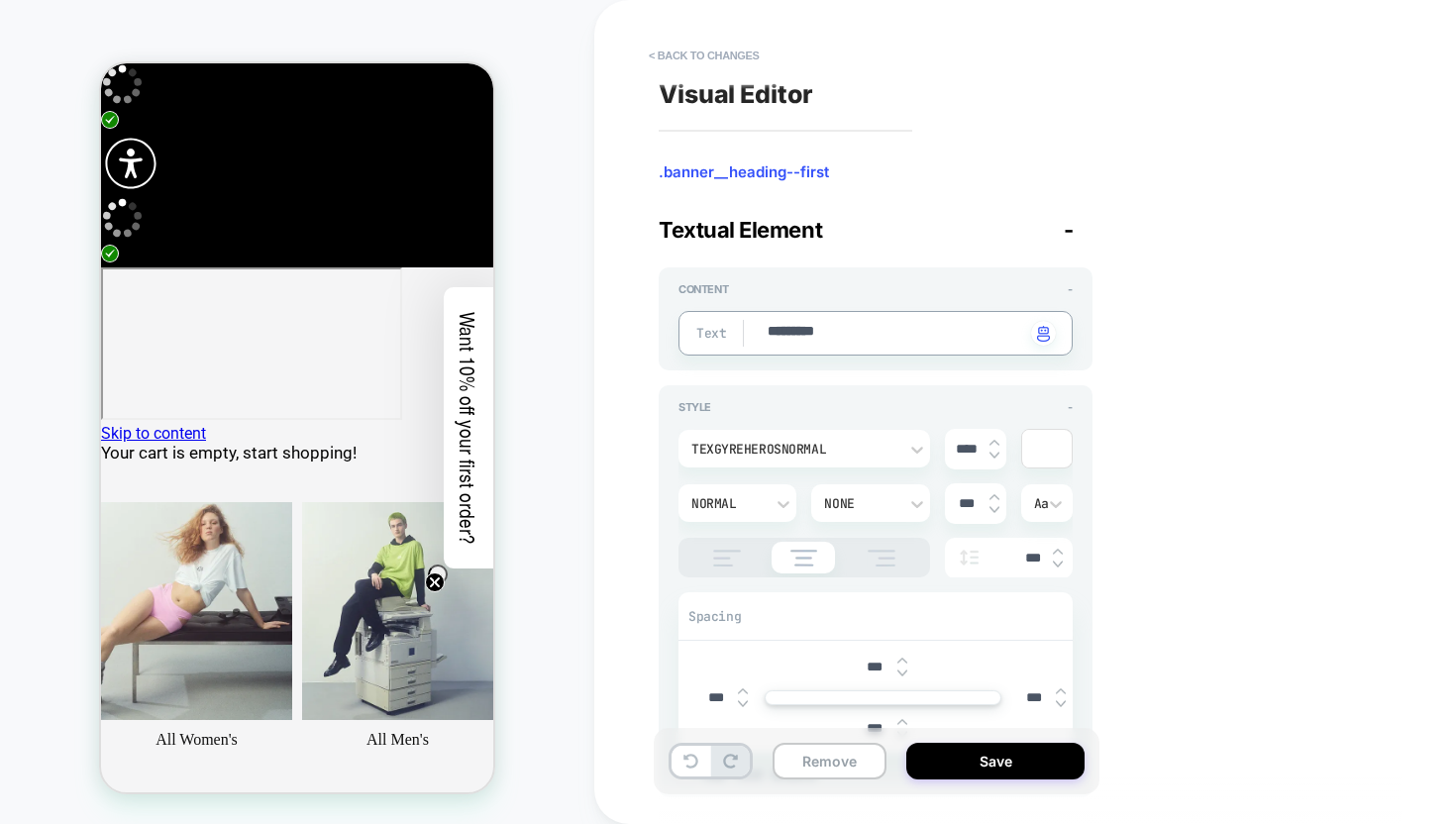 type on "*" 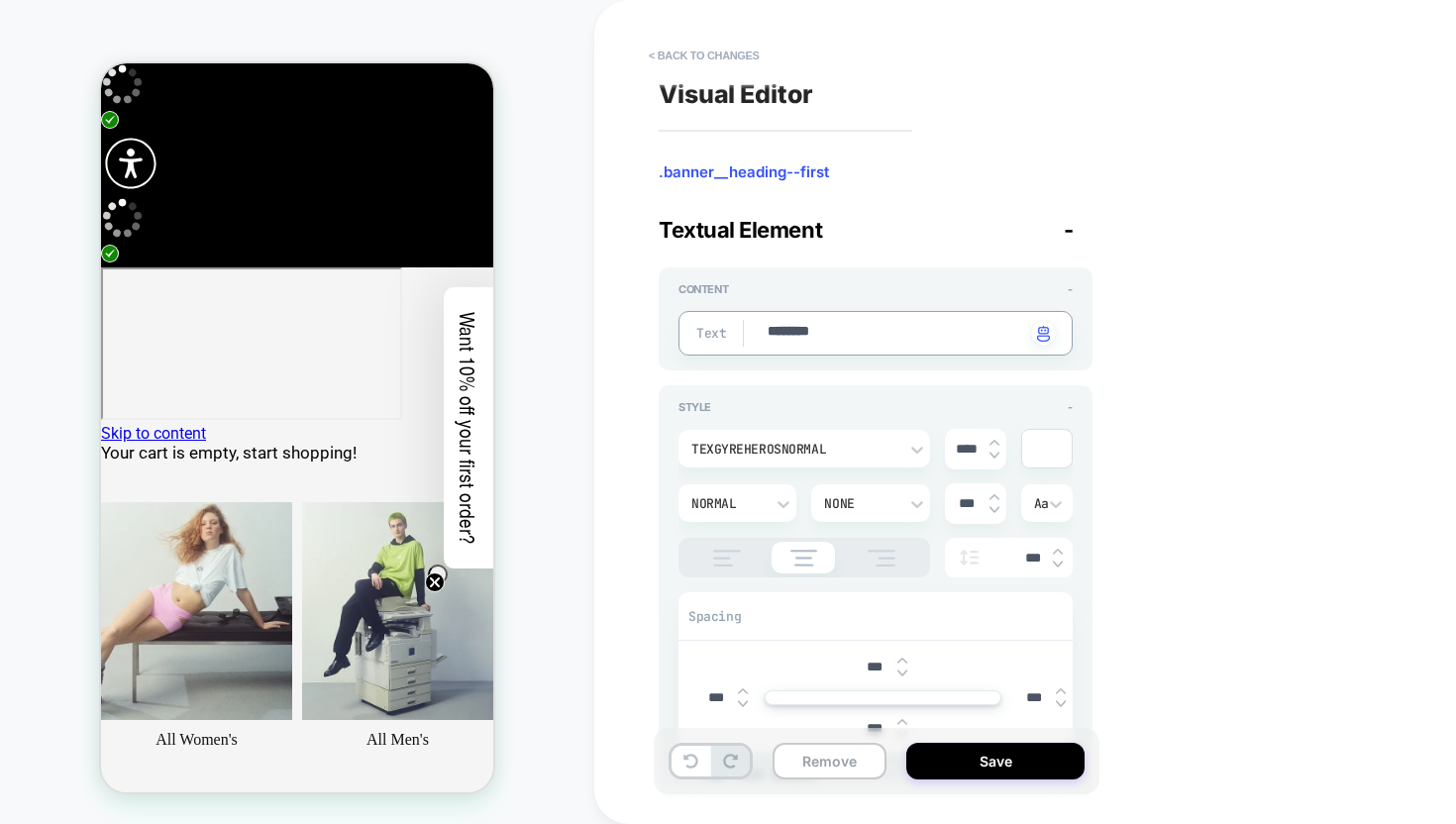 type on "*" 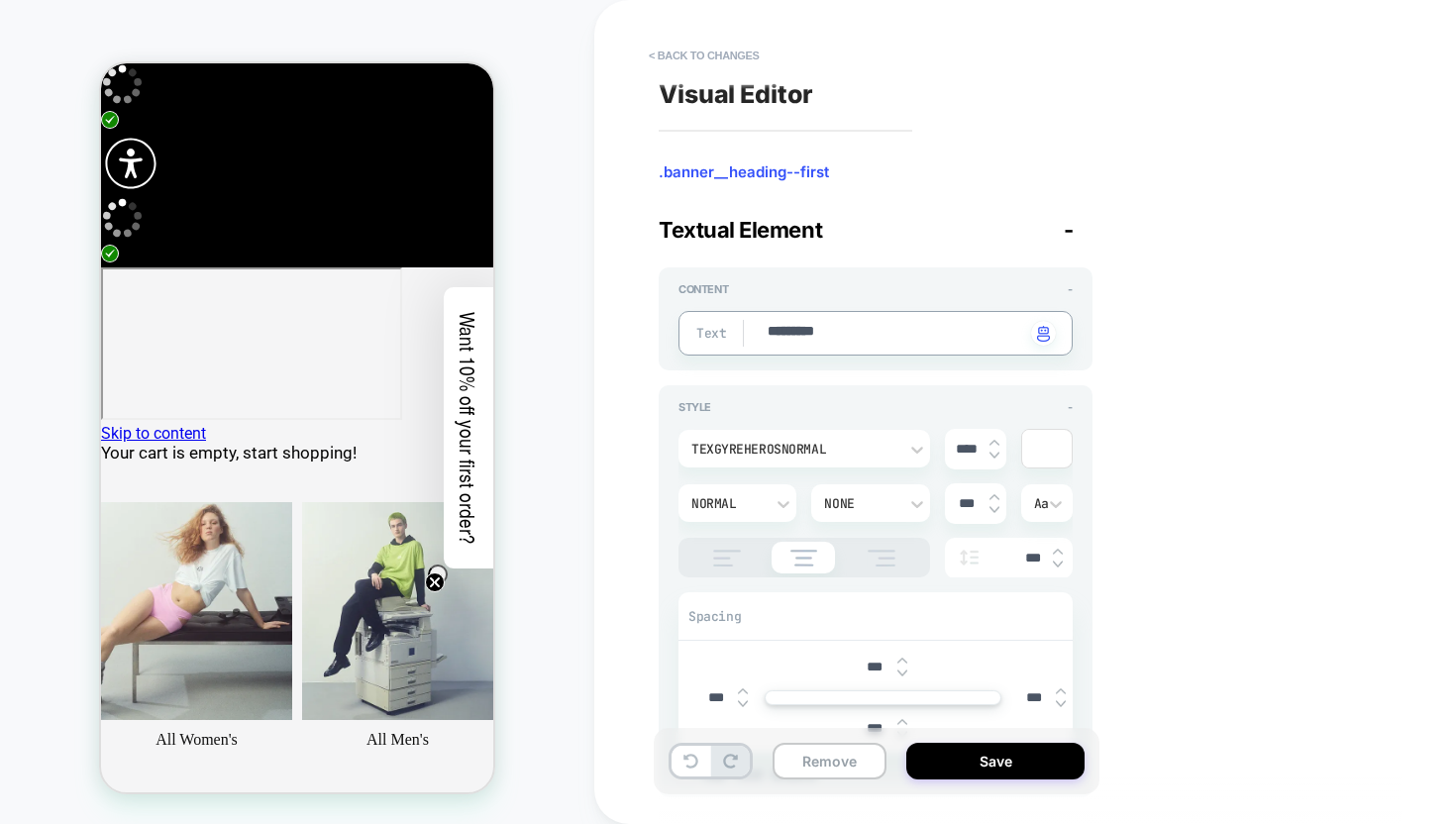 type on "*" 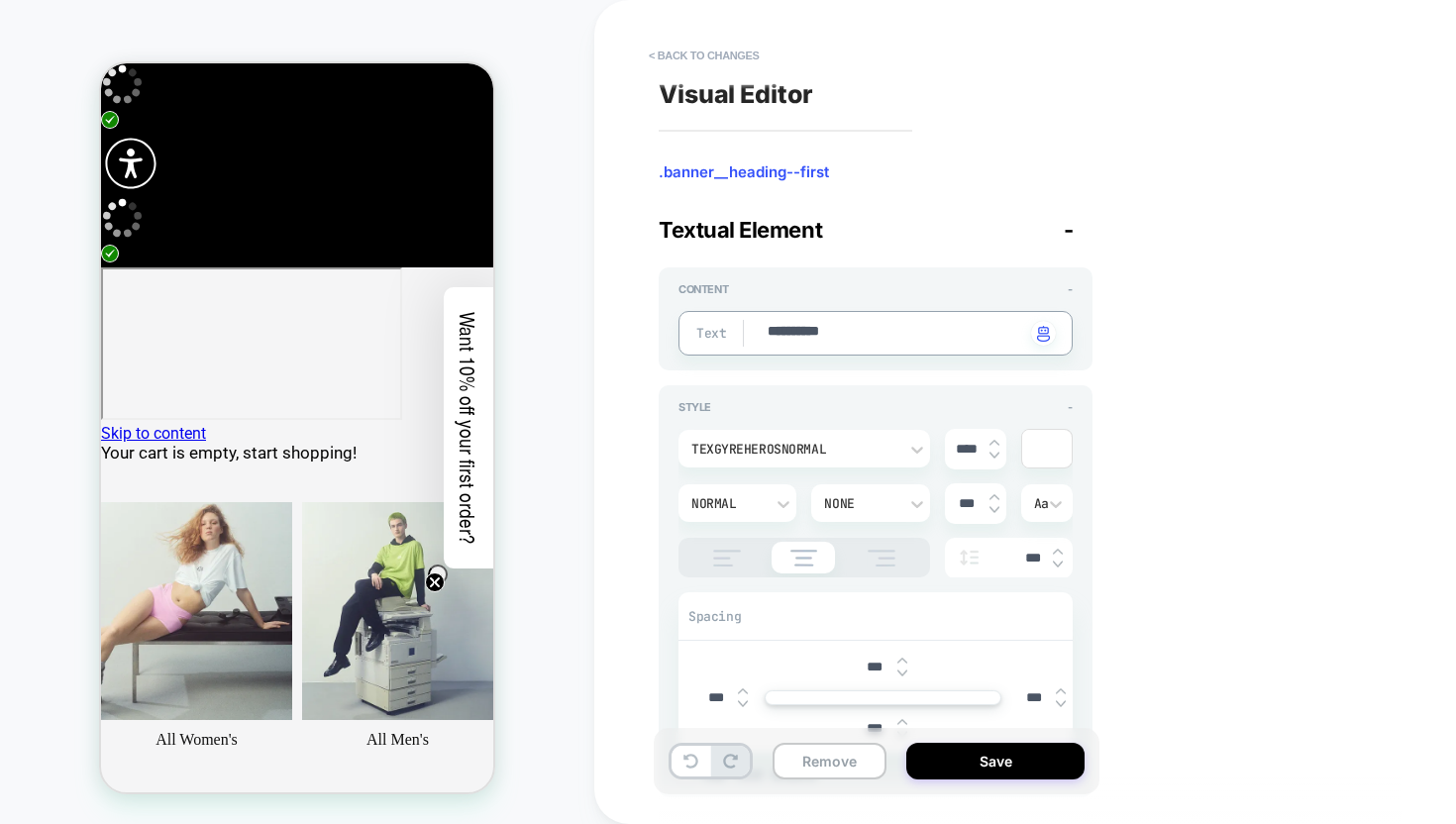type on "*" 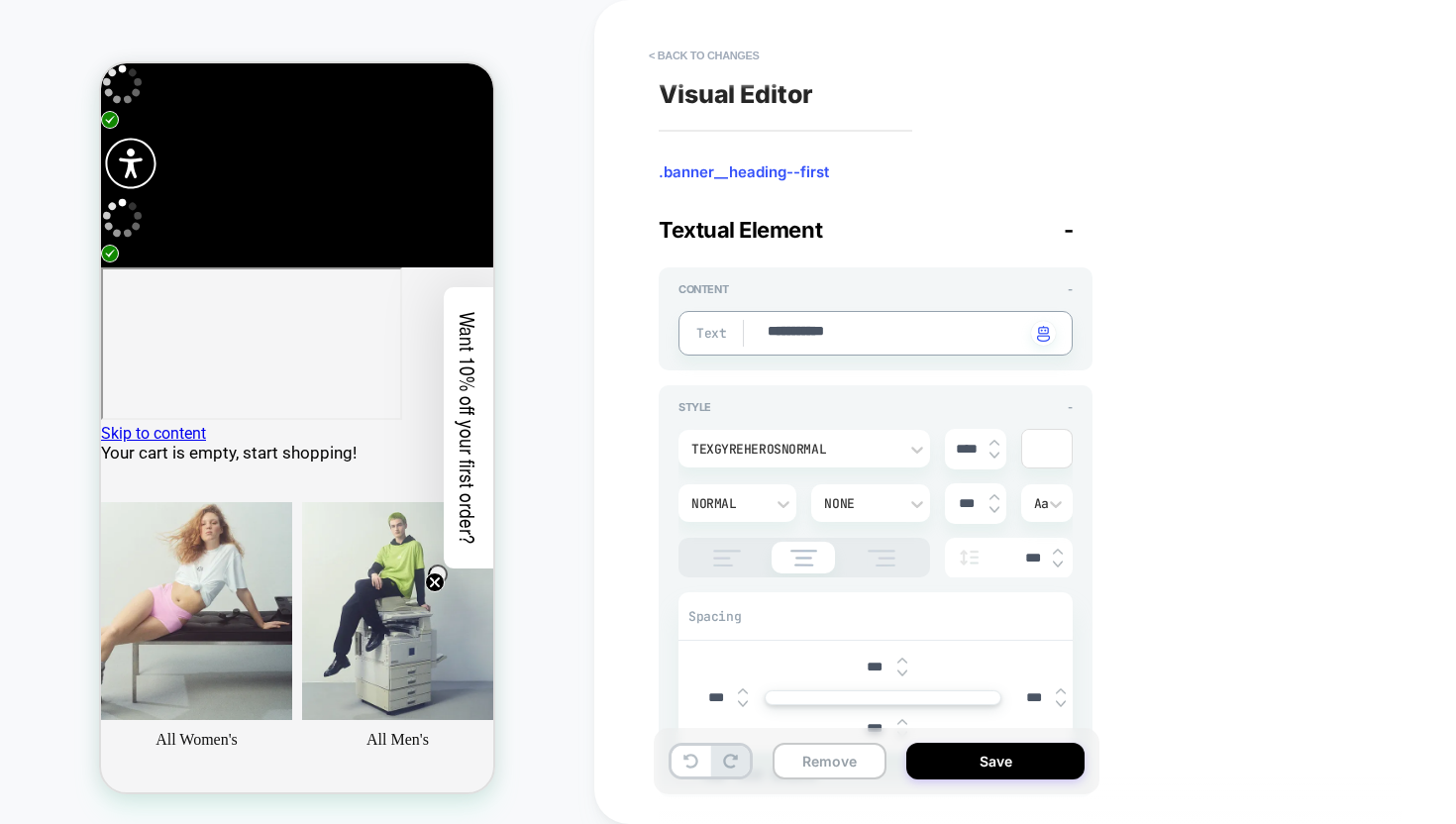 type on "*" 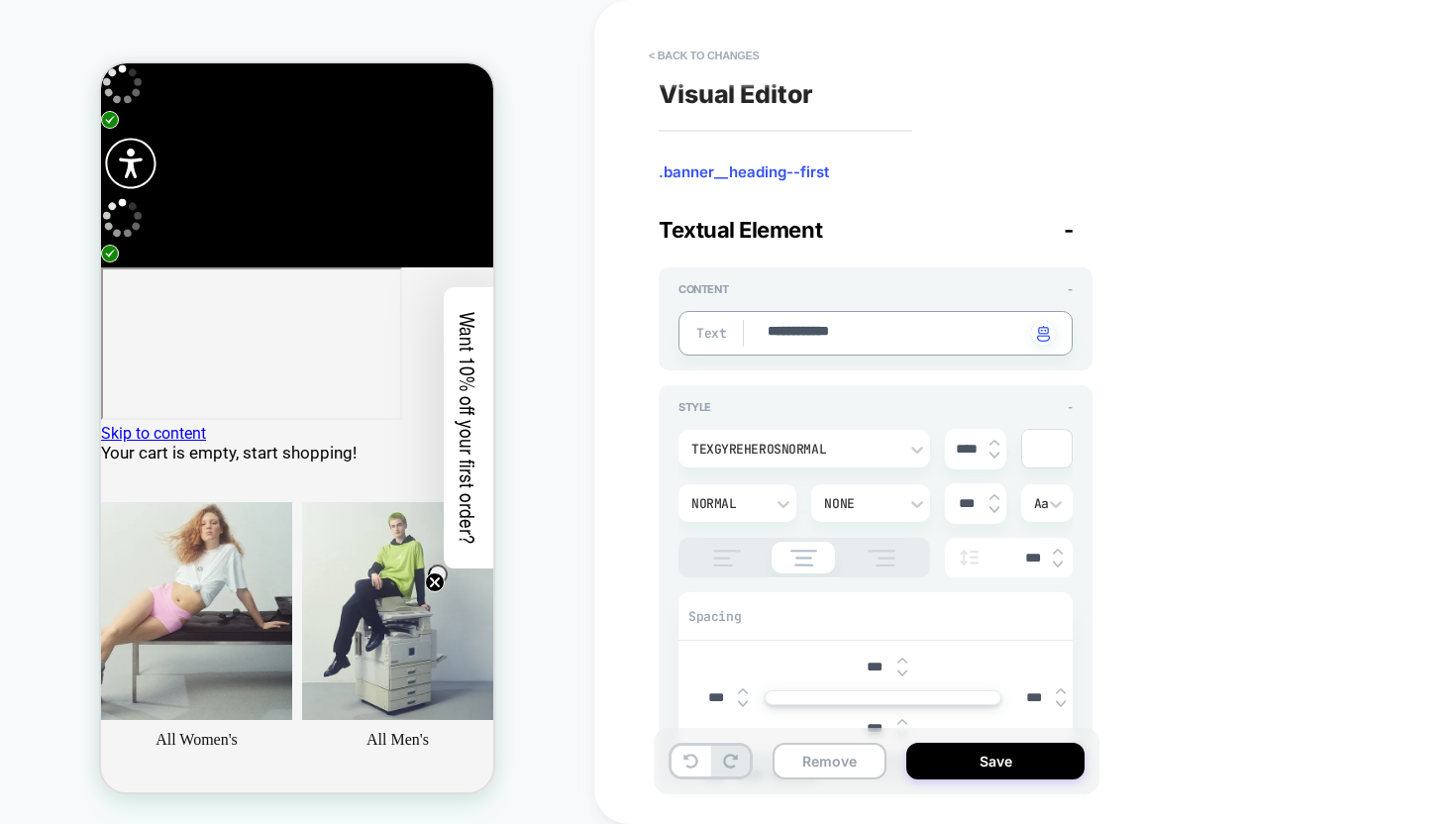 type on "*" 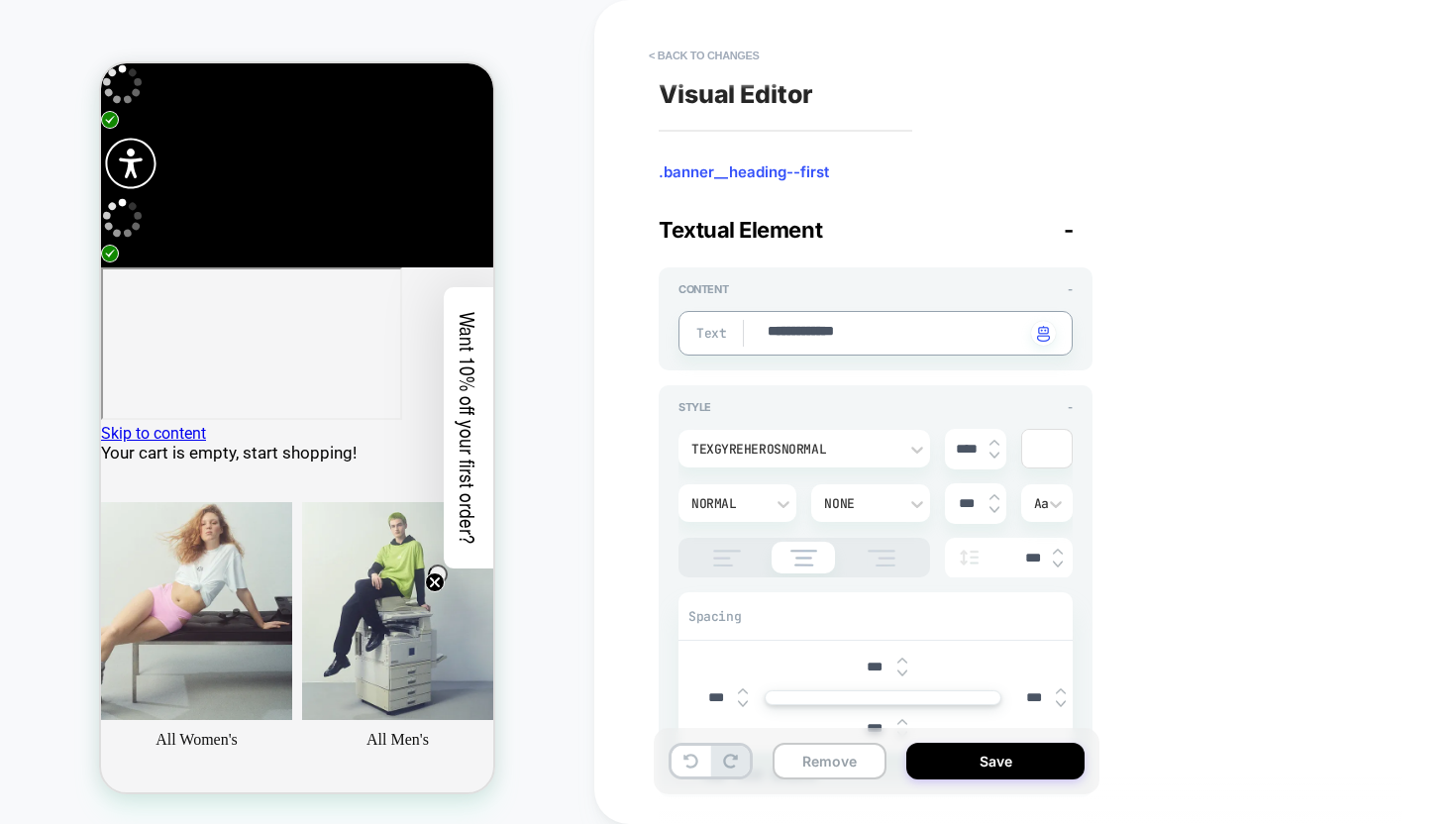type on "*" 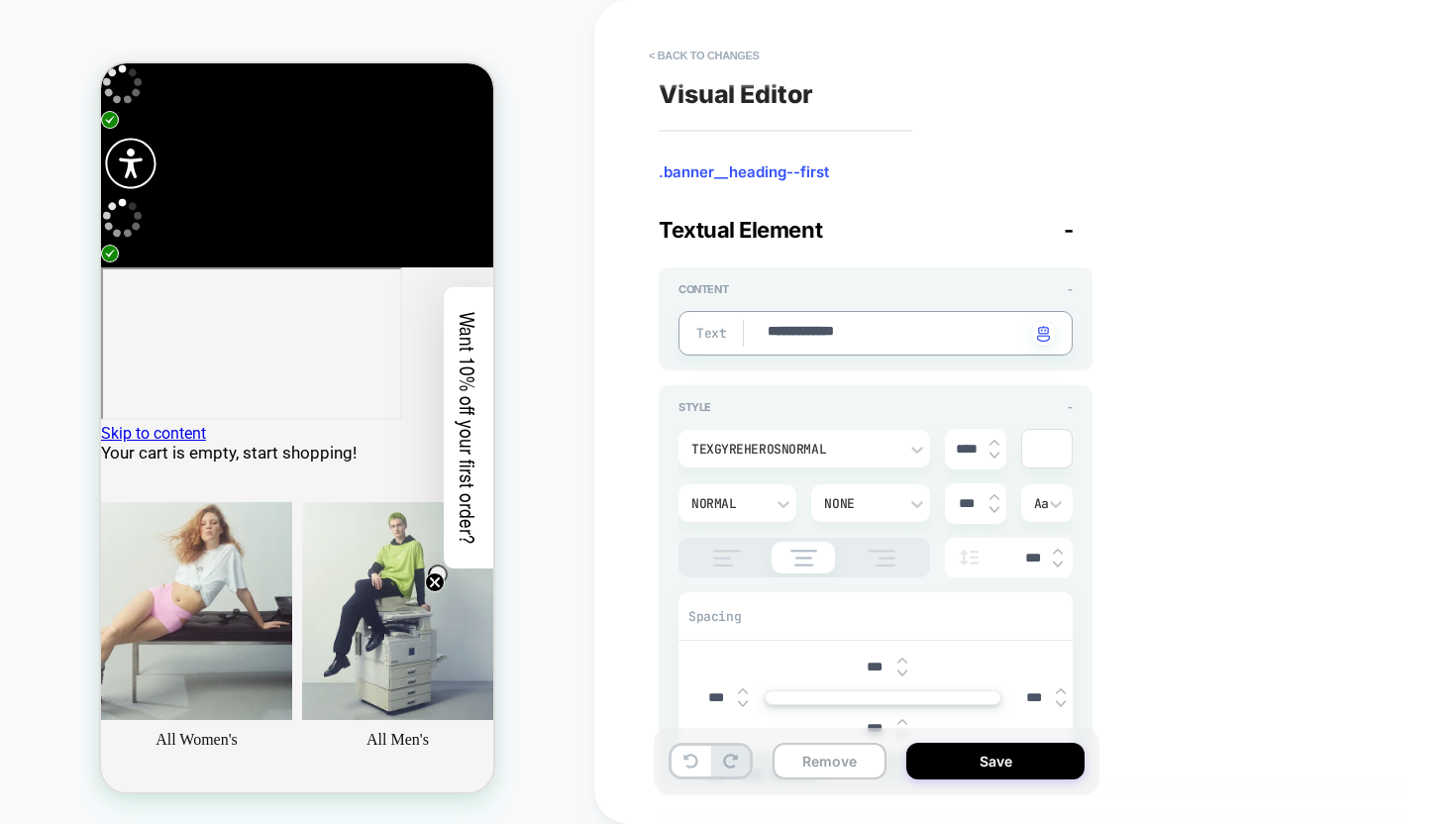 scroll, scrollTop: 101, scrollLeft: 0, axis: vertical 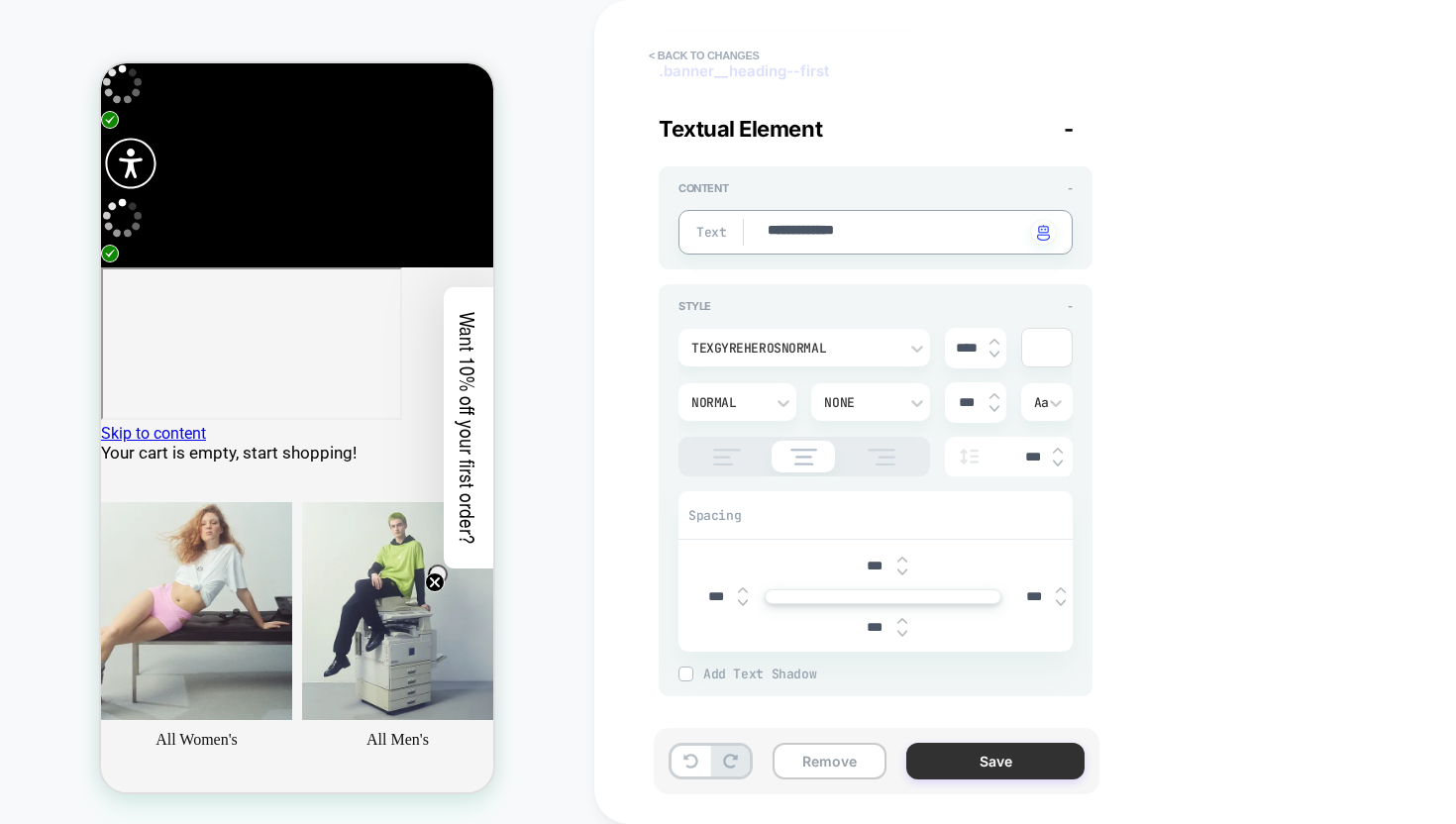 type on "**********" 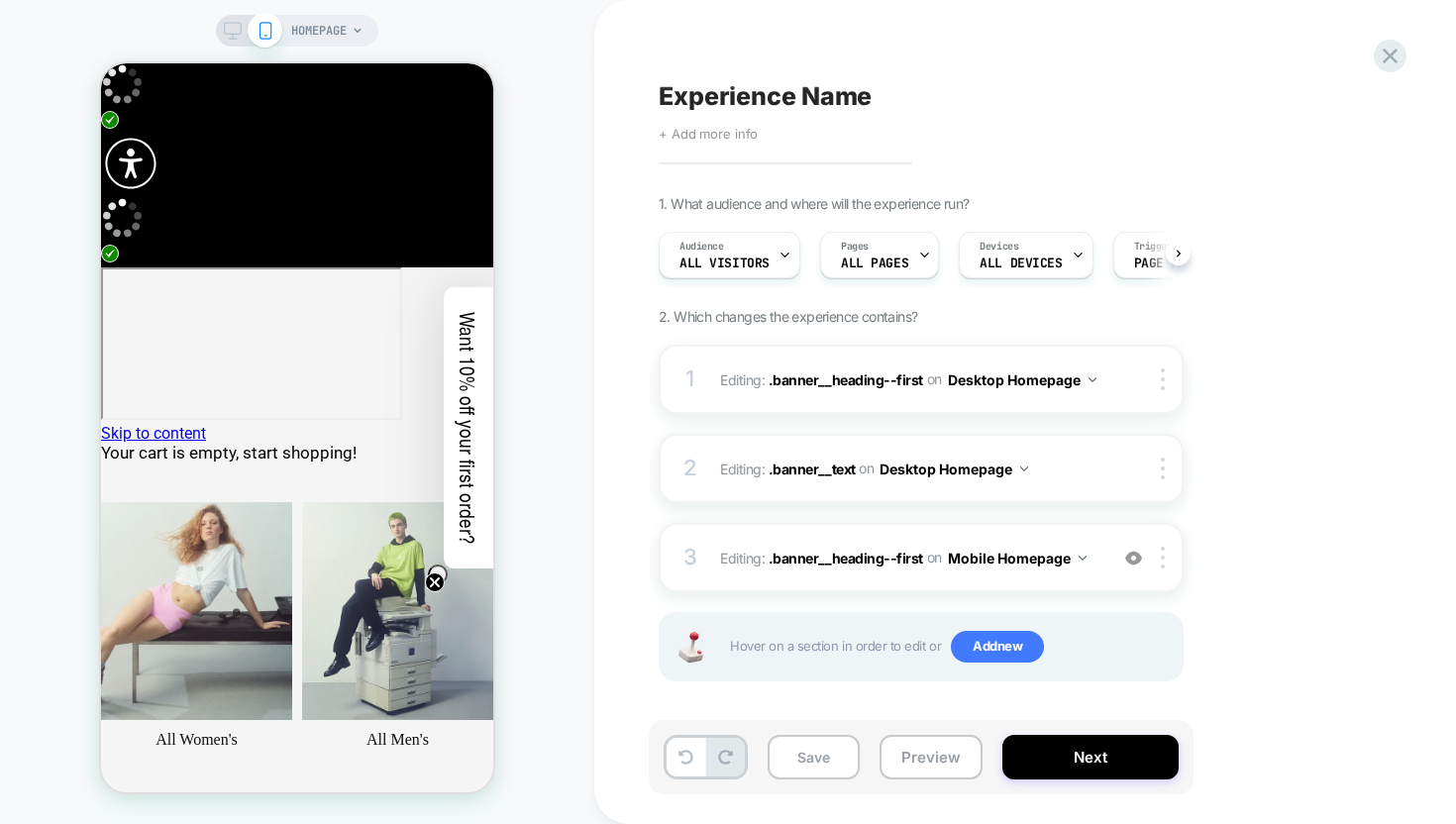 scroll, scrollTop: 0, scrollLeft: 1, axis: horizontal 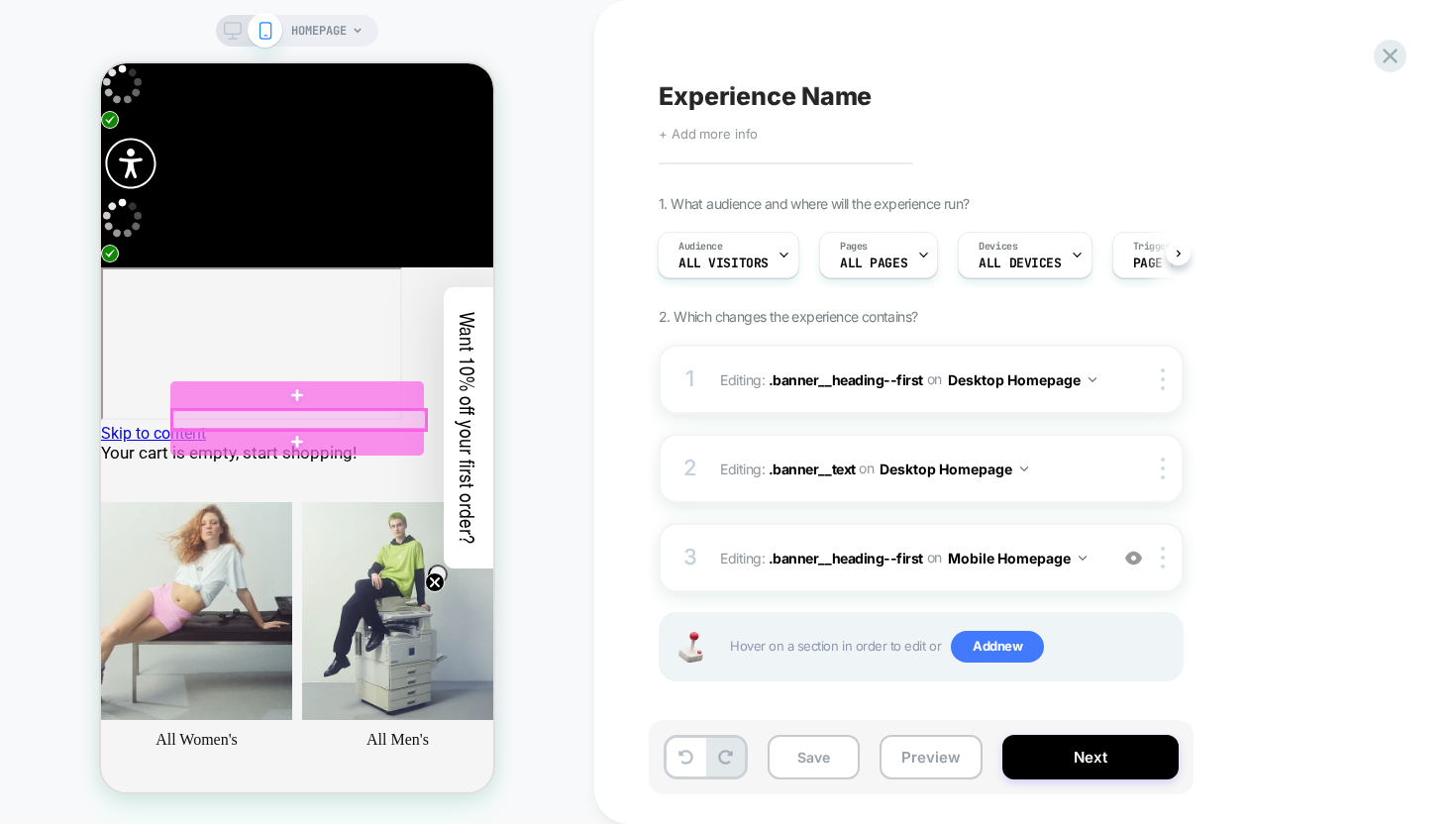 click at bounding box center [299, 420] 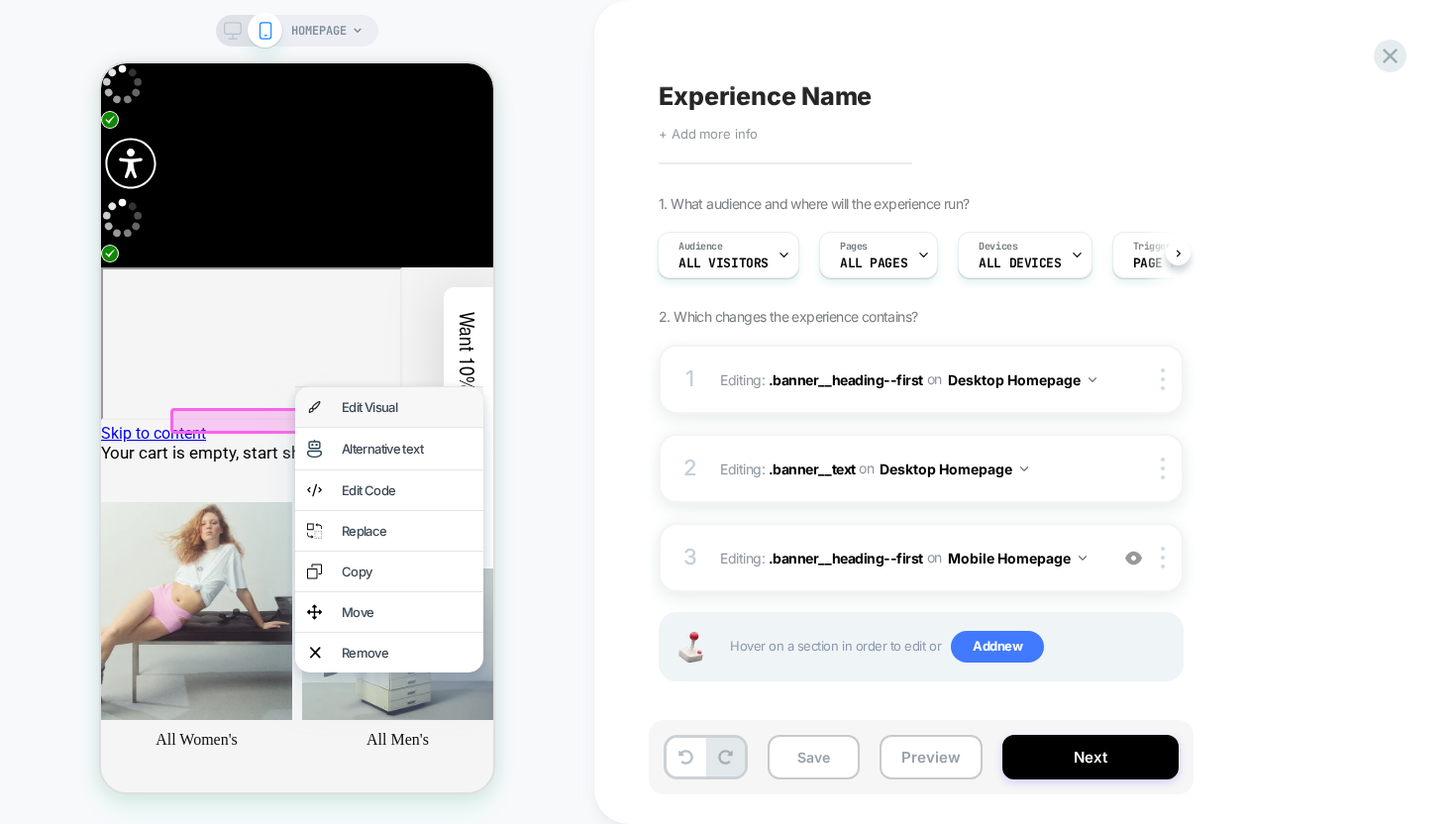click on "Edit Visual" at bounding box center [406, 407] 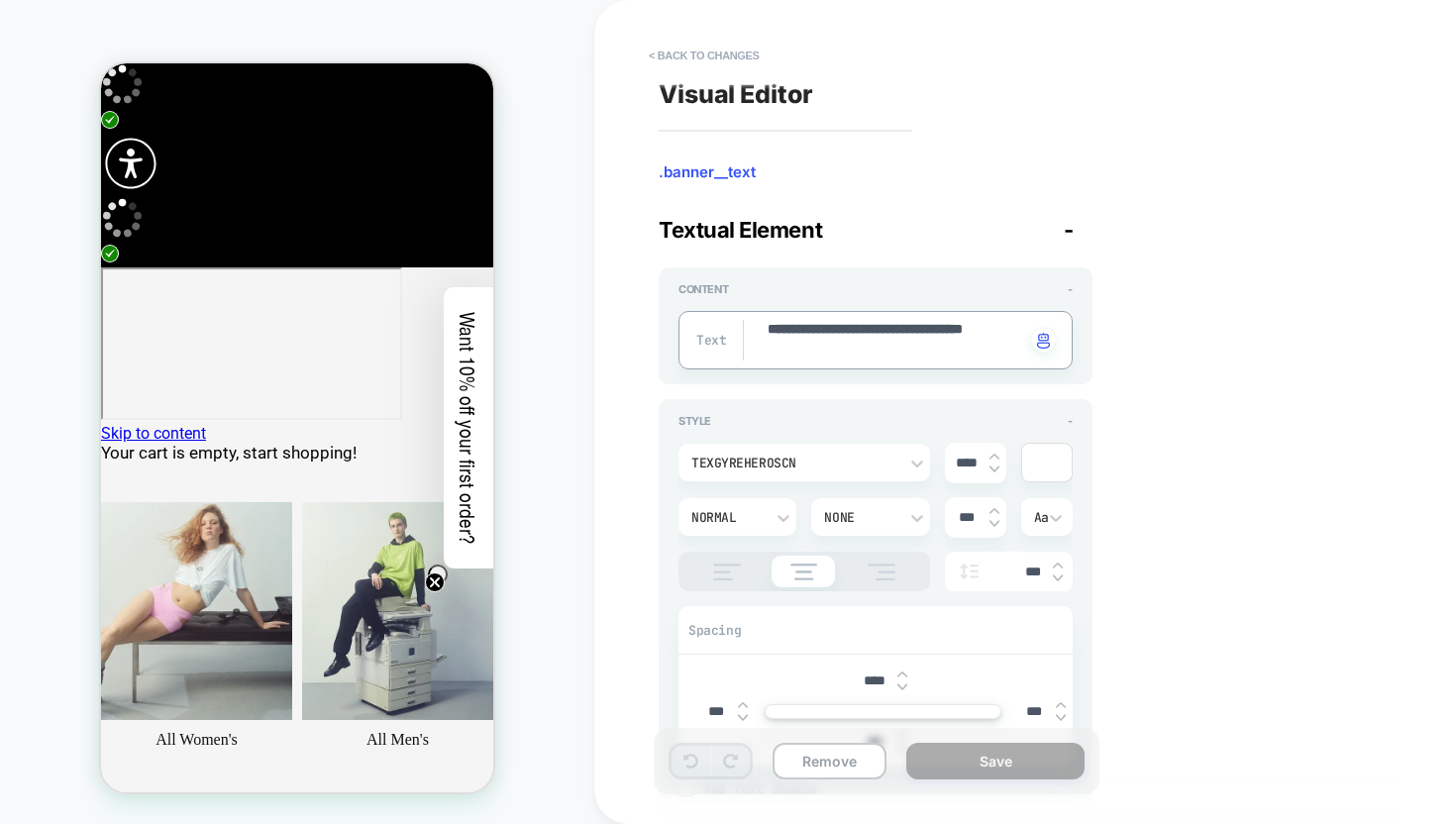 drag, startPoint x: 845, startPoint y: 360, endPoint x: 675, endPoint y: 262, distance: 196.2244 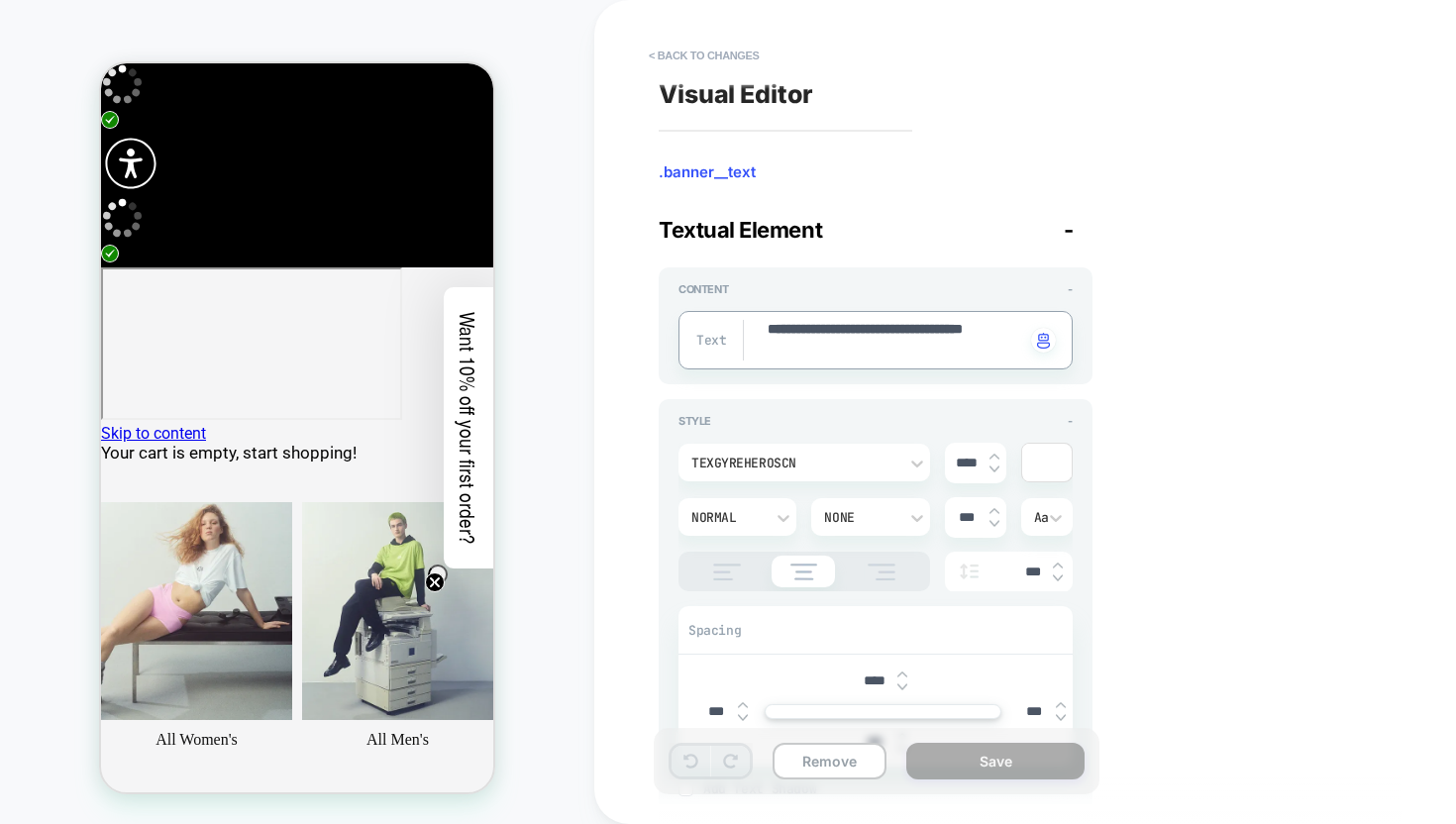 type on "*" 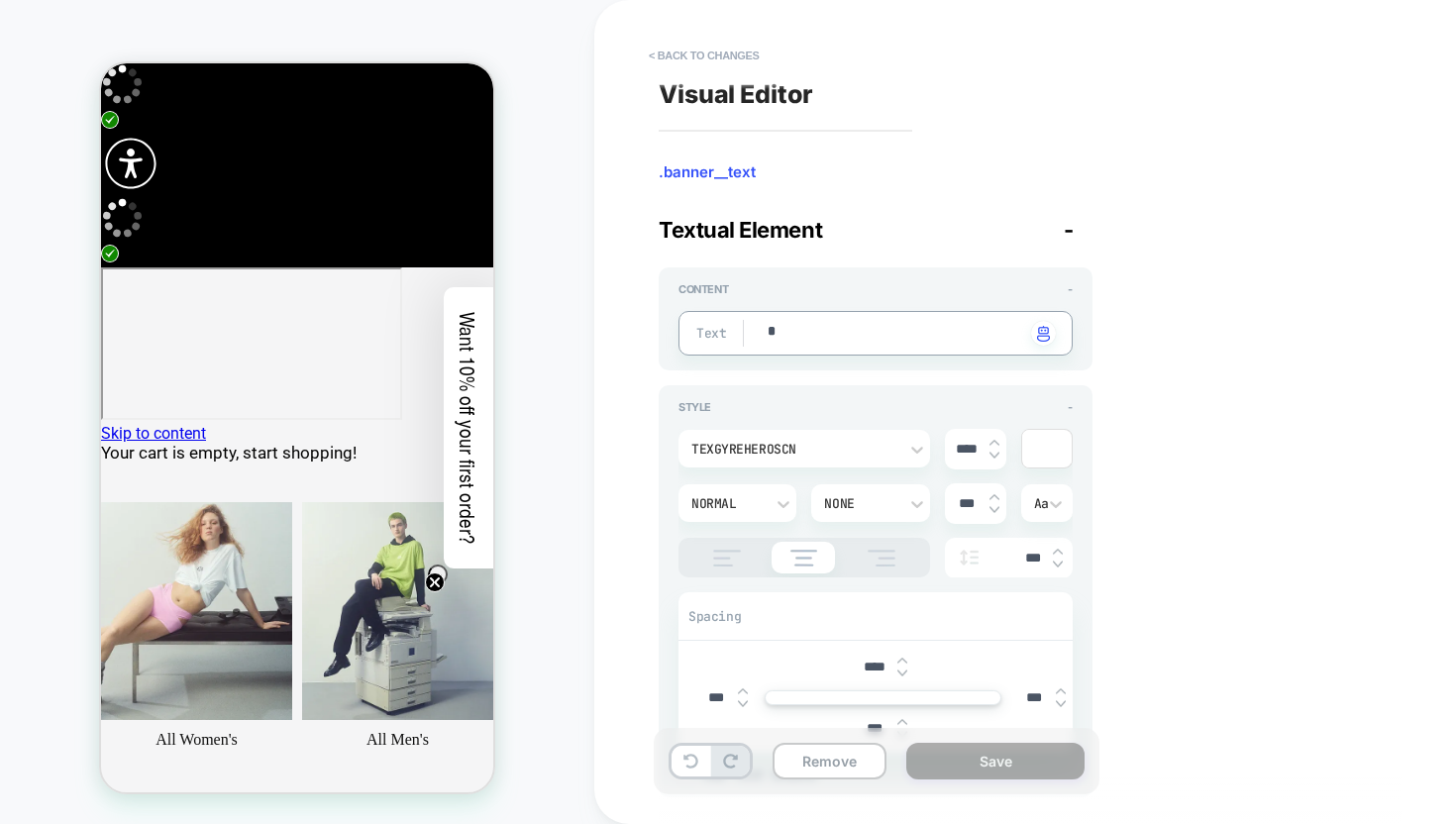 type on "*" 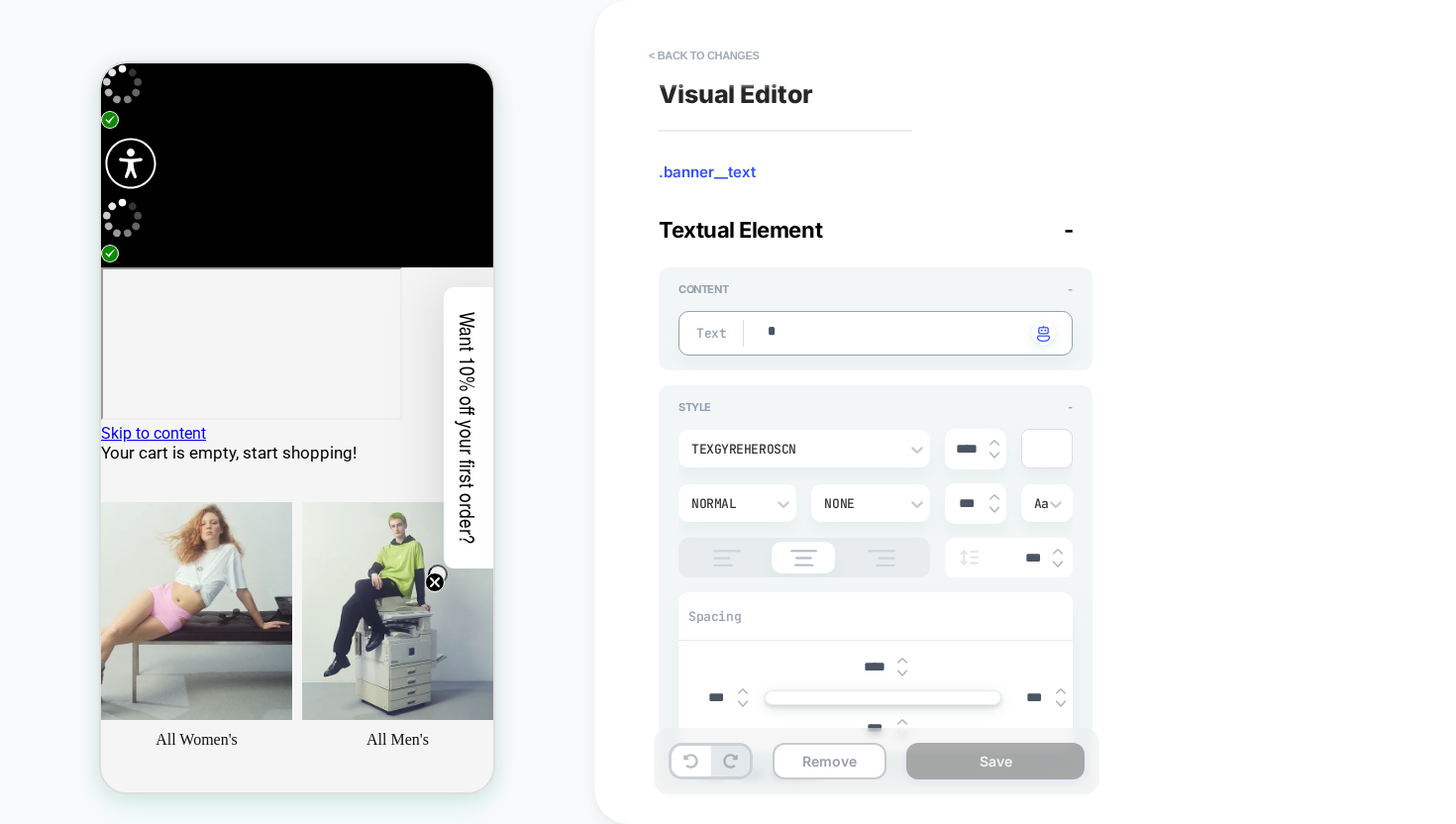 type on "**" 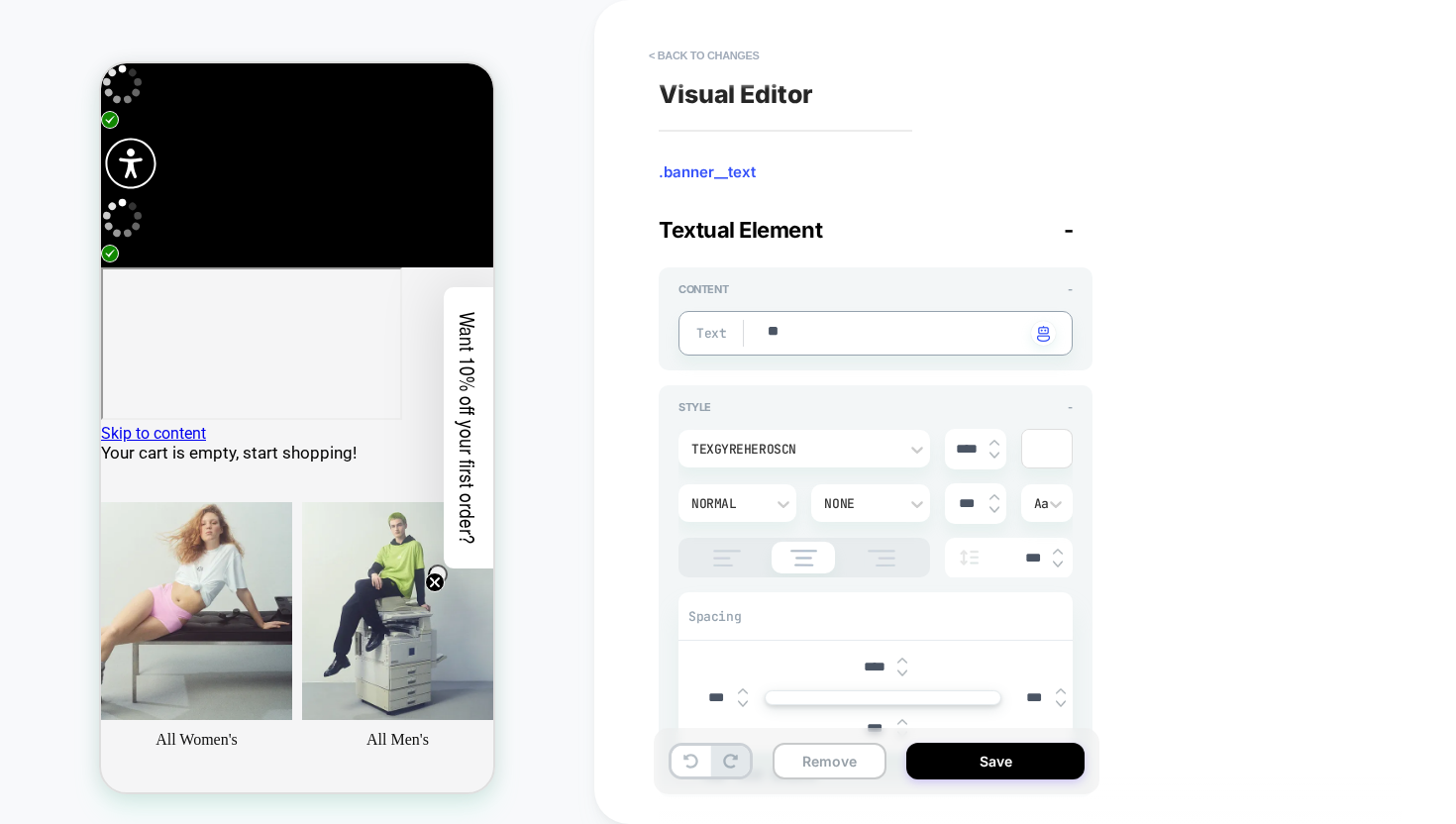 type on "*" 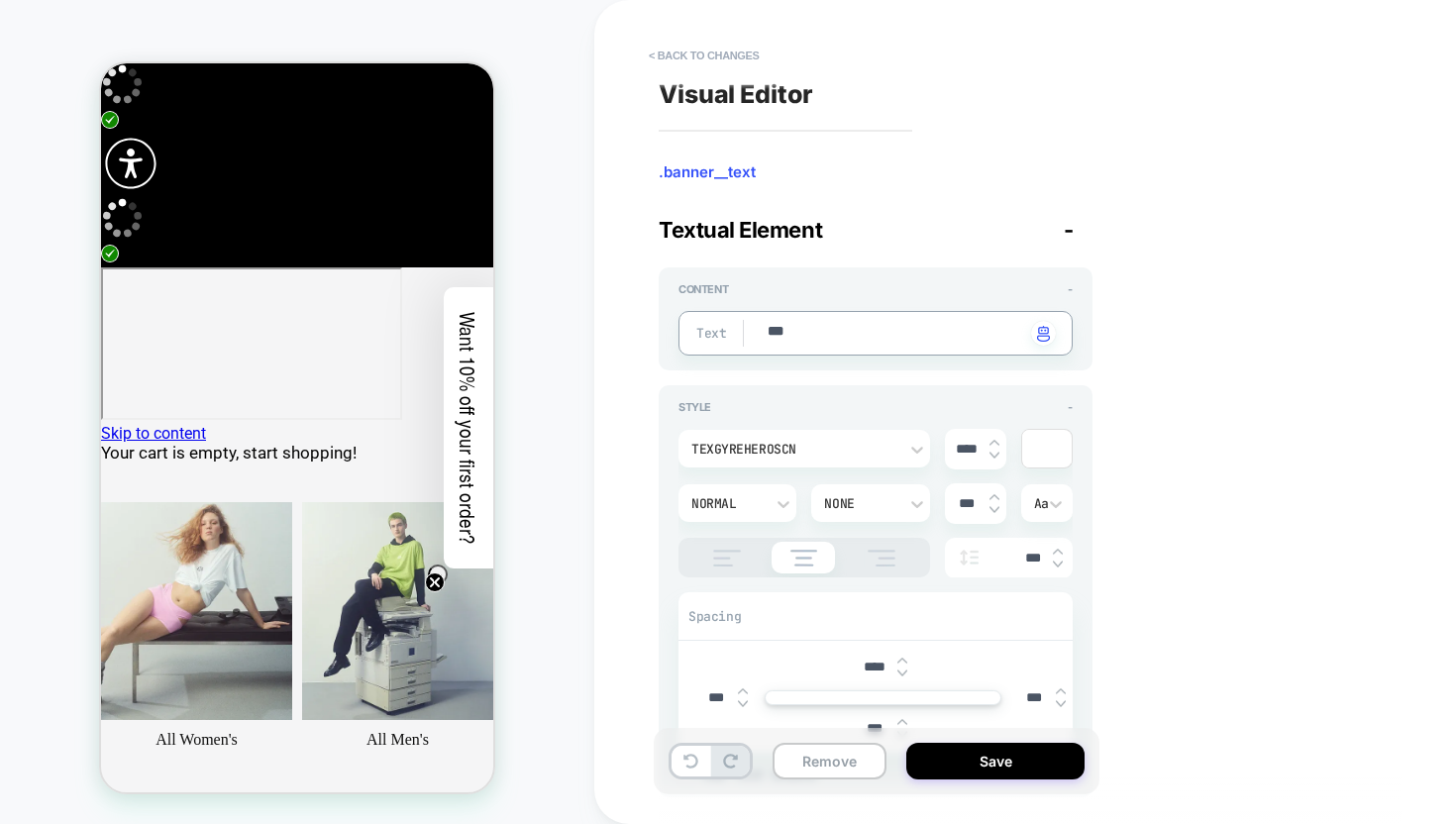 type on "*" 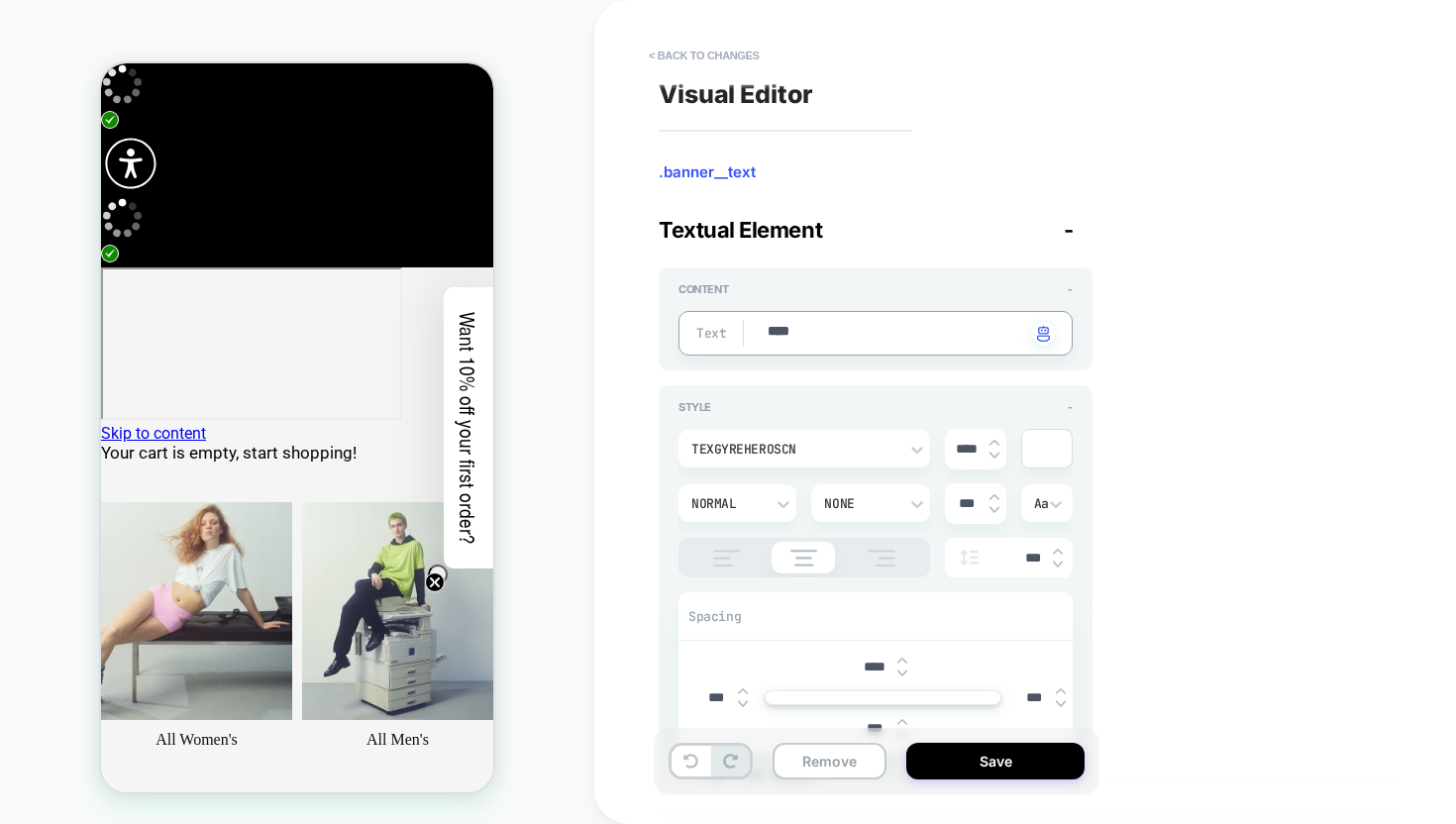 type on "*" 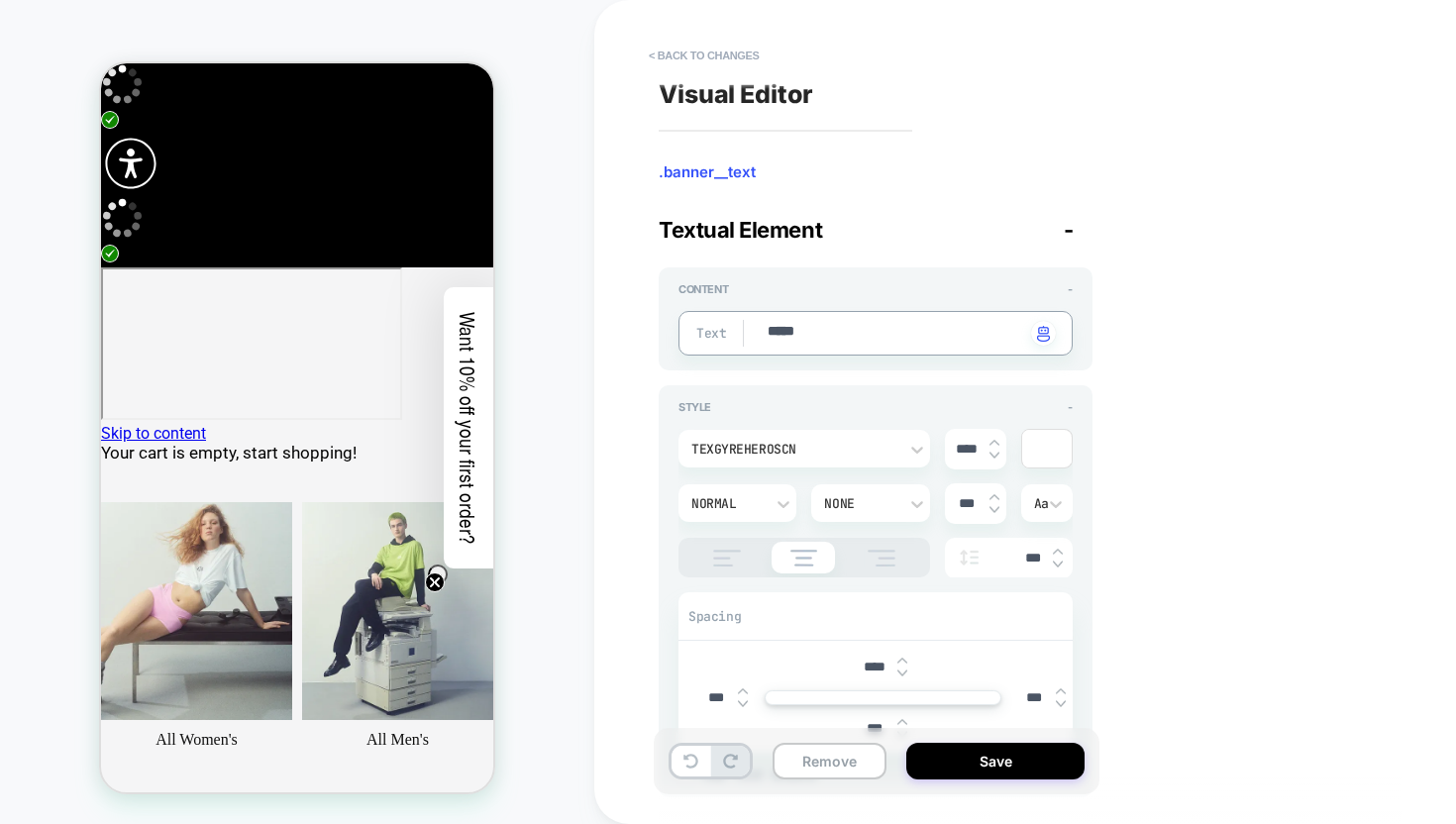 type on "*" 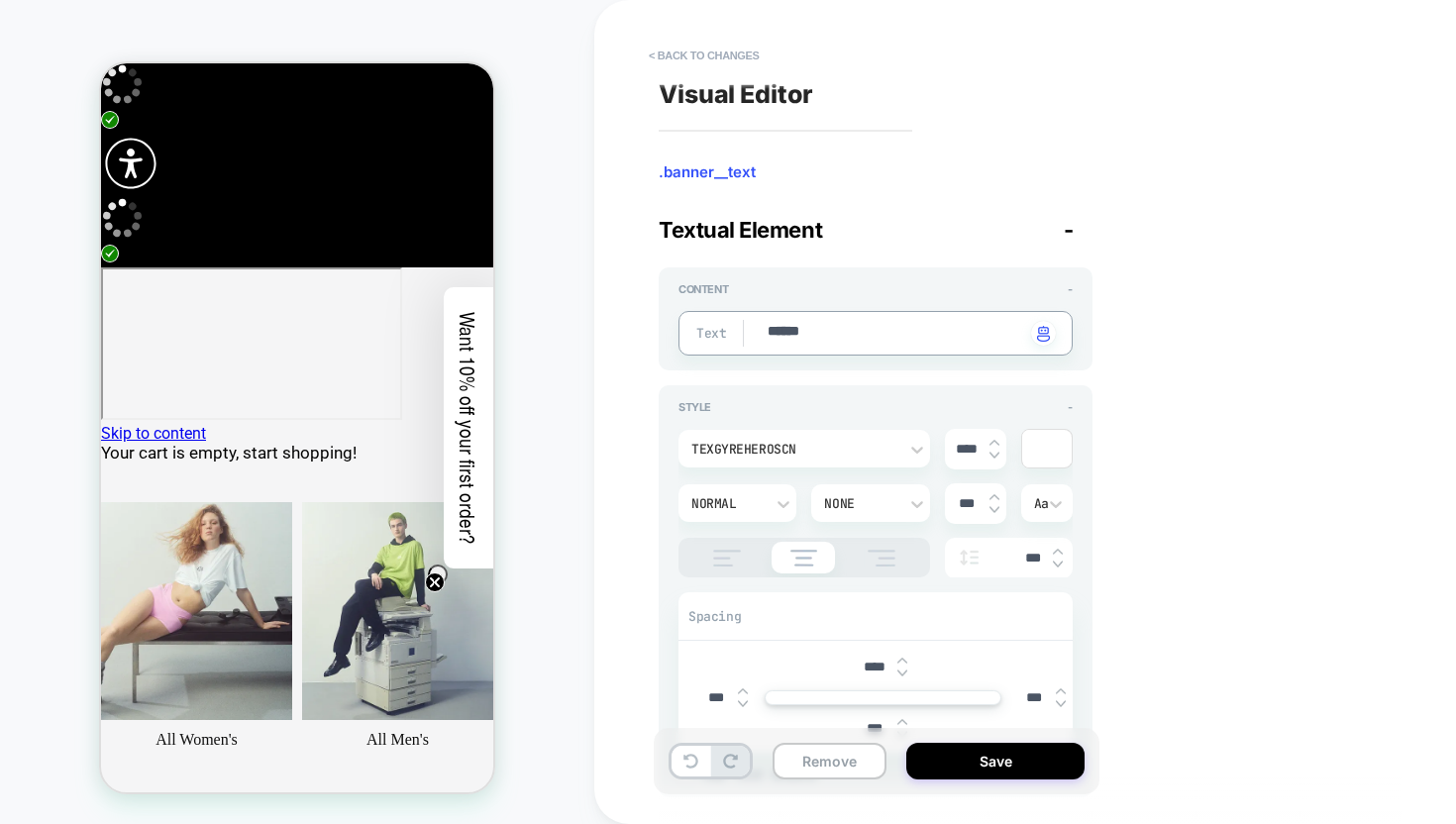 type on "*" 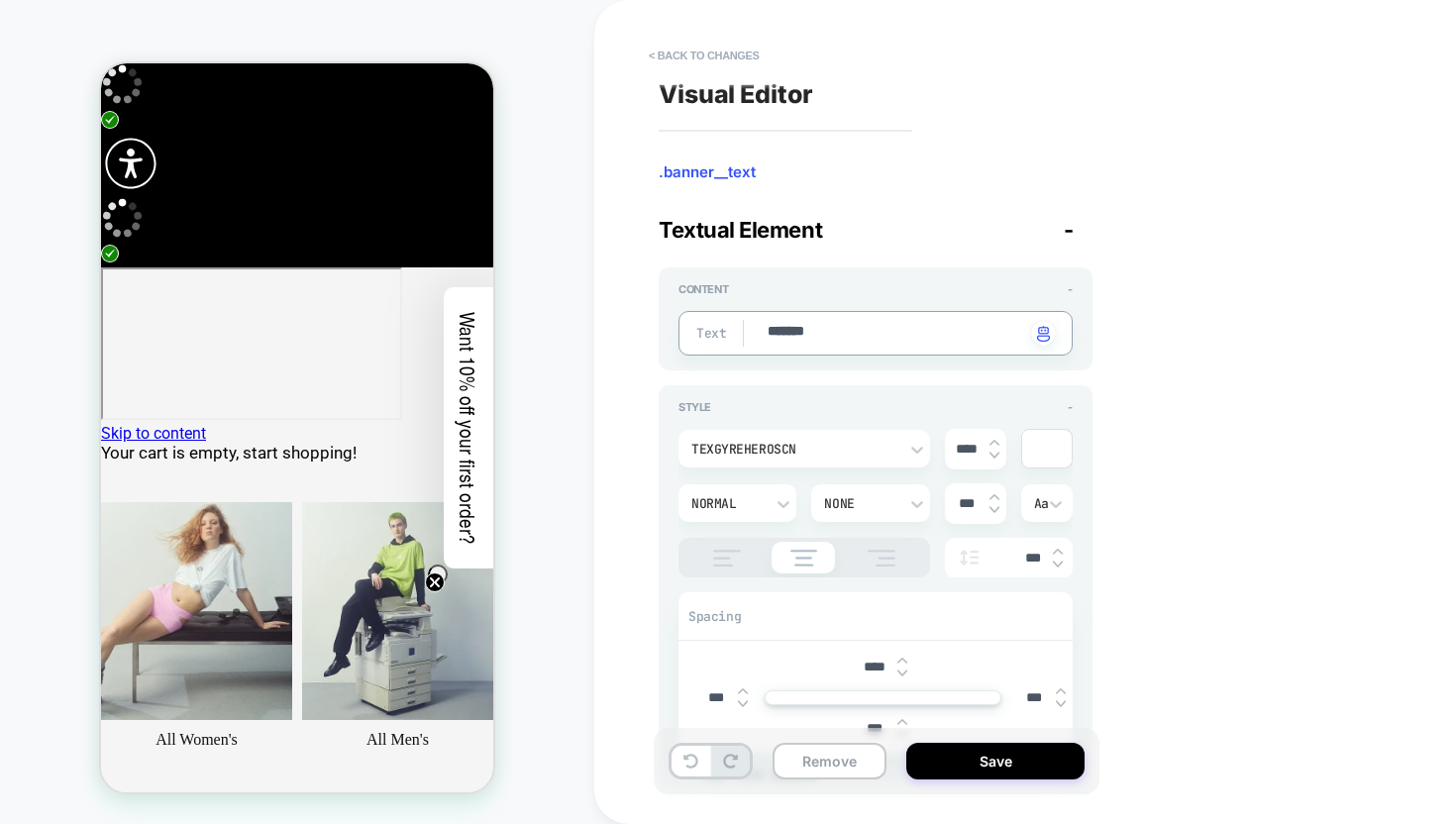 type on "*" 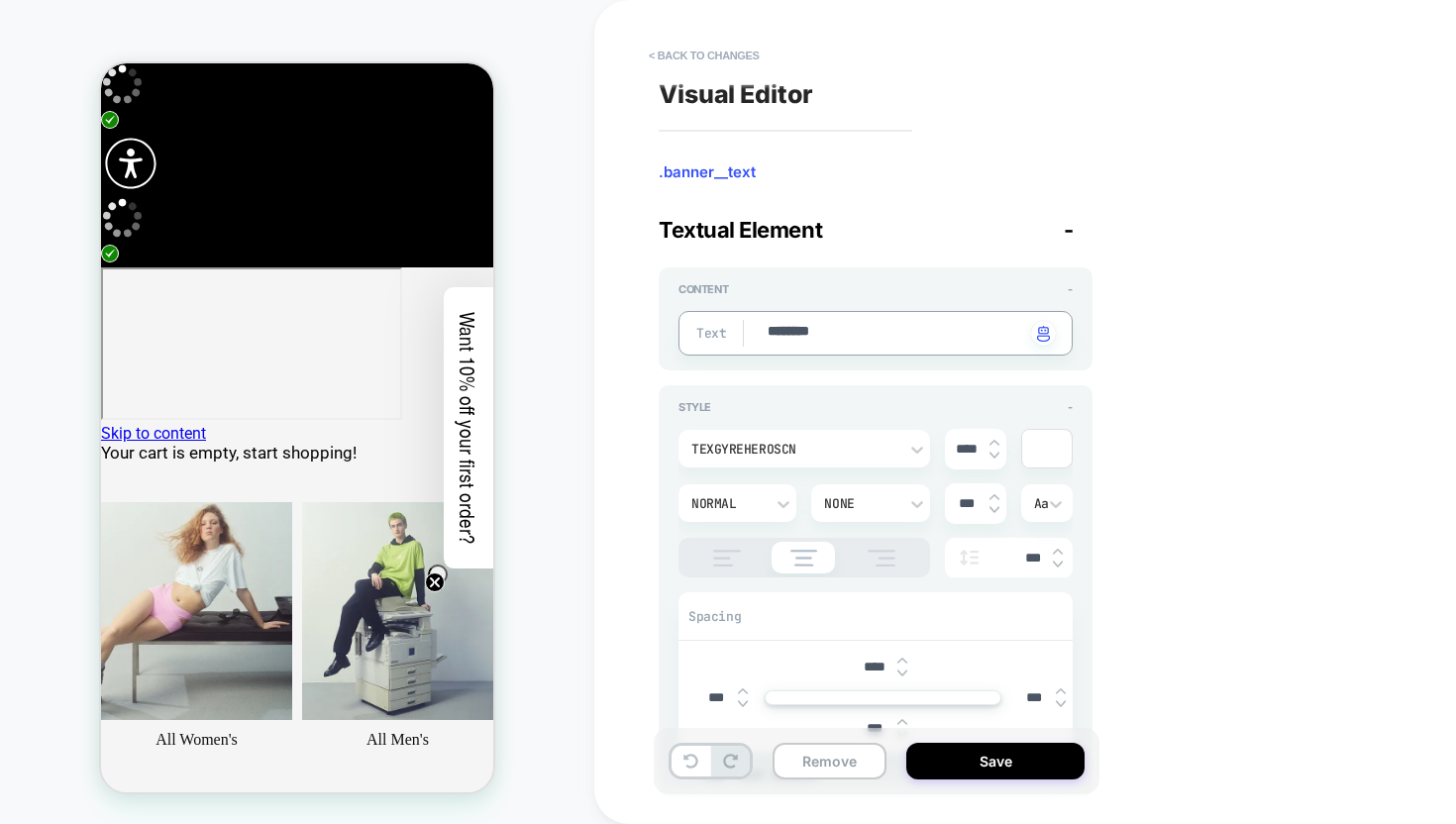 type on "*" 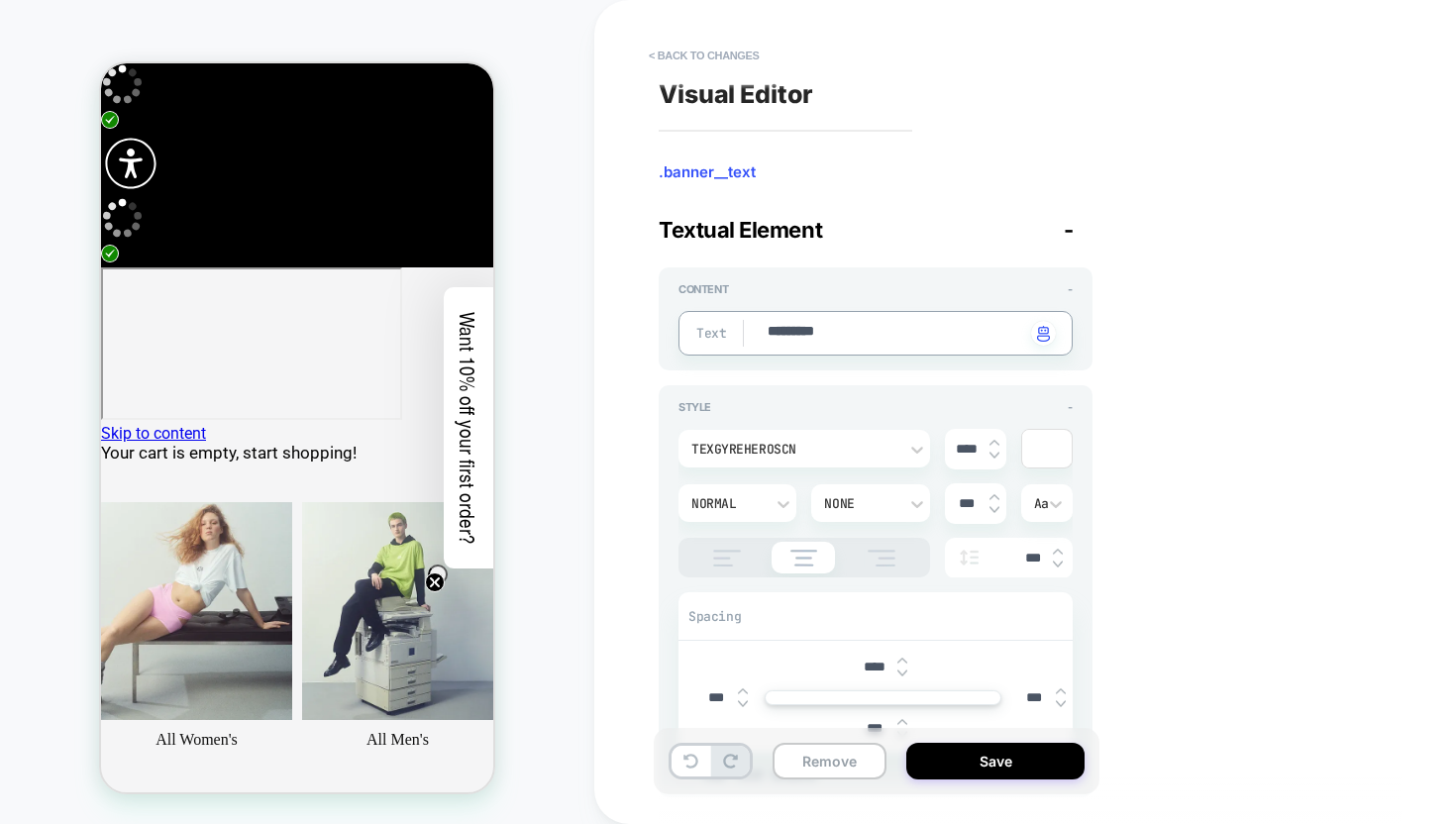 type on "*" 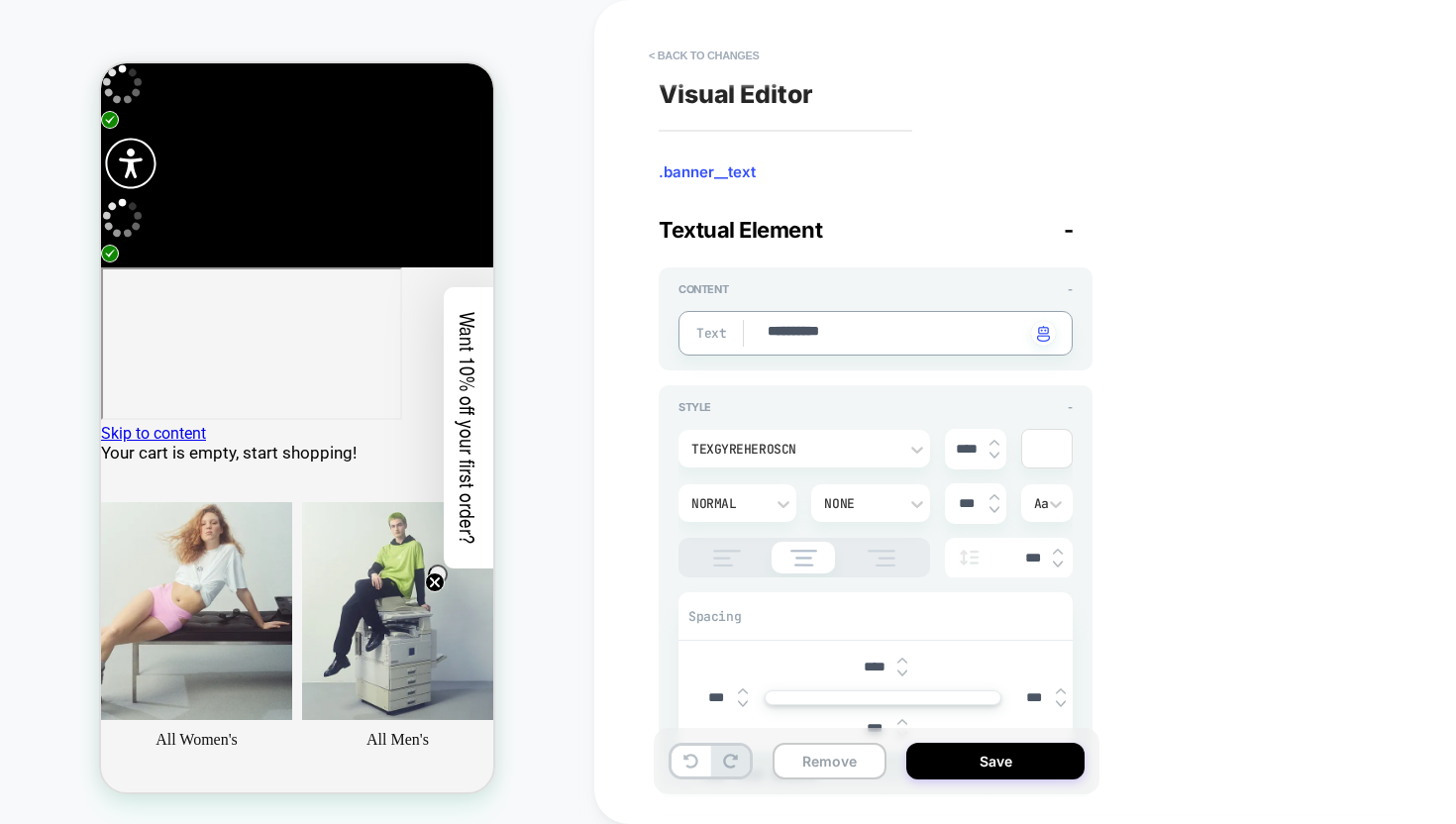 type on "*" 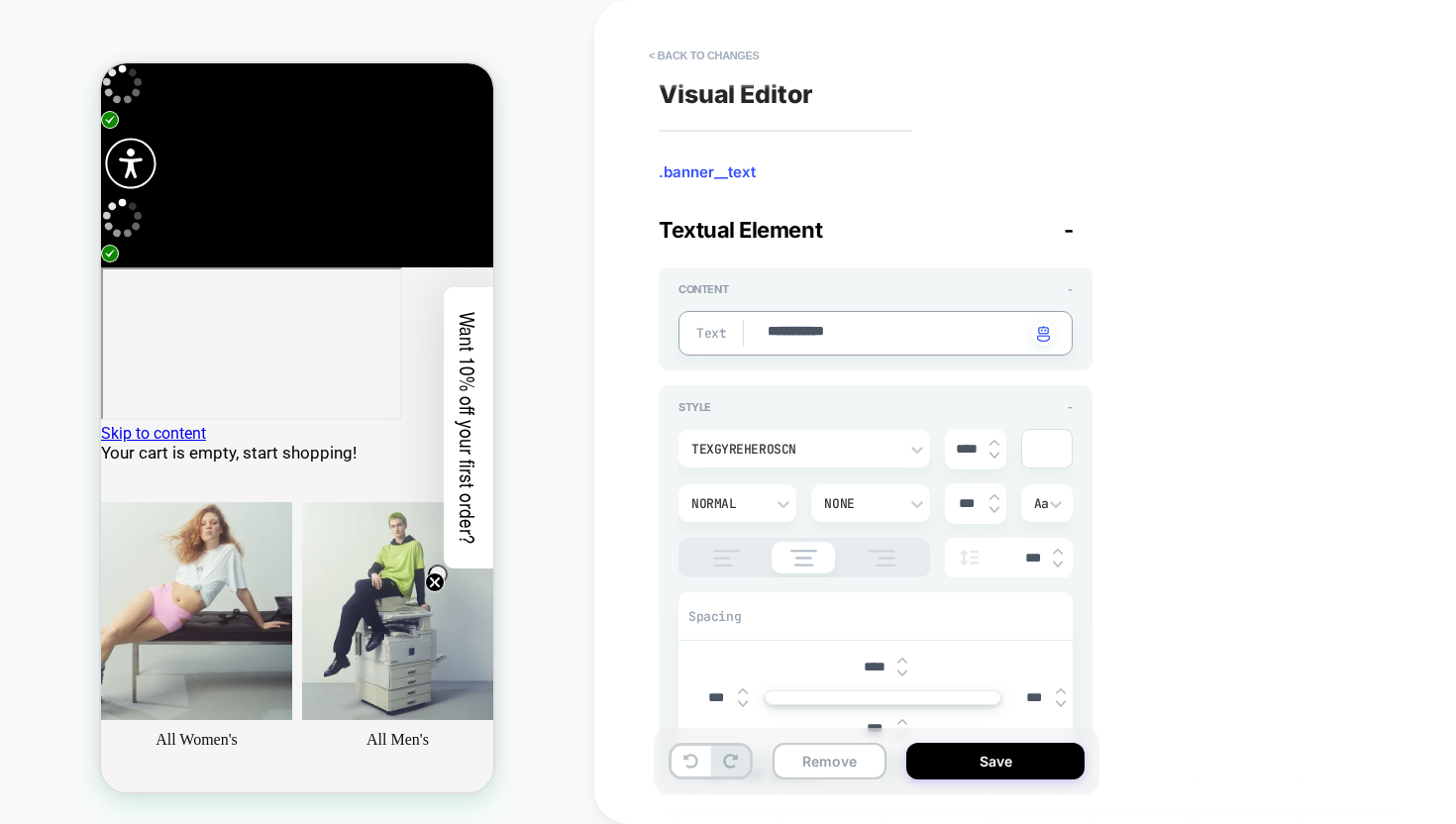 type on "*" 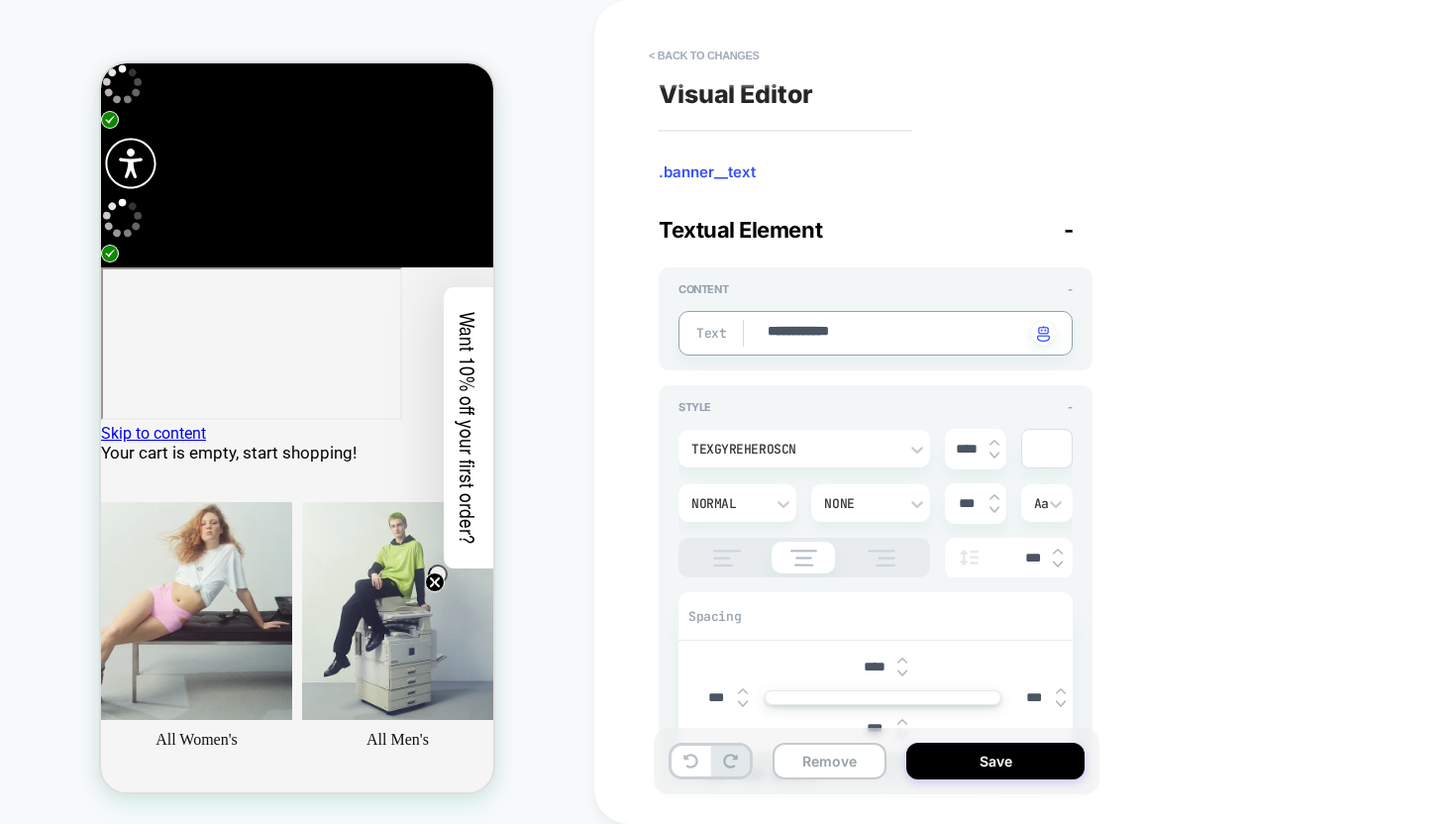 type on "*" 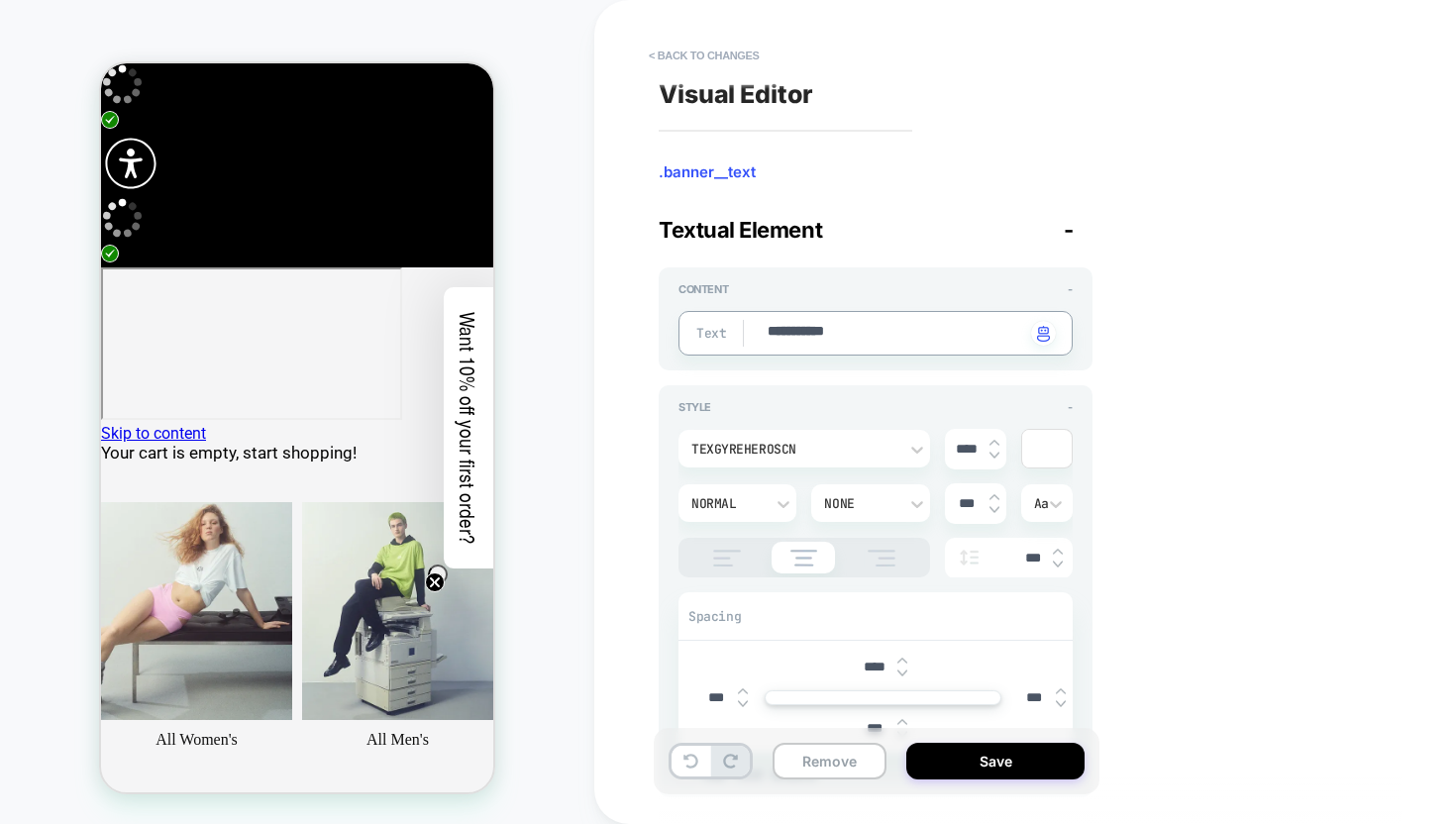 type on "*" 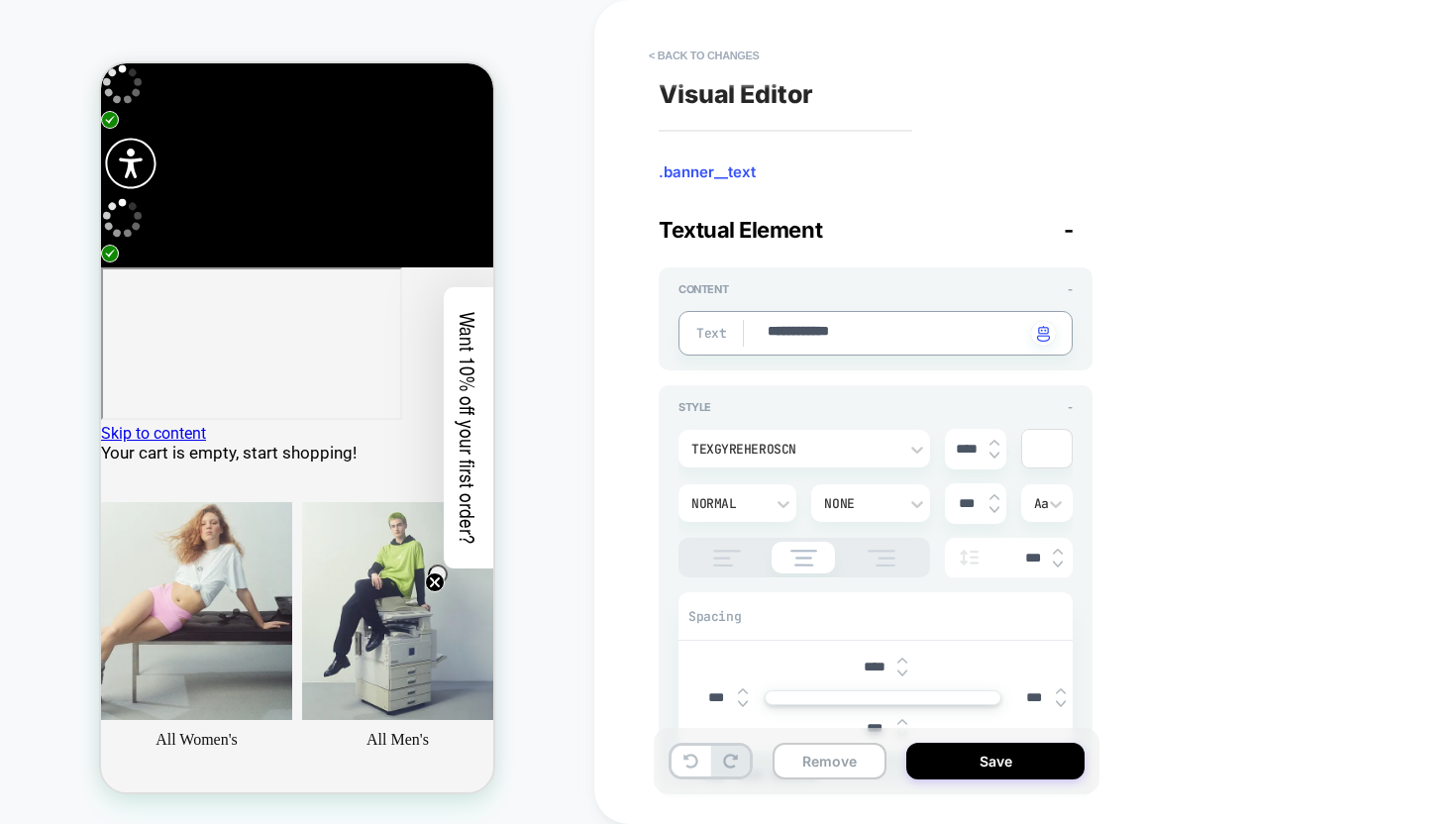 type on "*" 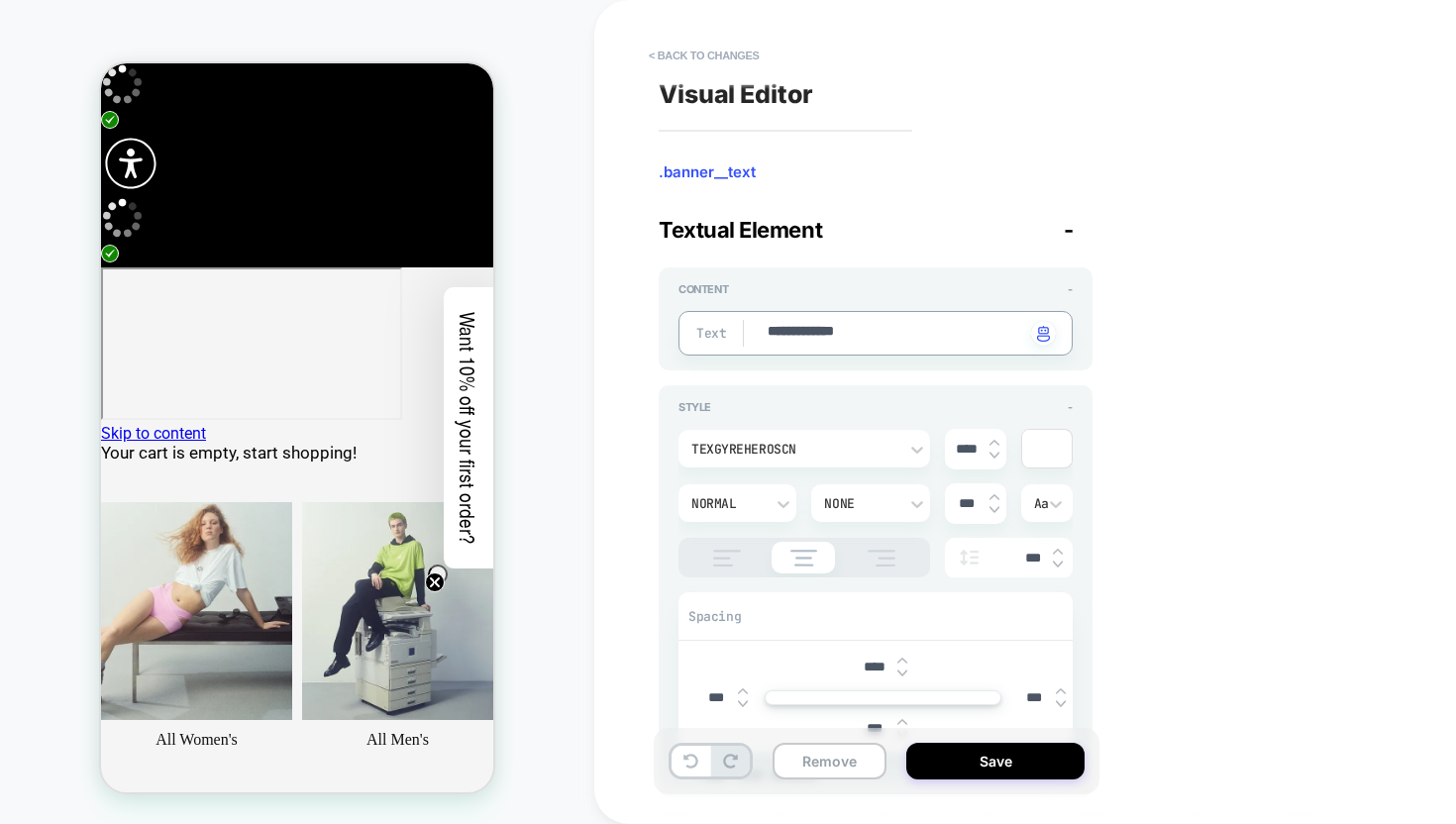 type on "*" 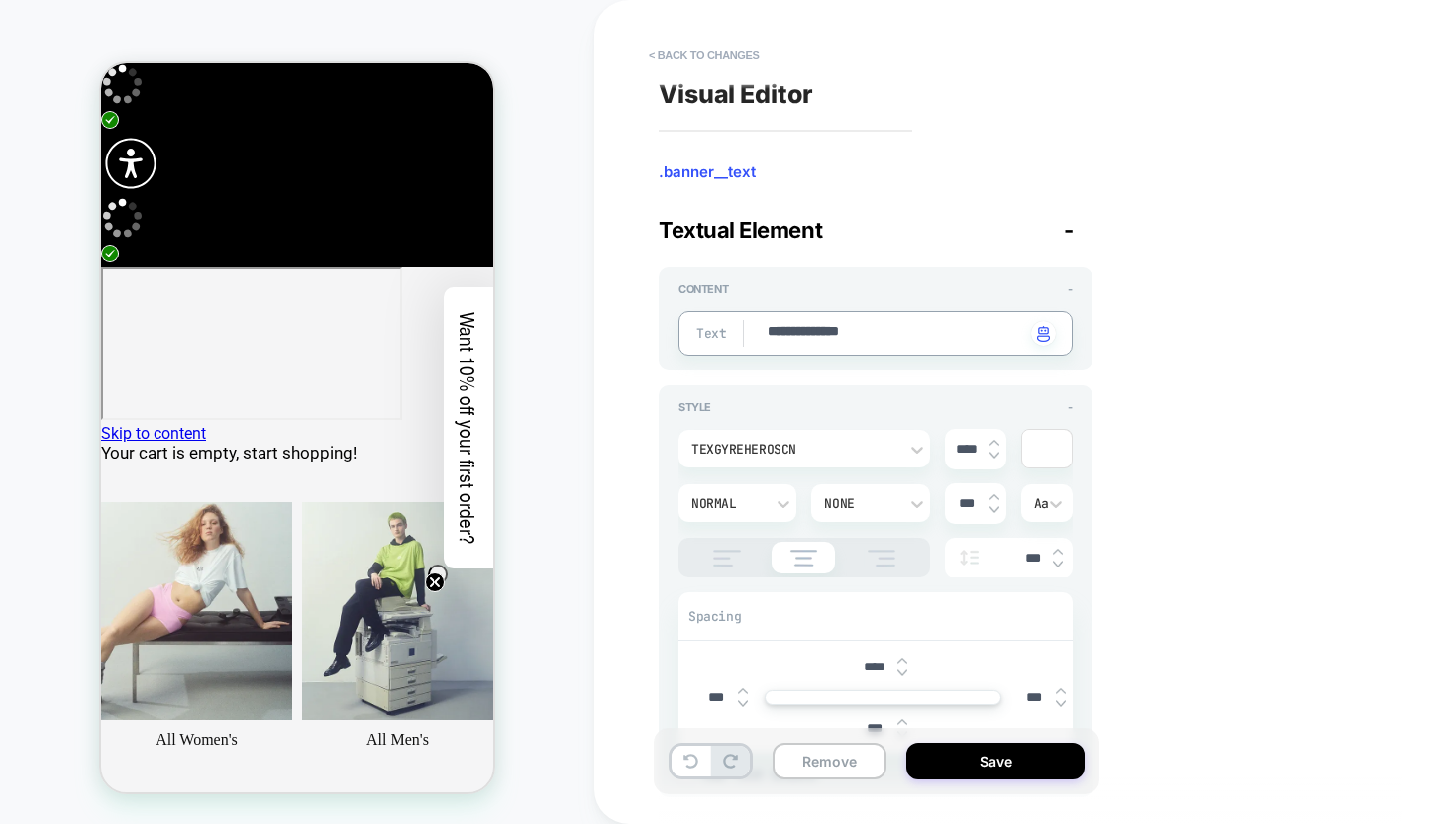 type on "*" 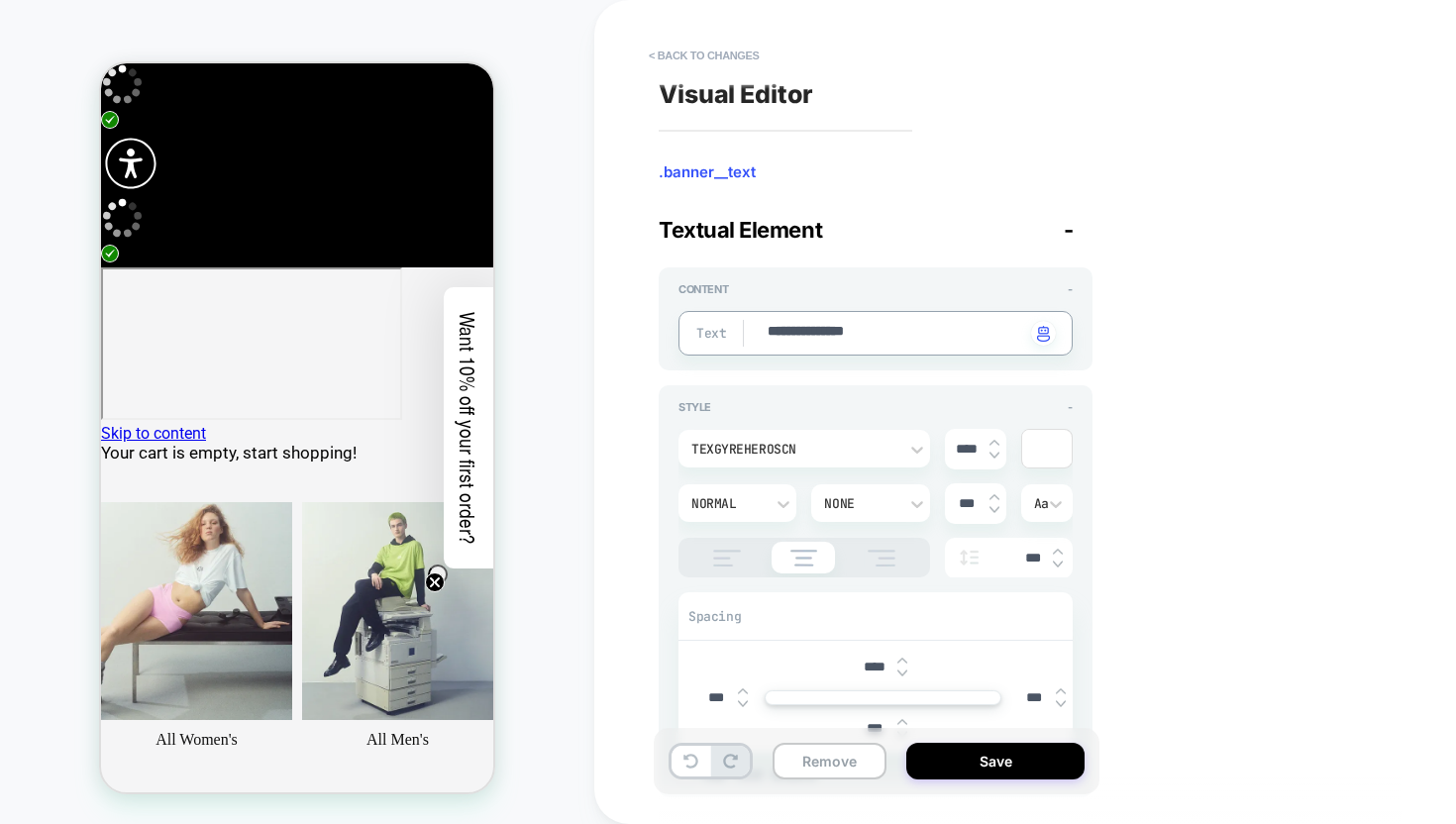 type on "*" 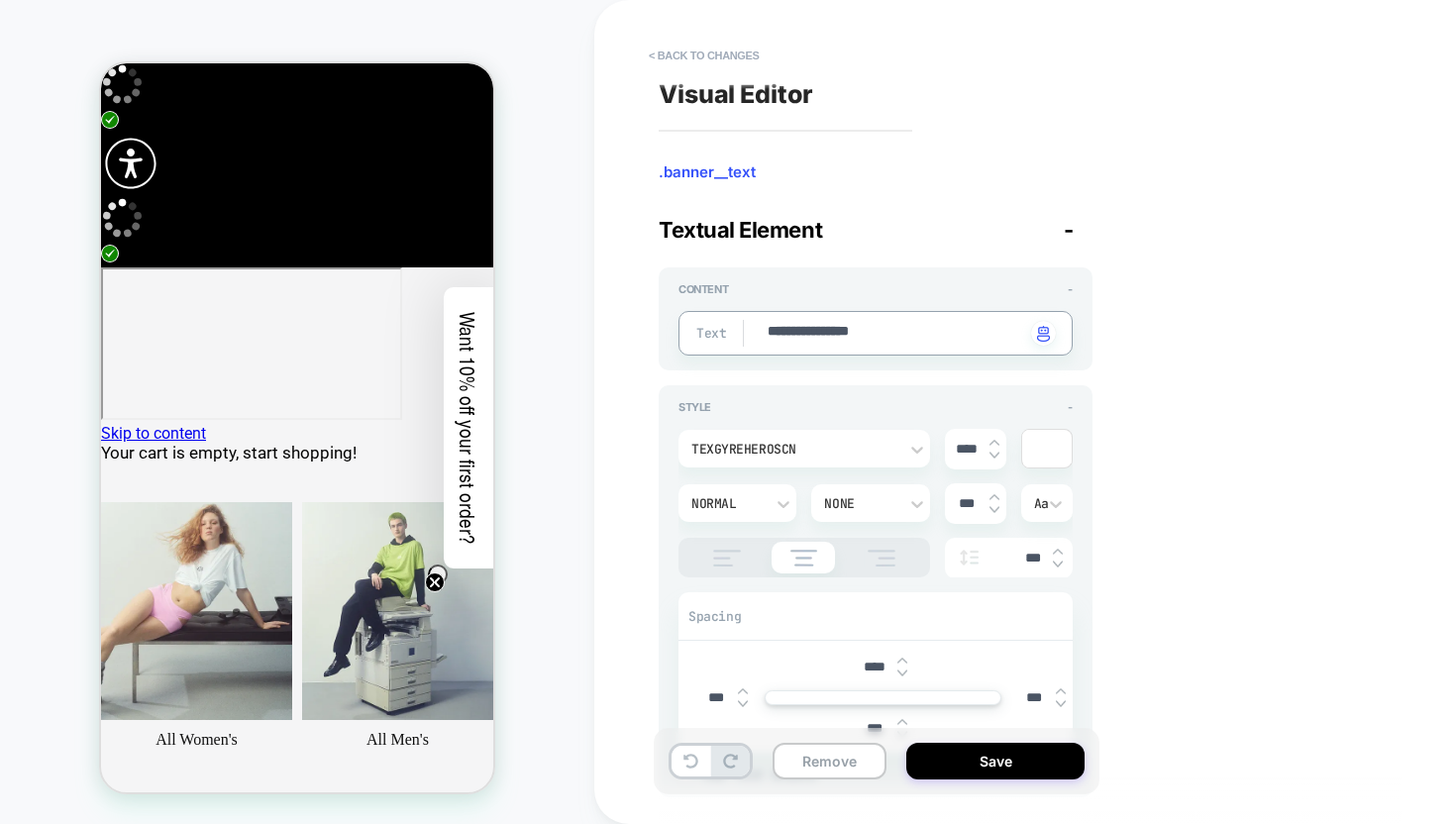 type on "*" 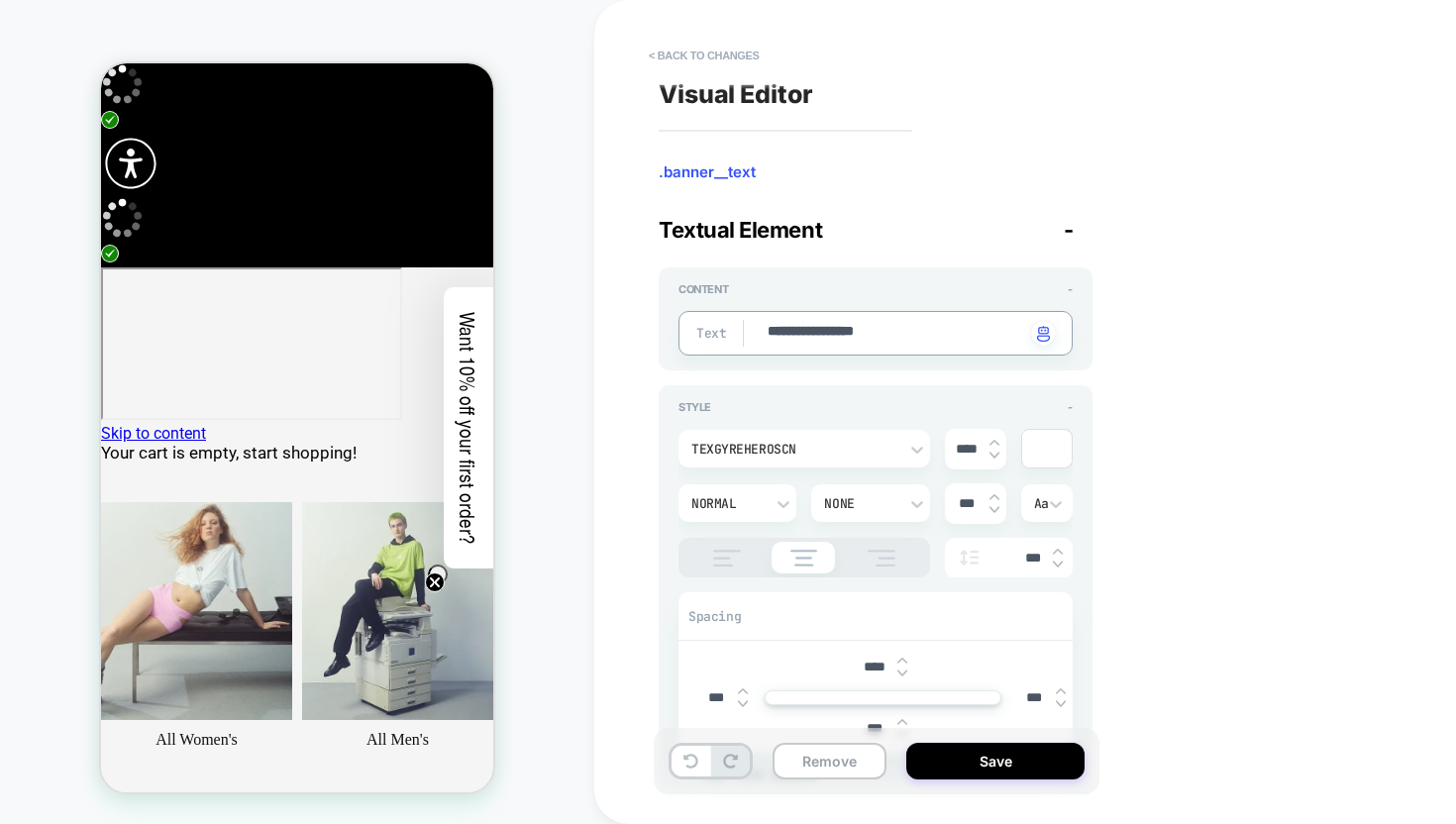 type on "*" 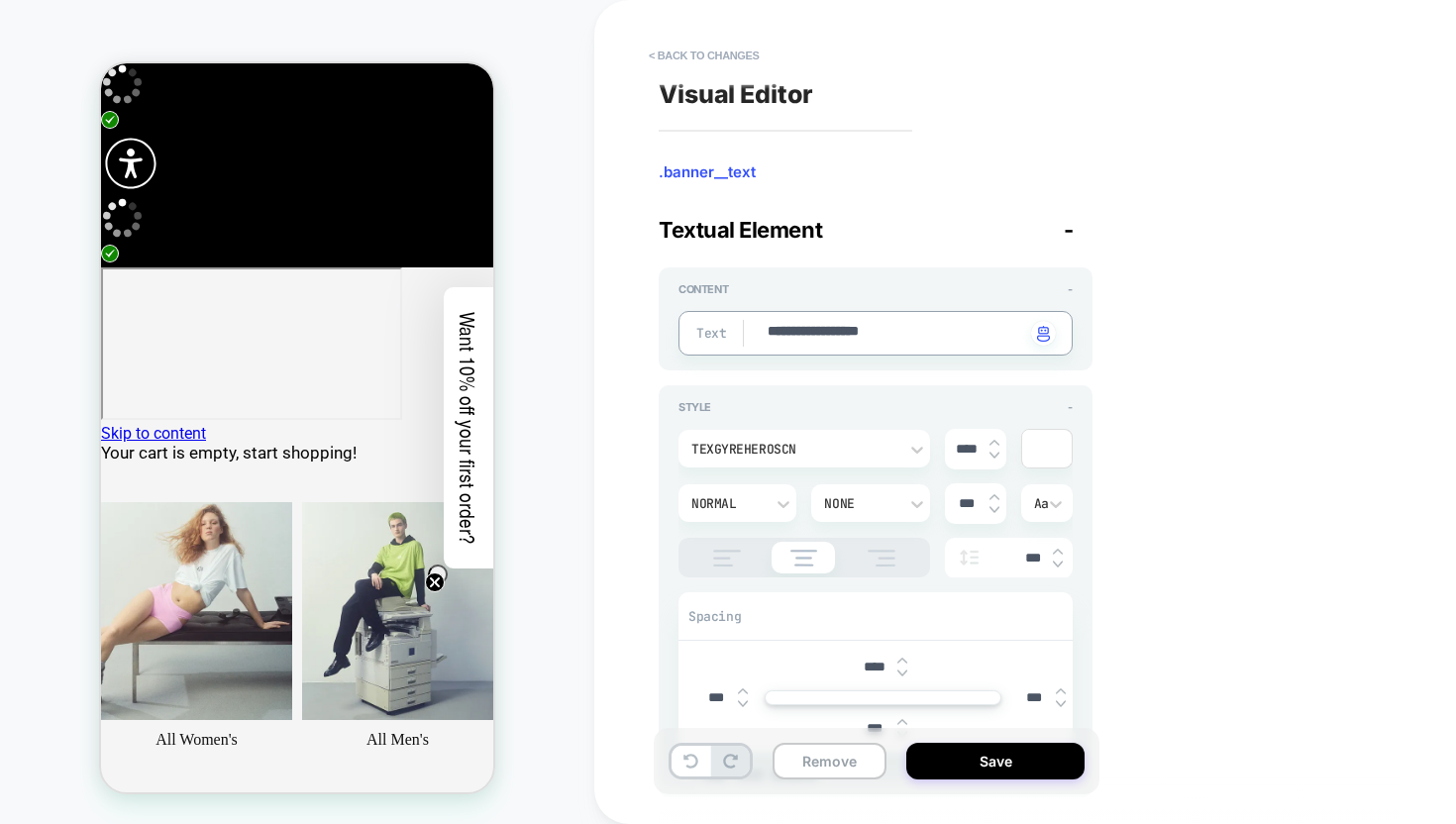 type on "*" 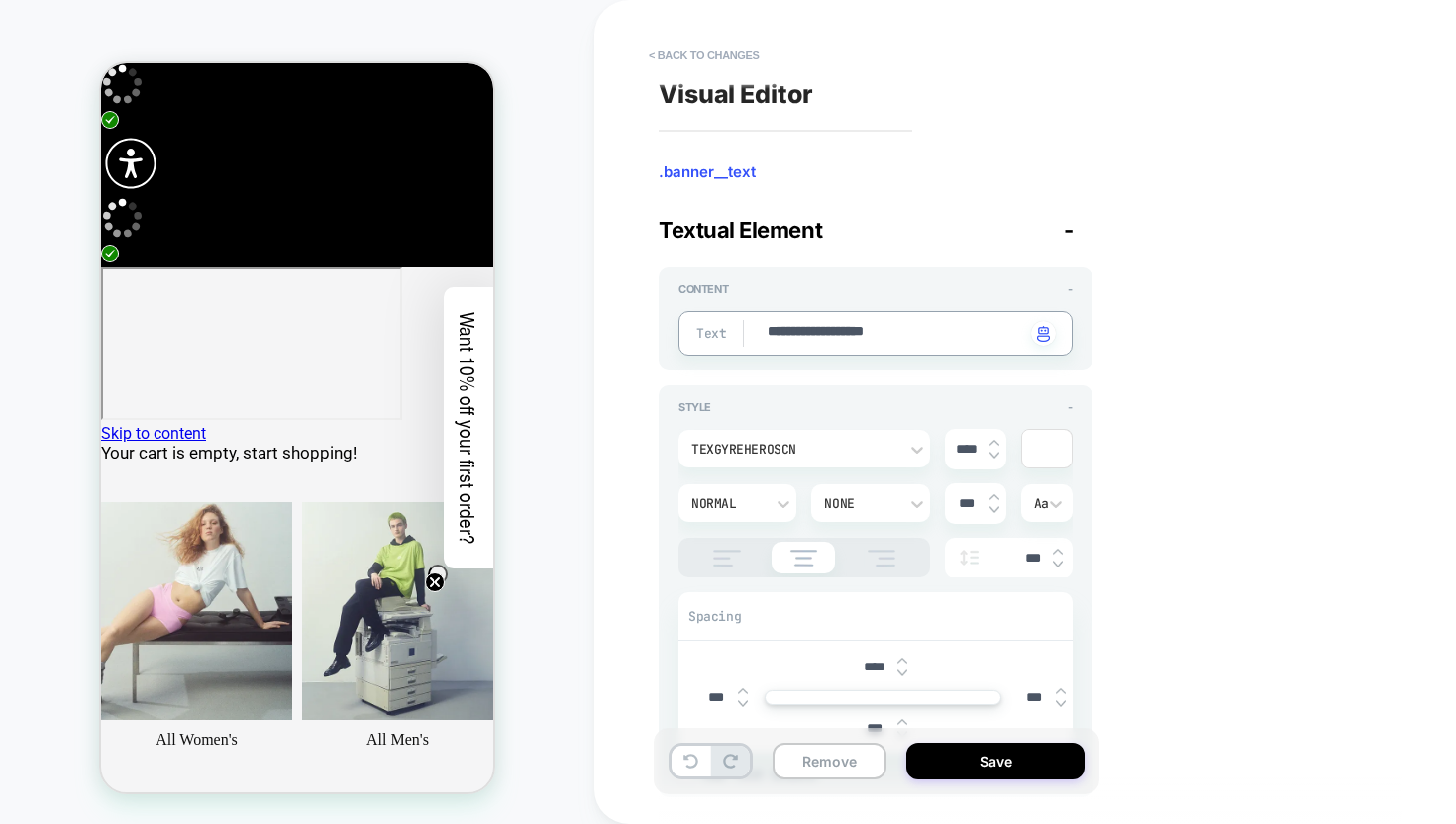 type on "*" 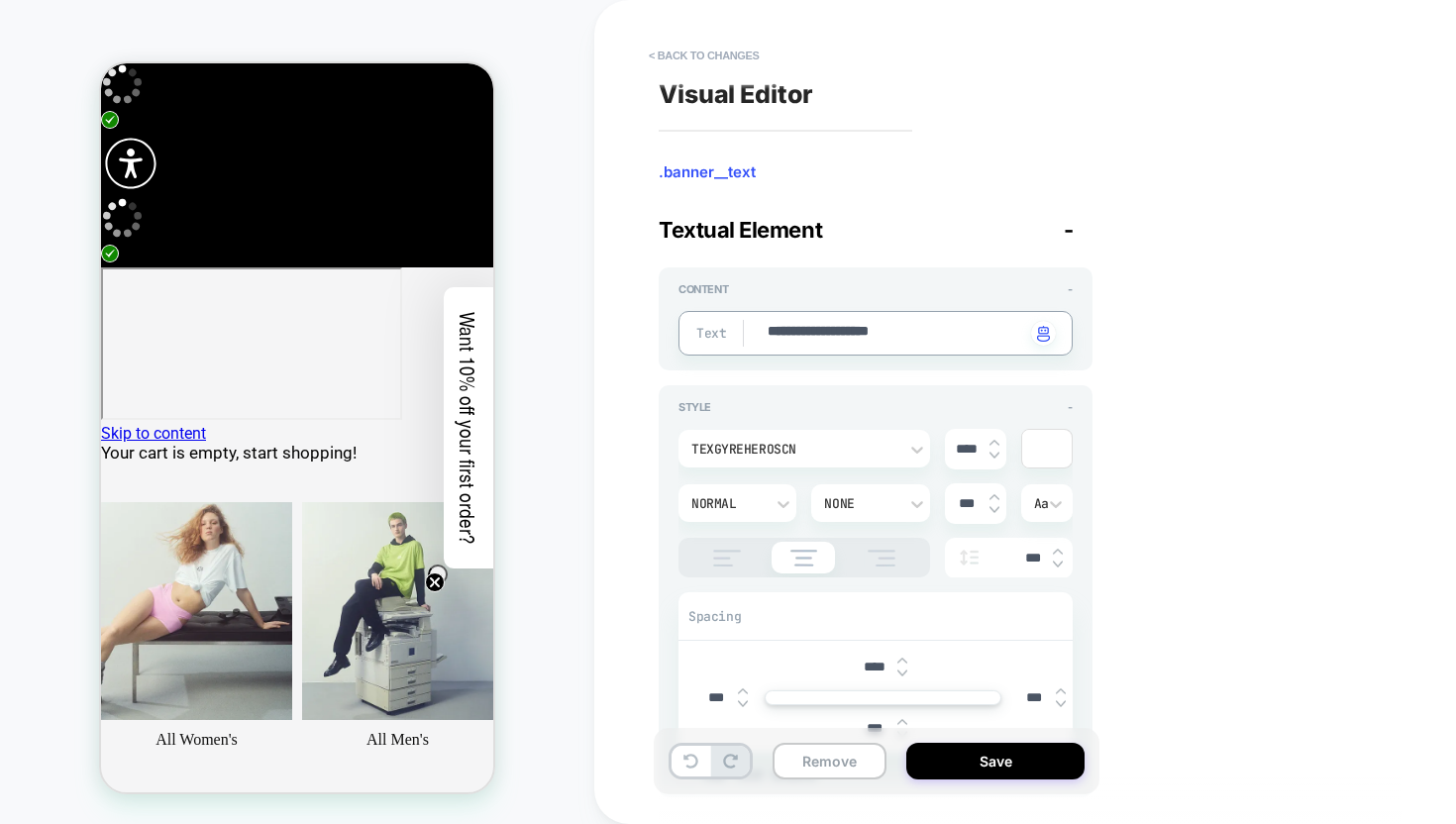type on "*" 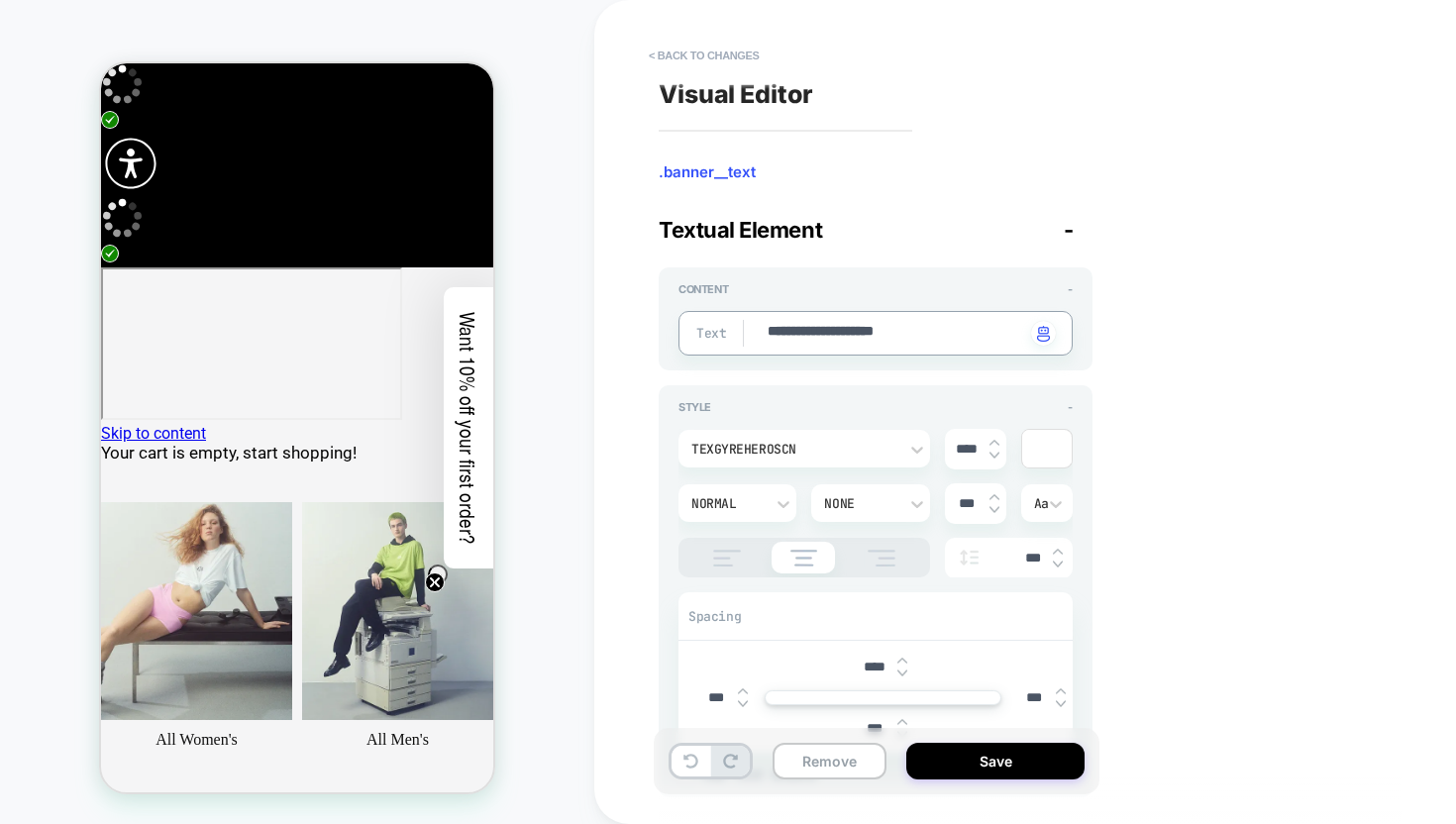 type on "*" 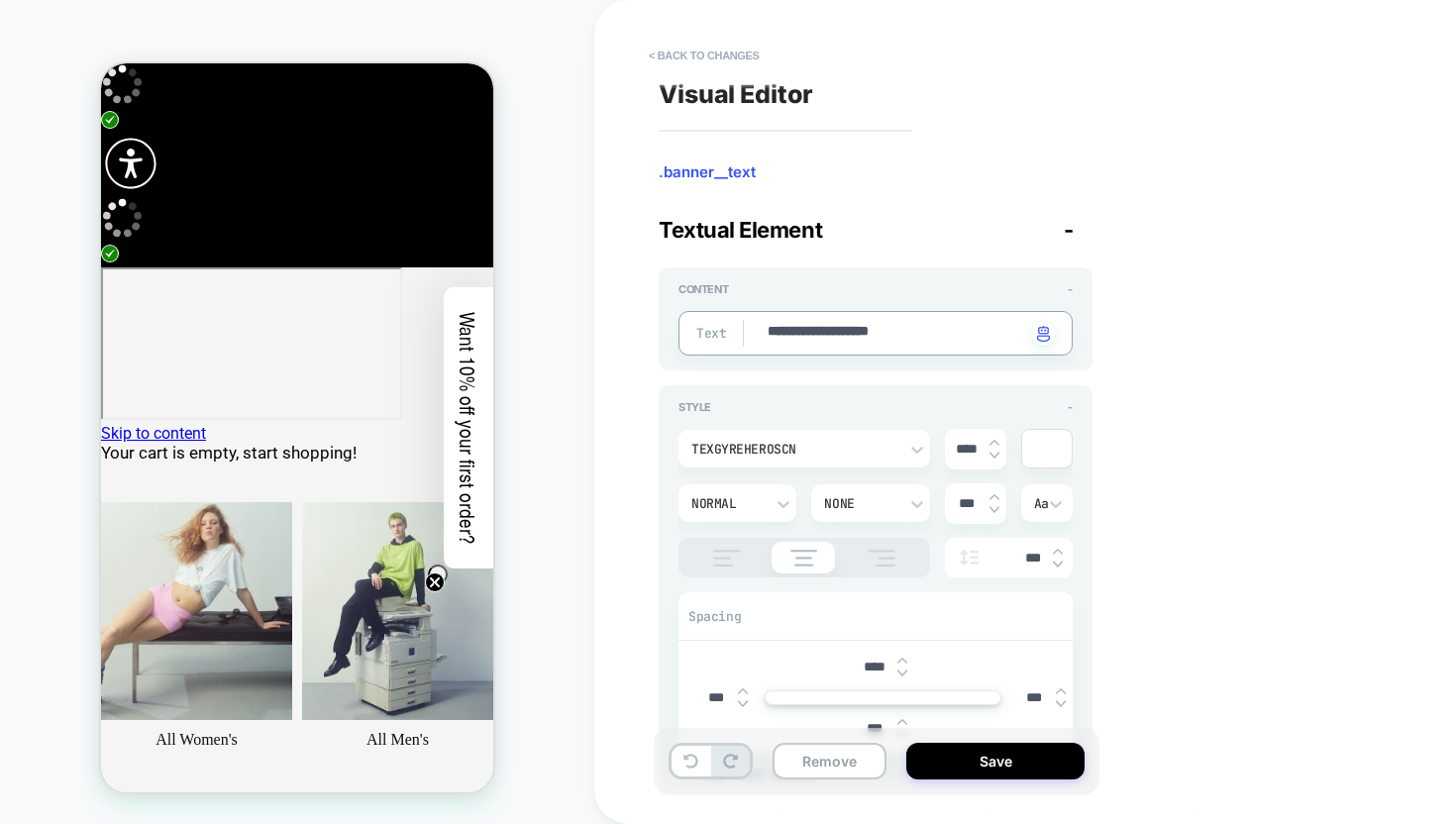 type on "*" 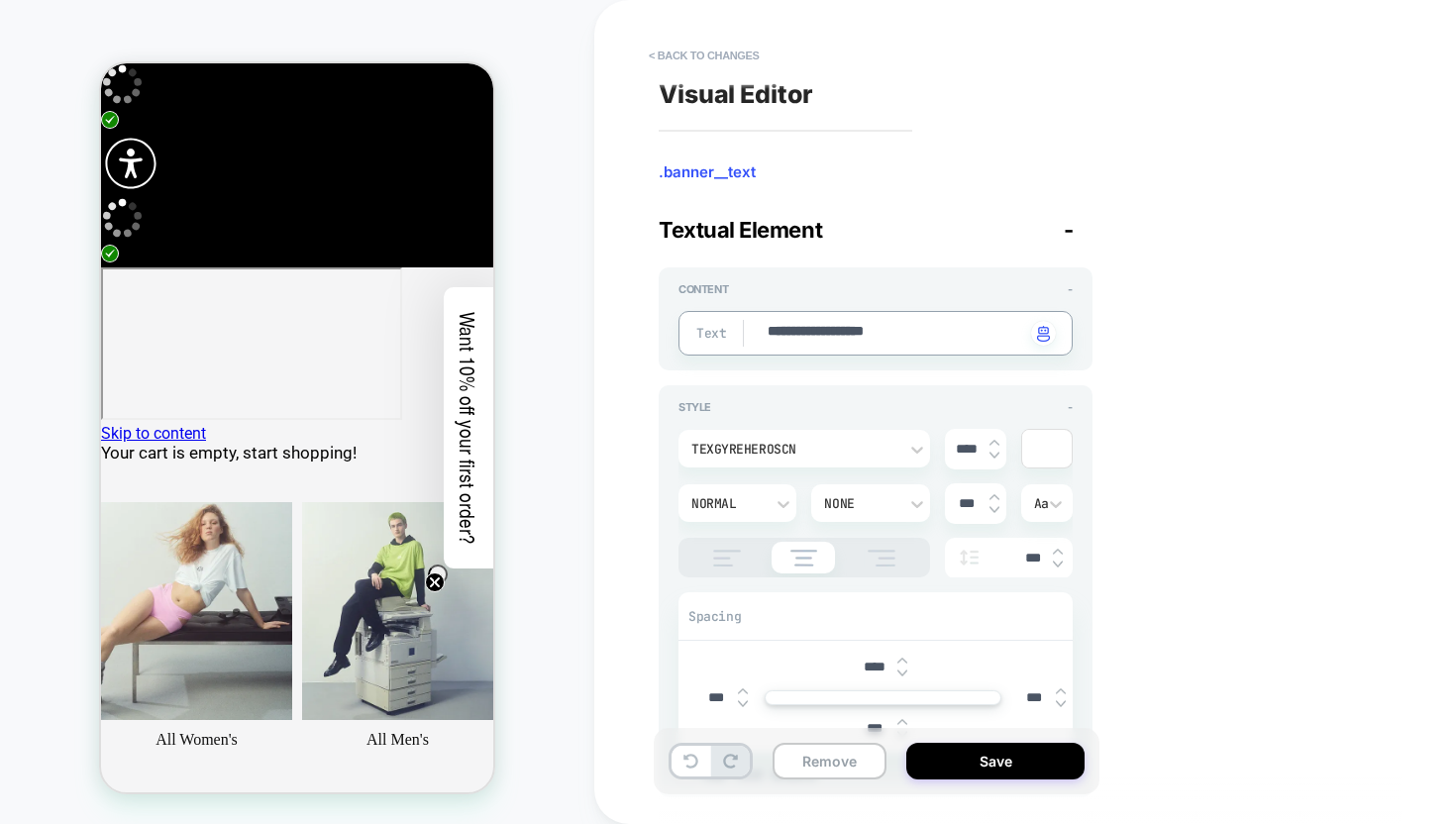 type on "*" 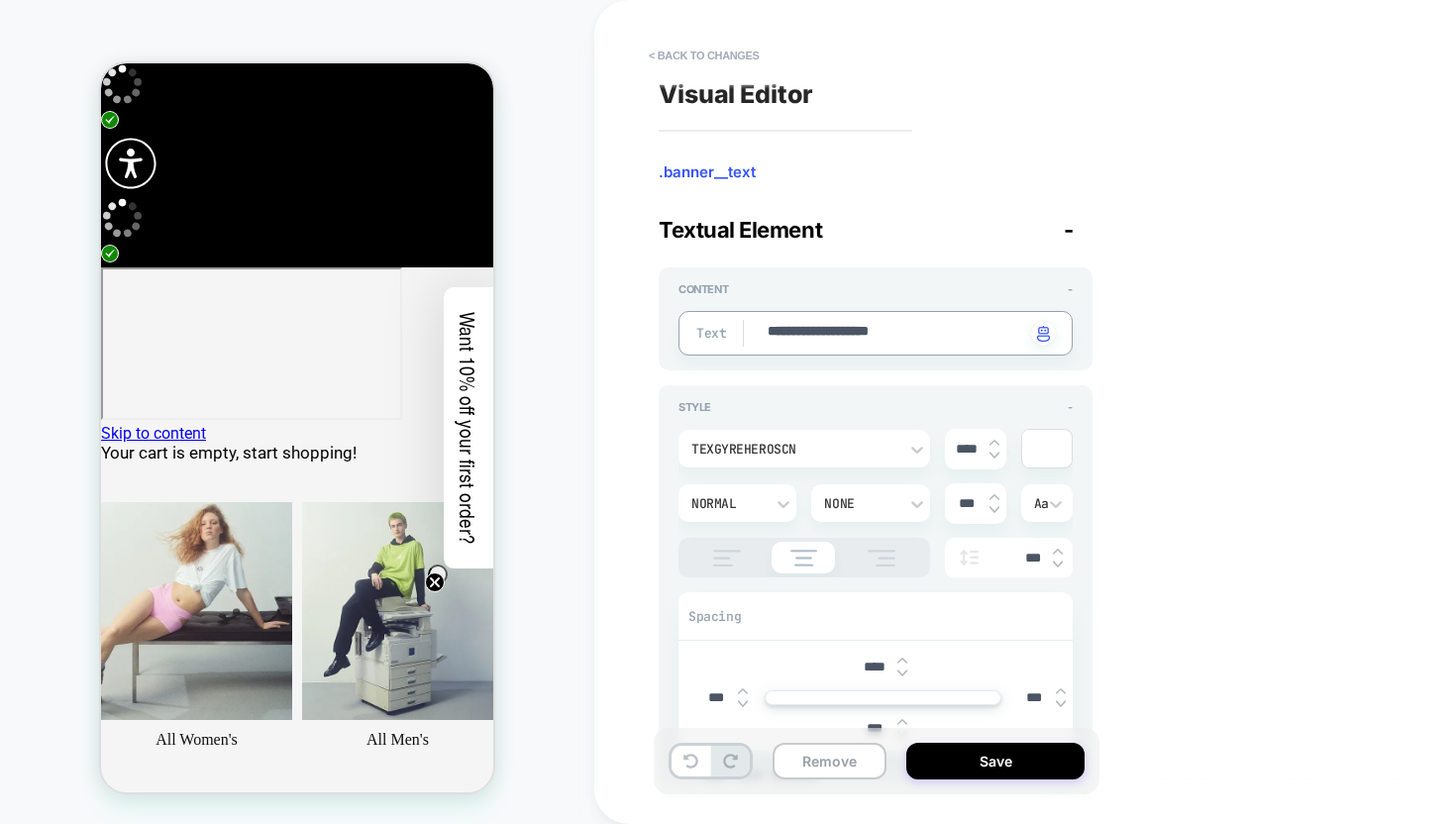 type on "*" 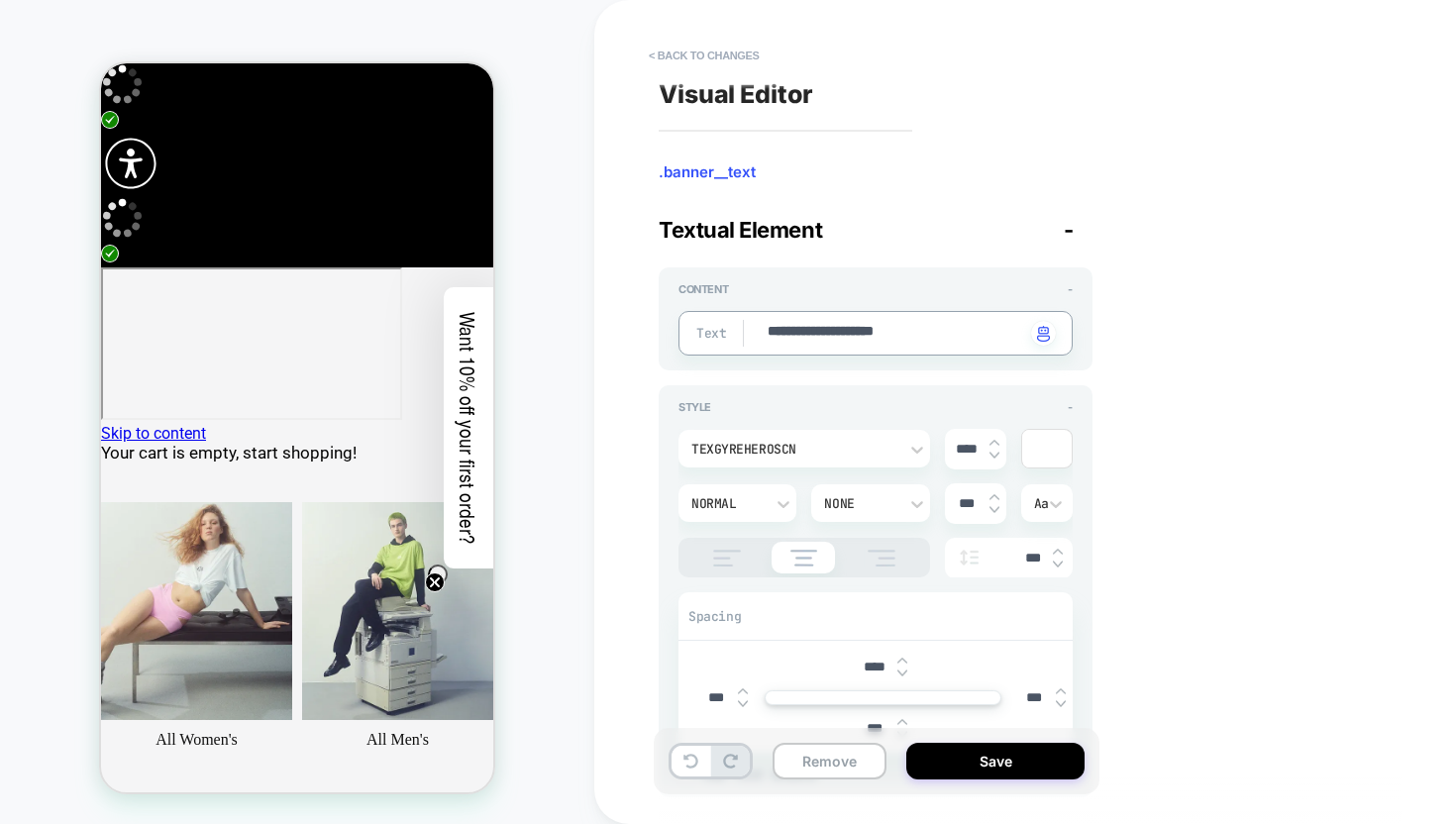 type on "*" 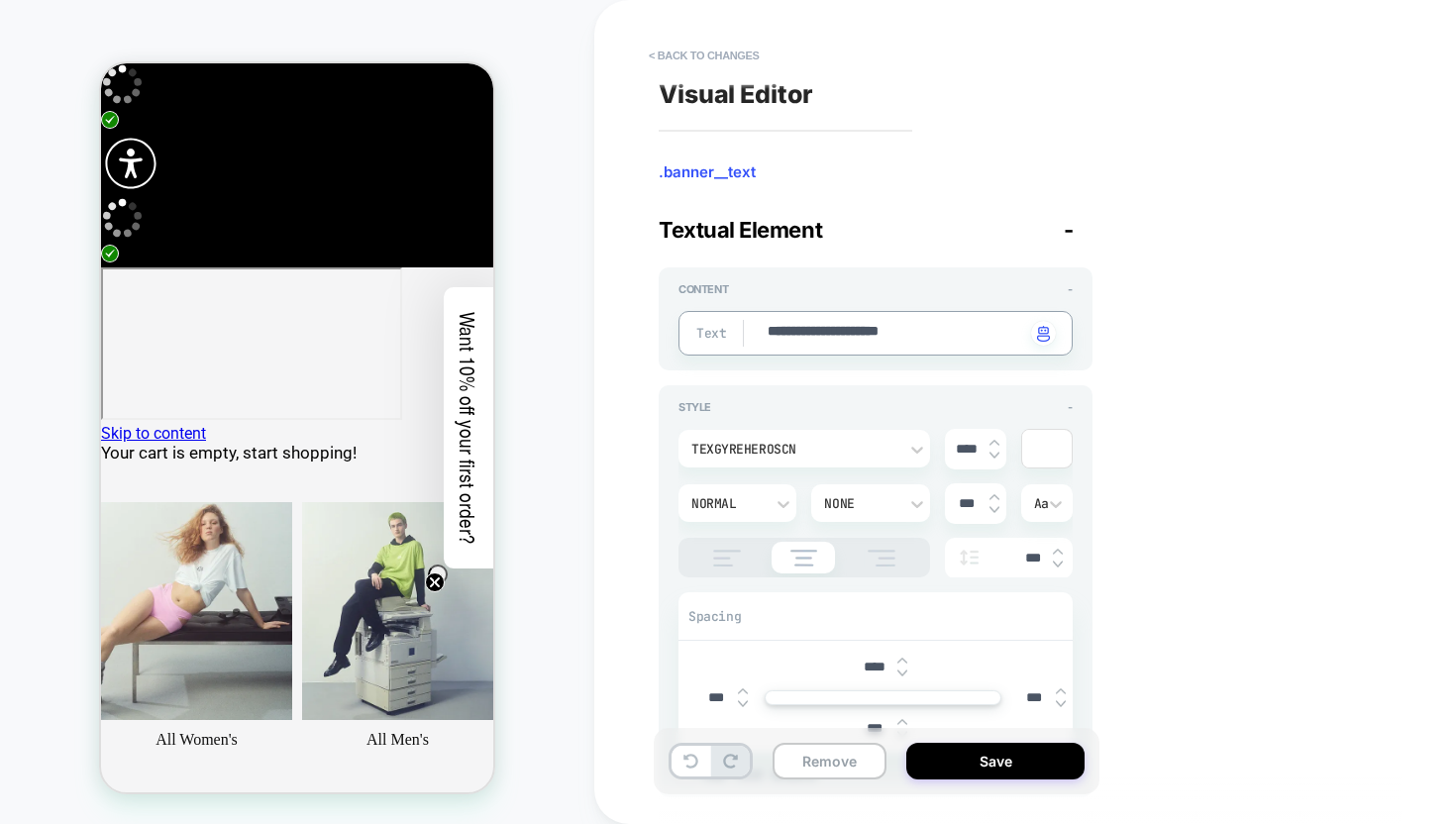type on "*" 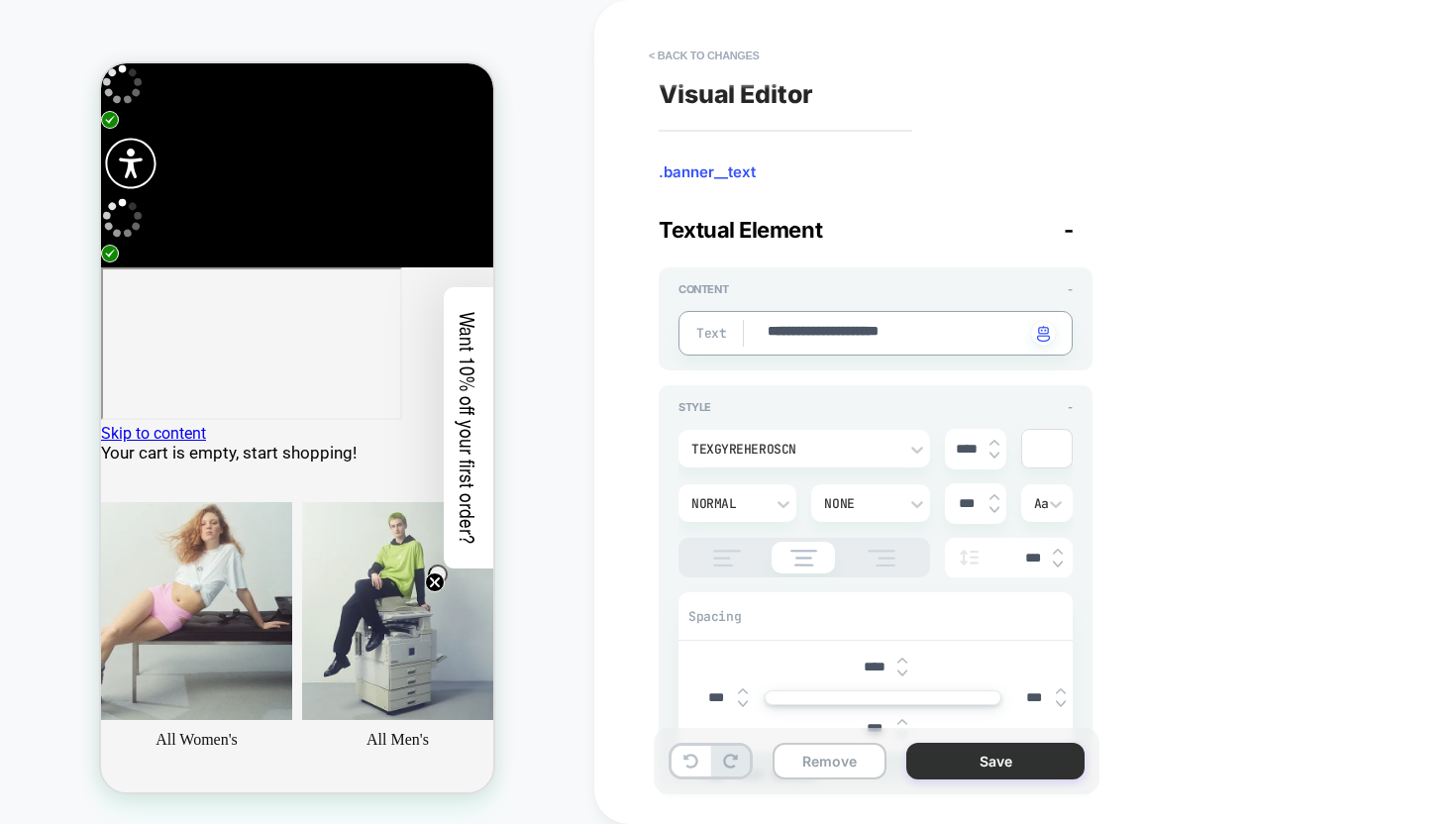 type on "**********" 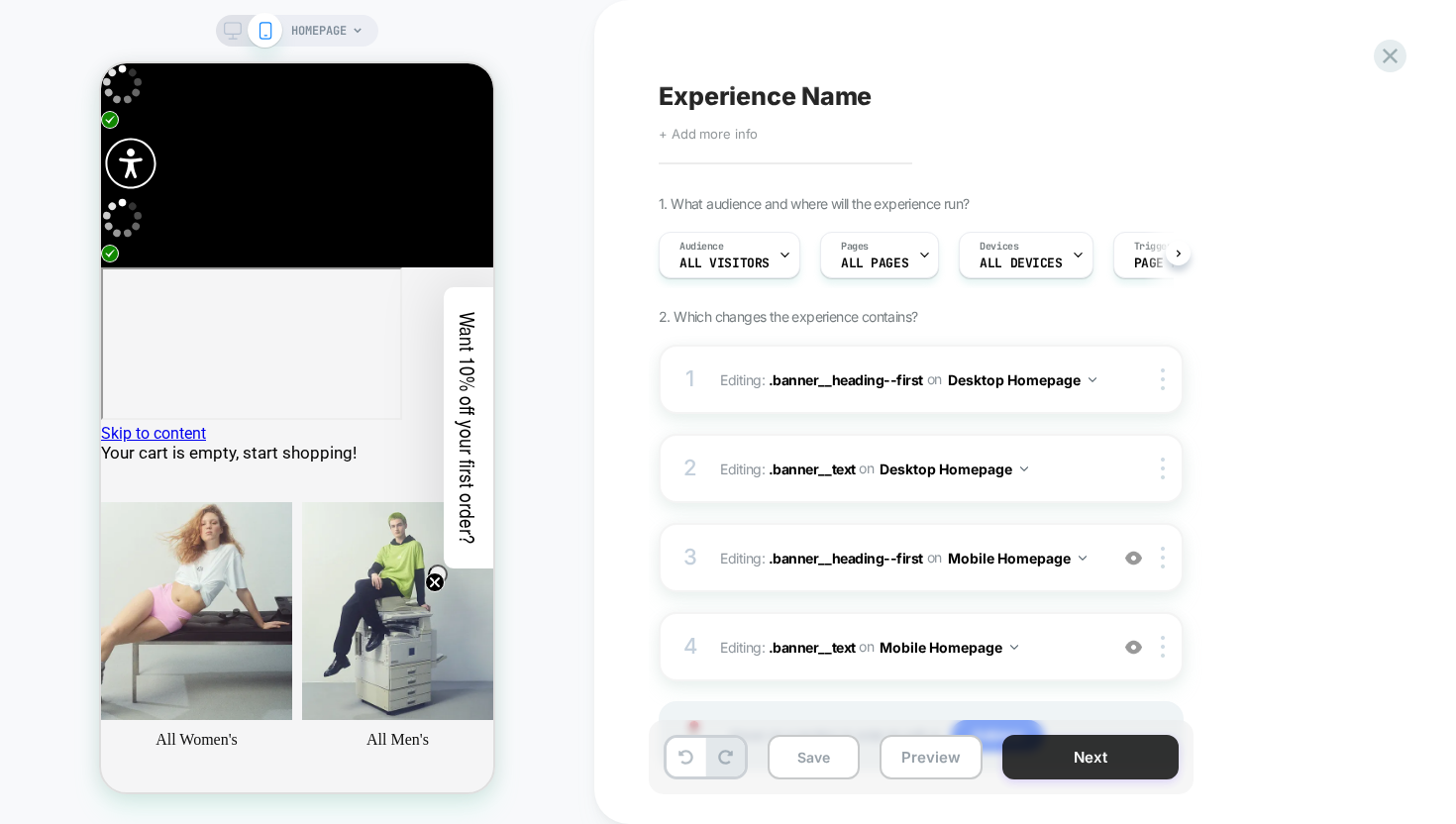 scroll, scrollTop: 0, scrollLeft: 1, axis: horizontal 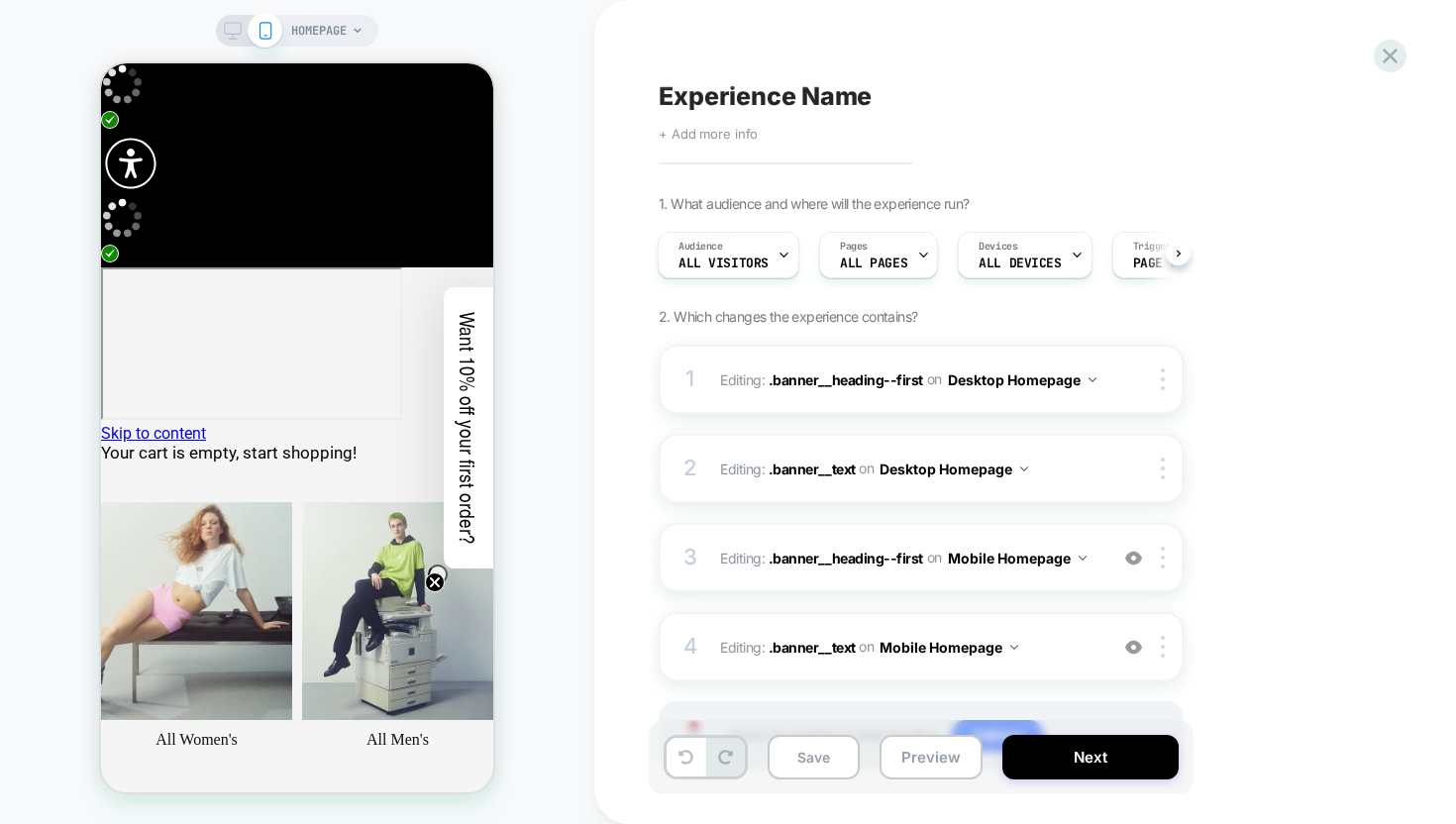 click 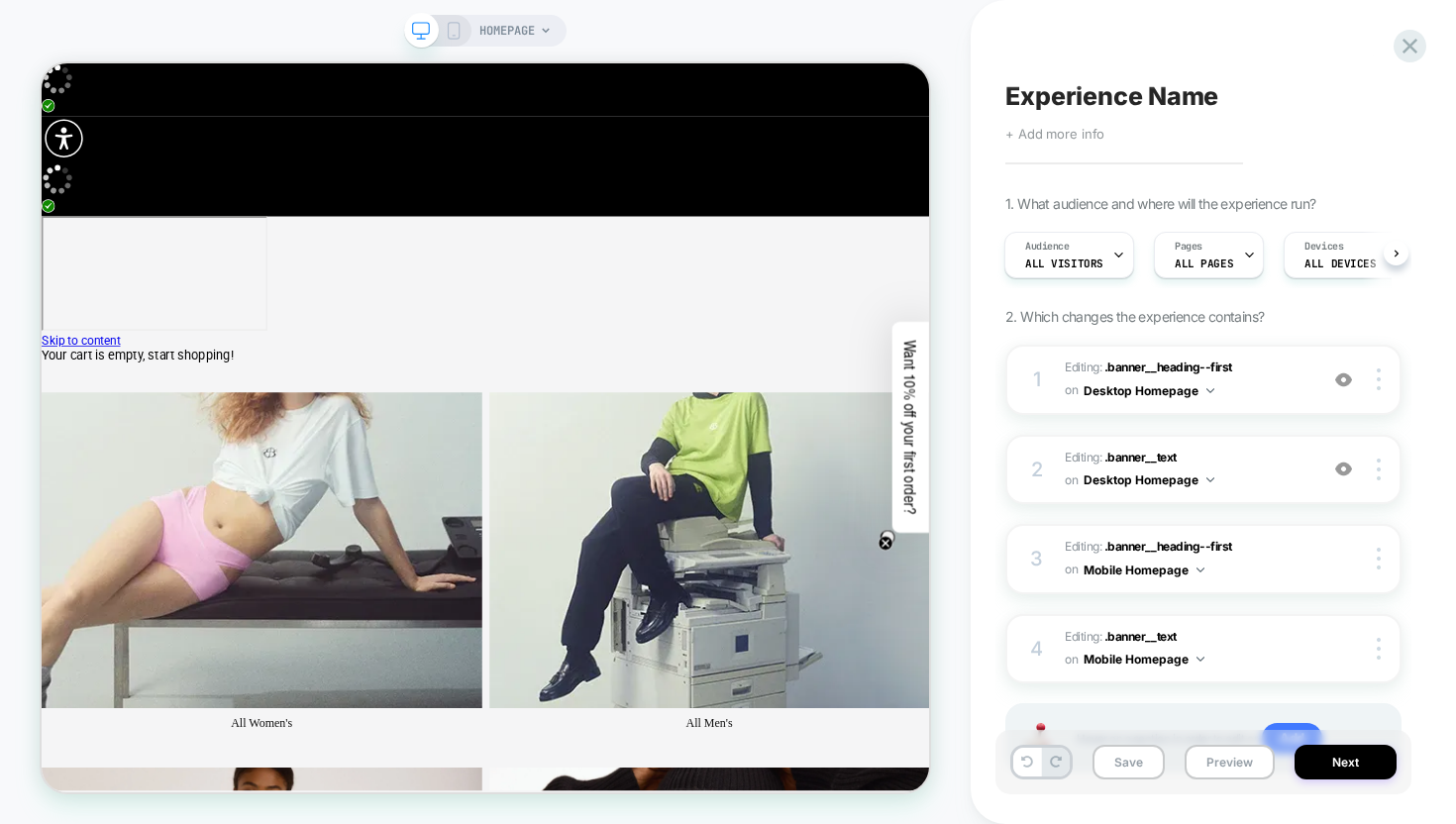 scroll, scrollTop: 0, scrollLeft: 0, axis: both 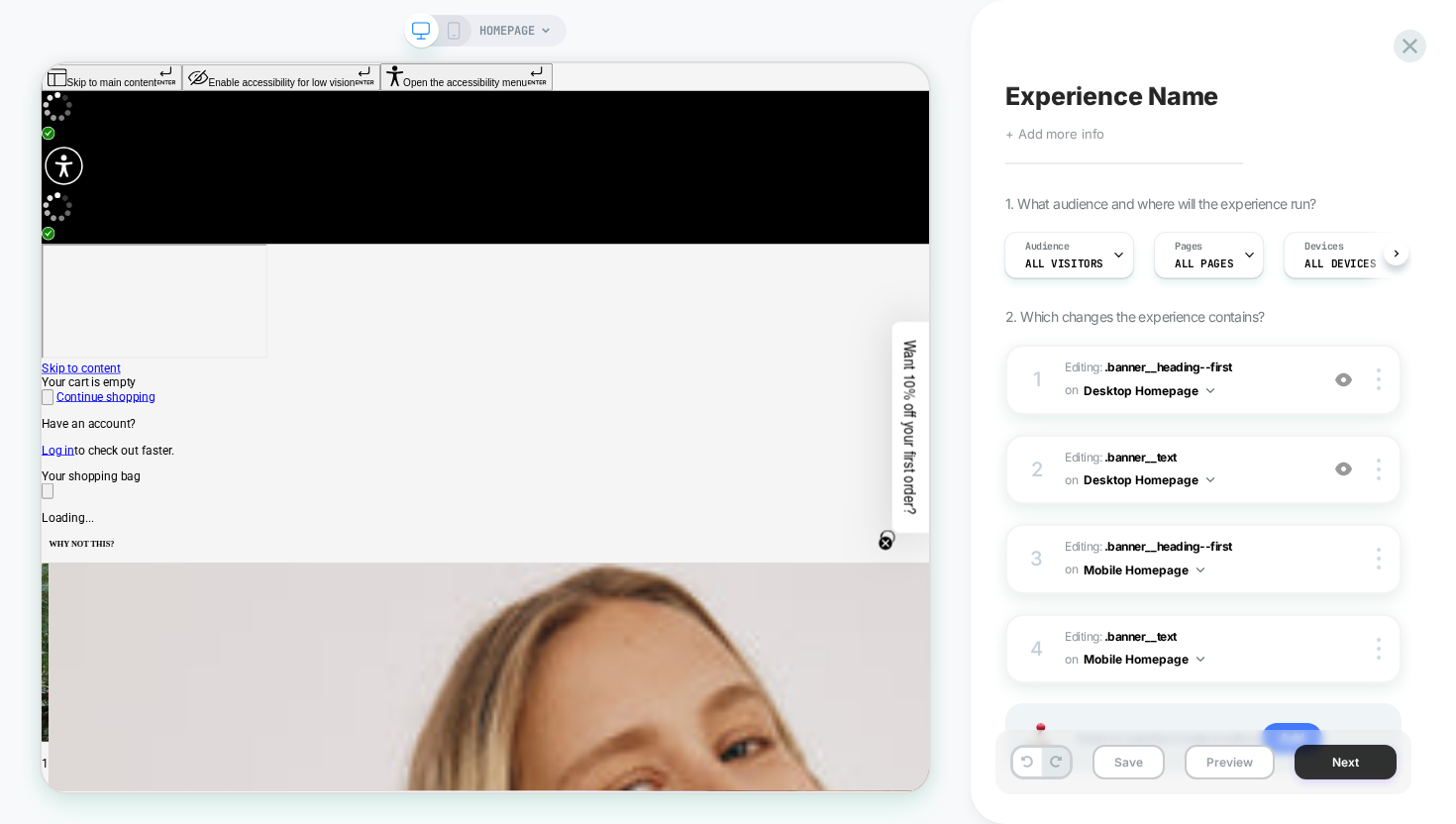 click on "Next" at bounding box center [1345, 762] 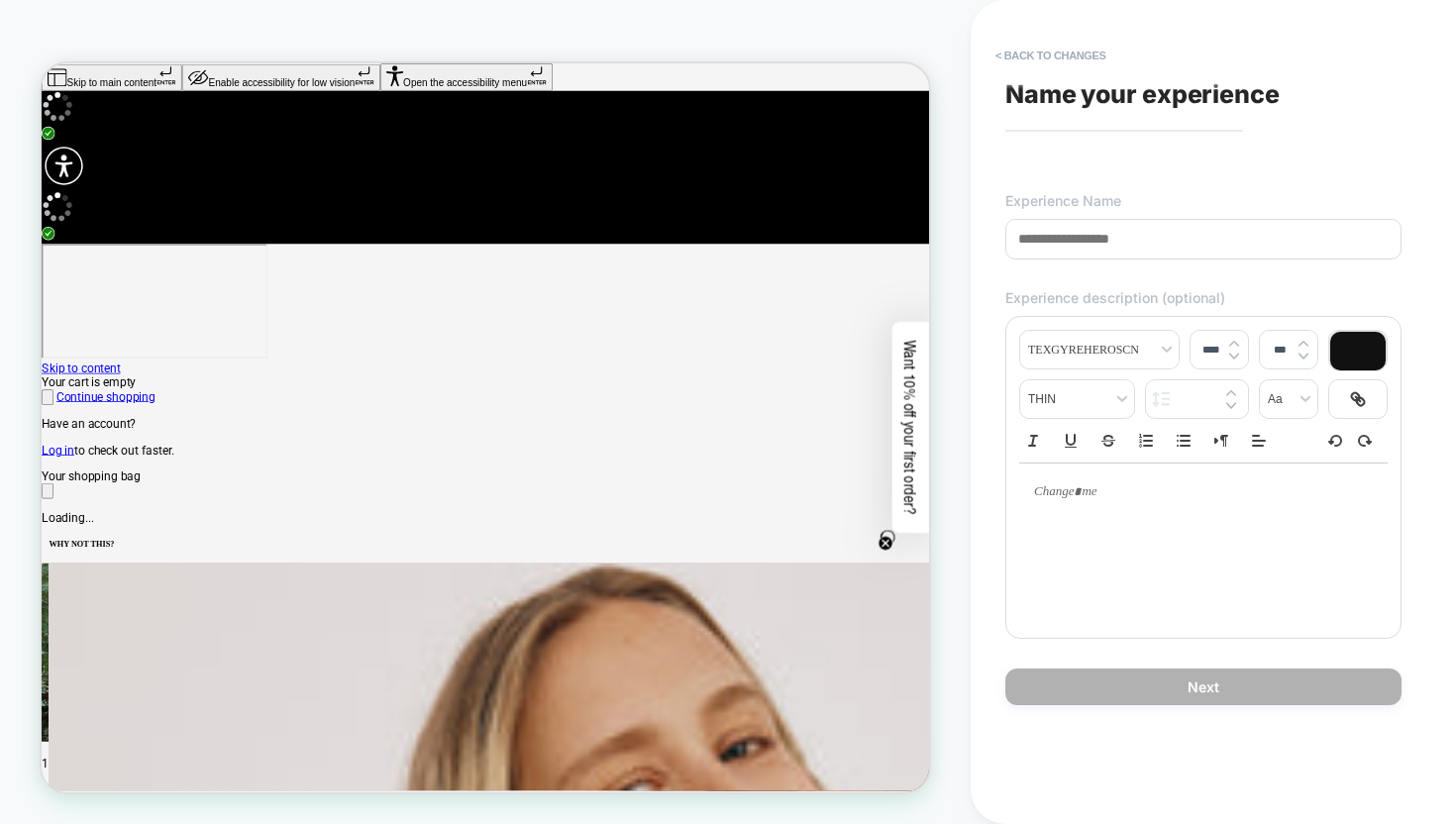click at bounding box center [1203, 239] 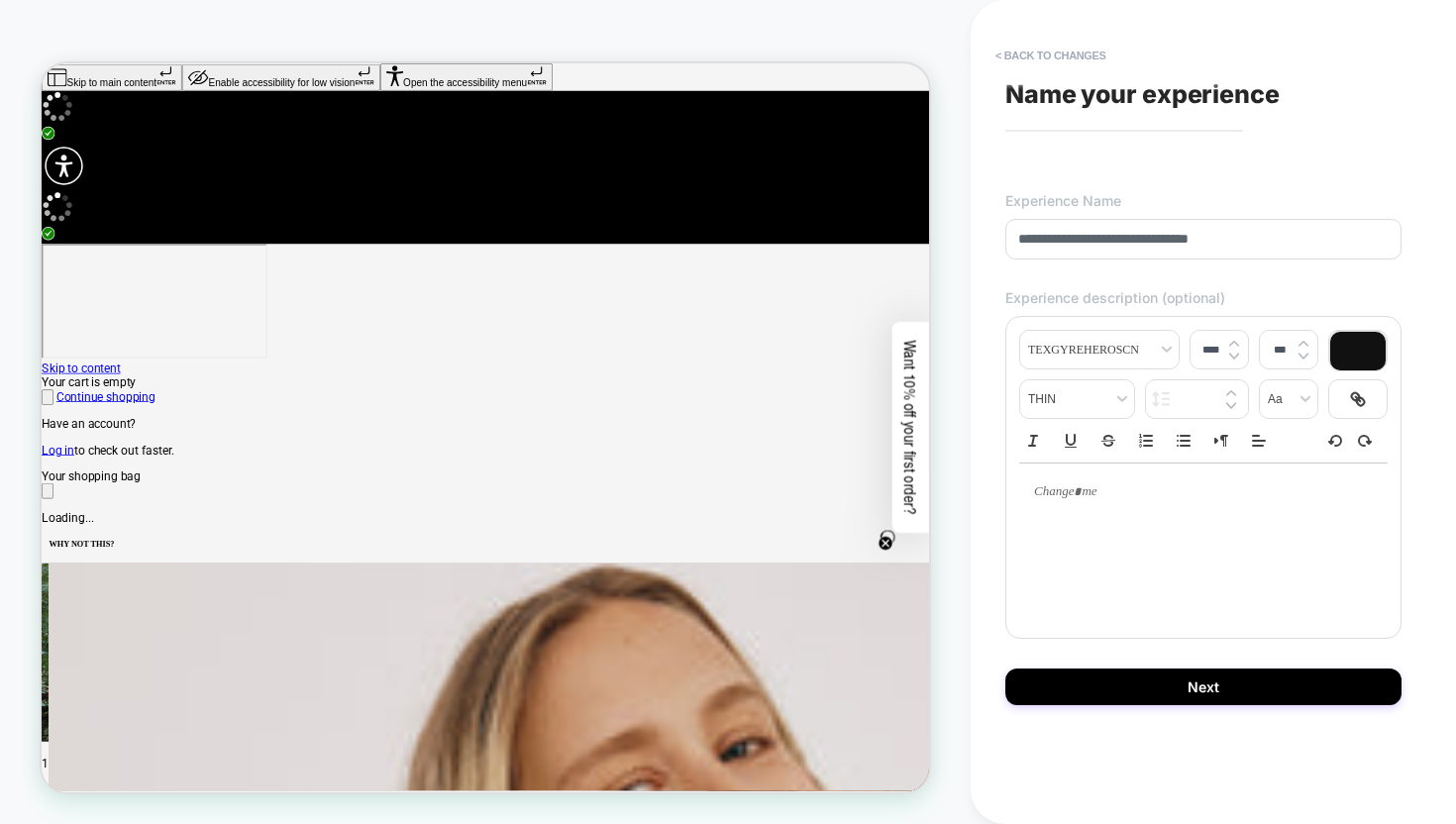 type on "**********" 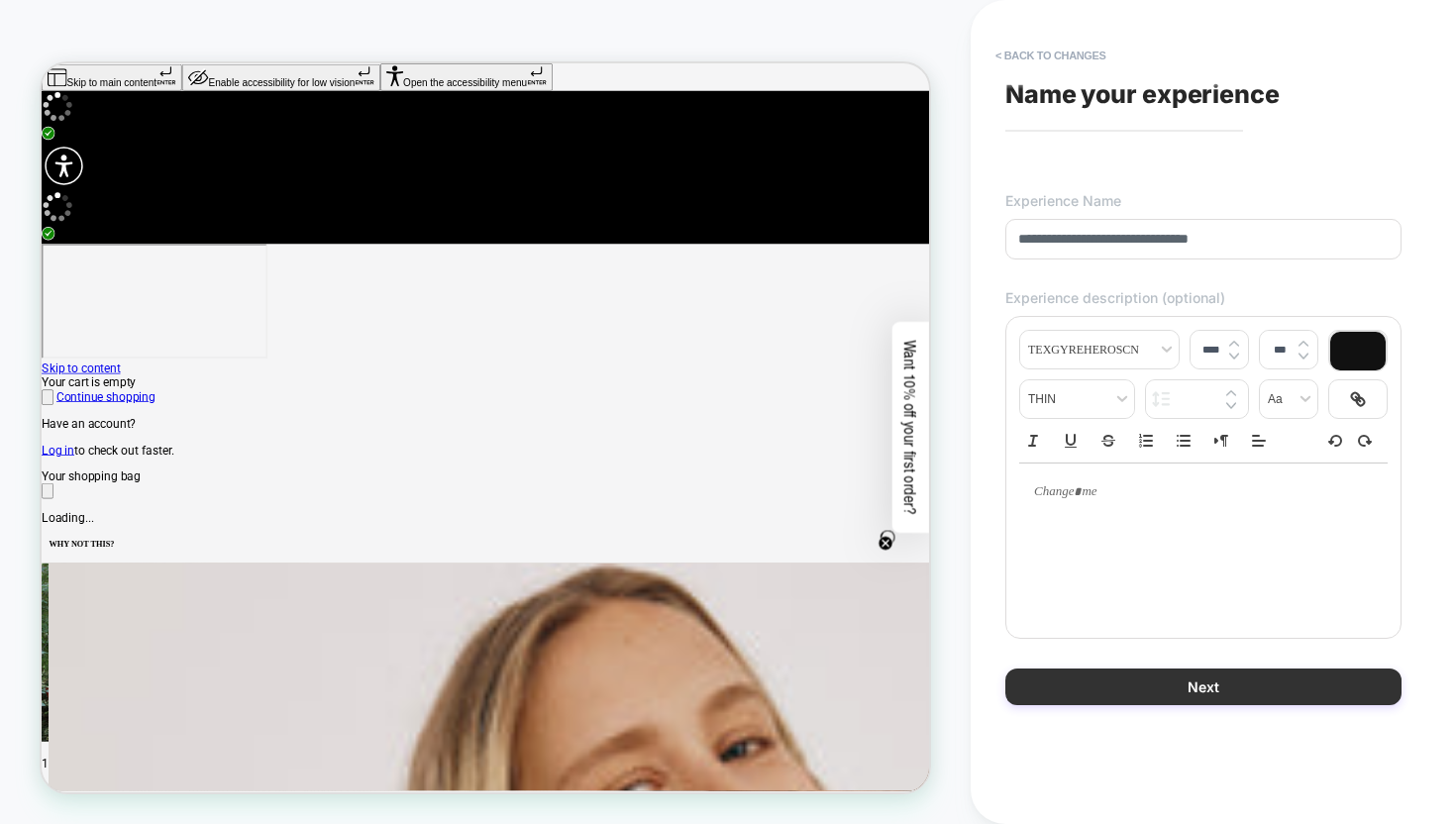 click on "Next" at bounding box center [1203, 686] 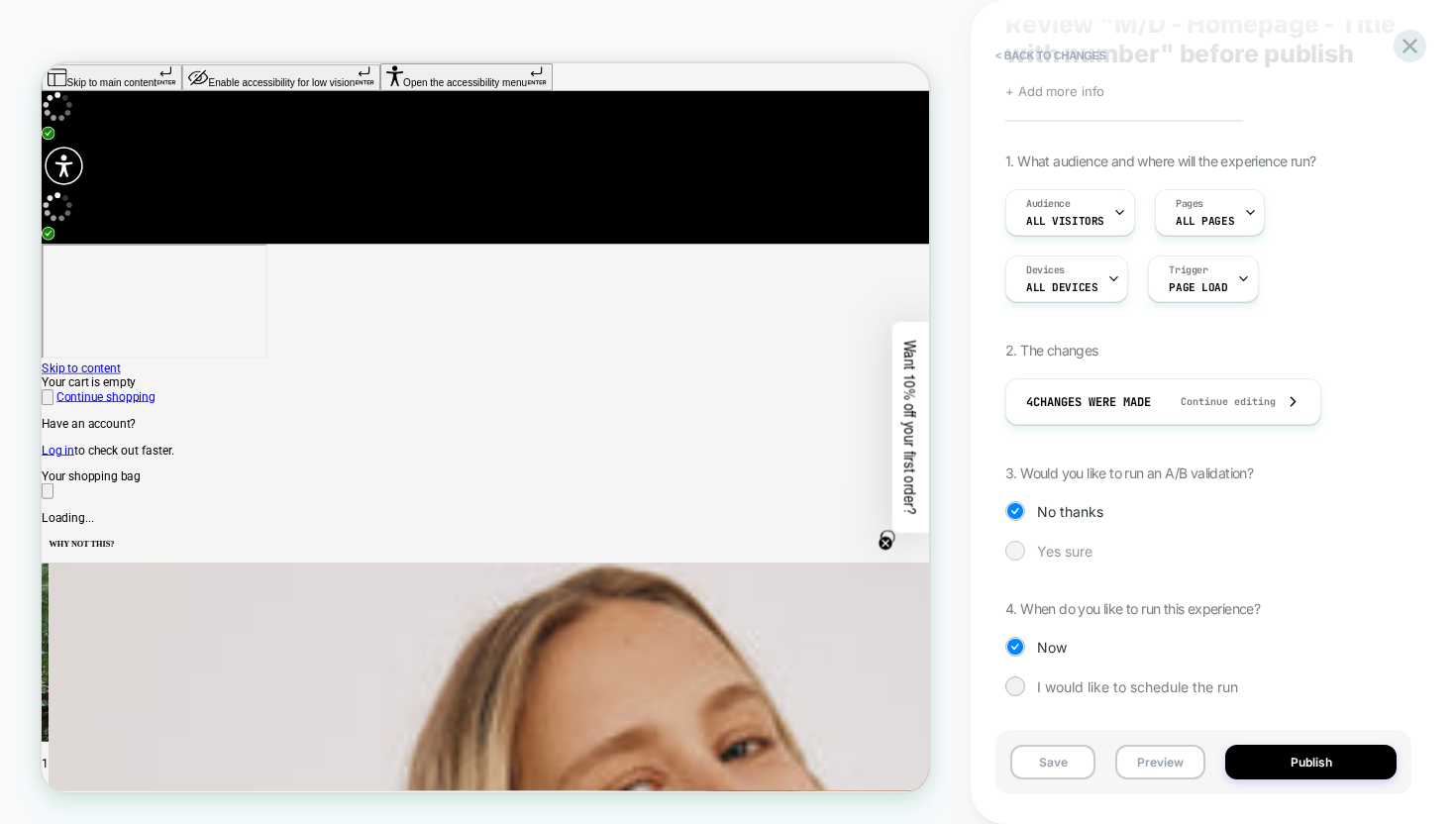 click on "Yes sure" at bounding box center (1065, 551) 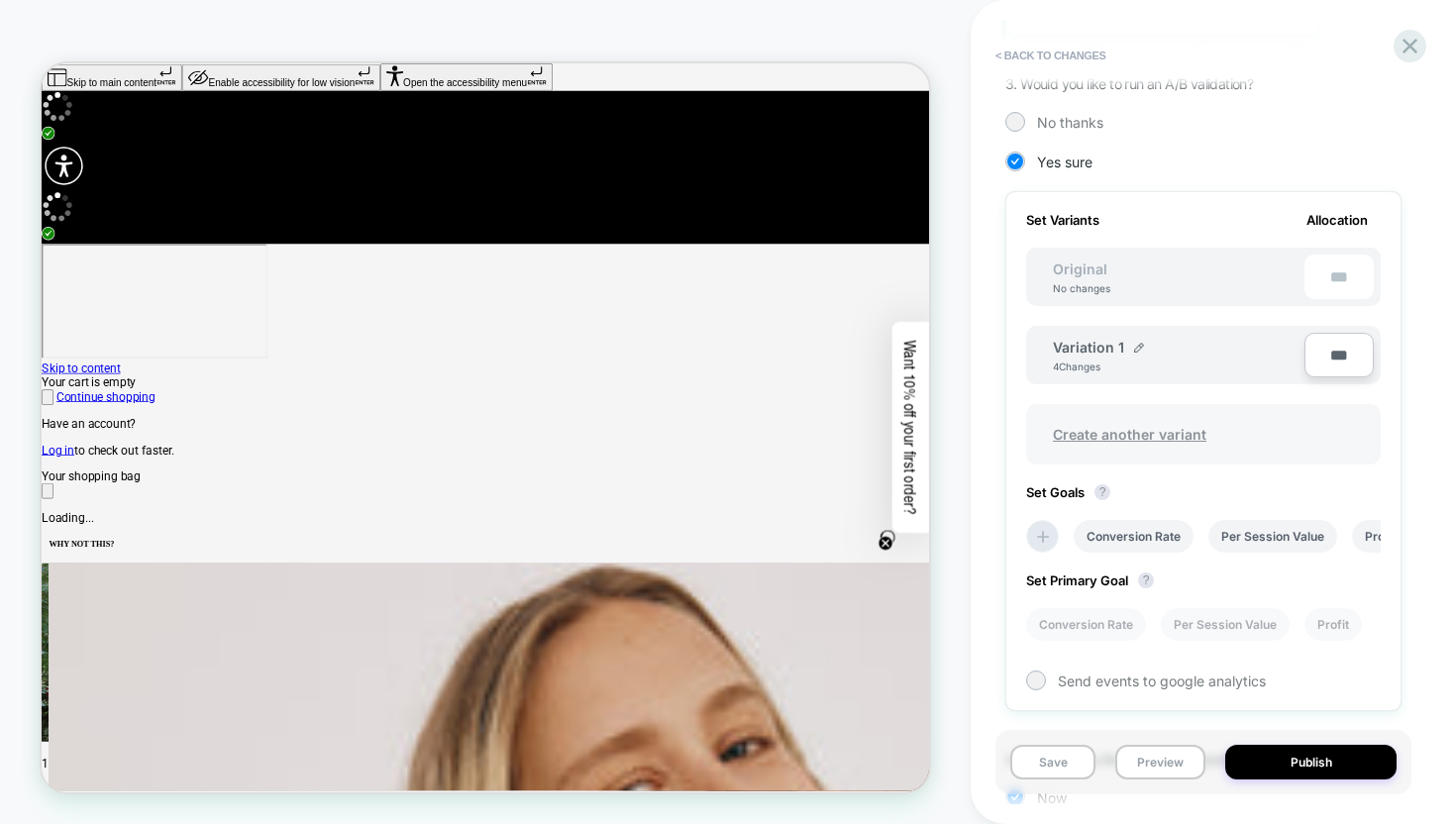 scroll, scrollTop: 613, scrollLeft: 0, axis: vertical 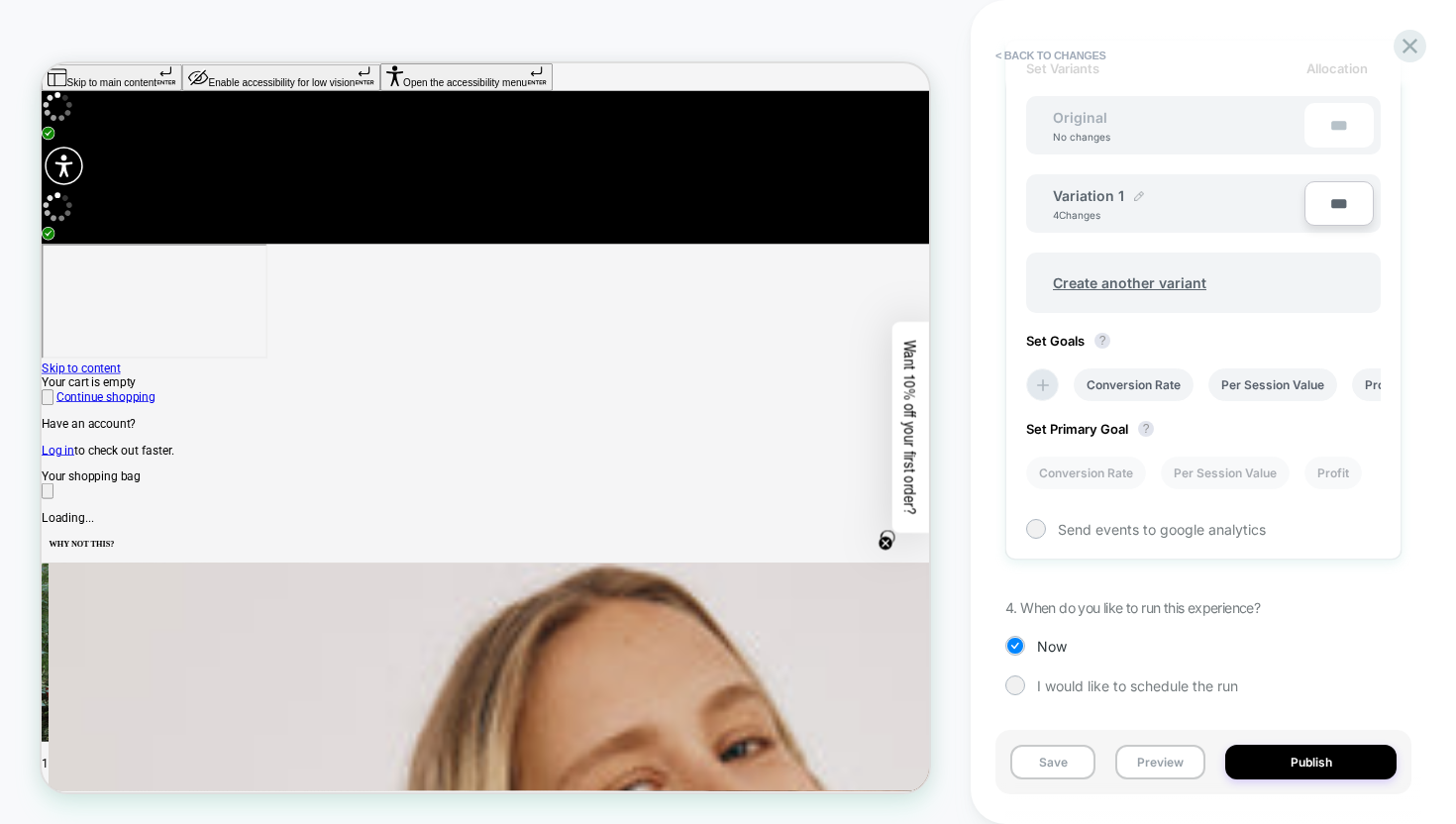 click at bounding box center [1139, 196] 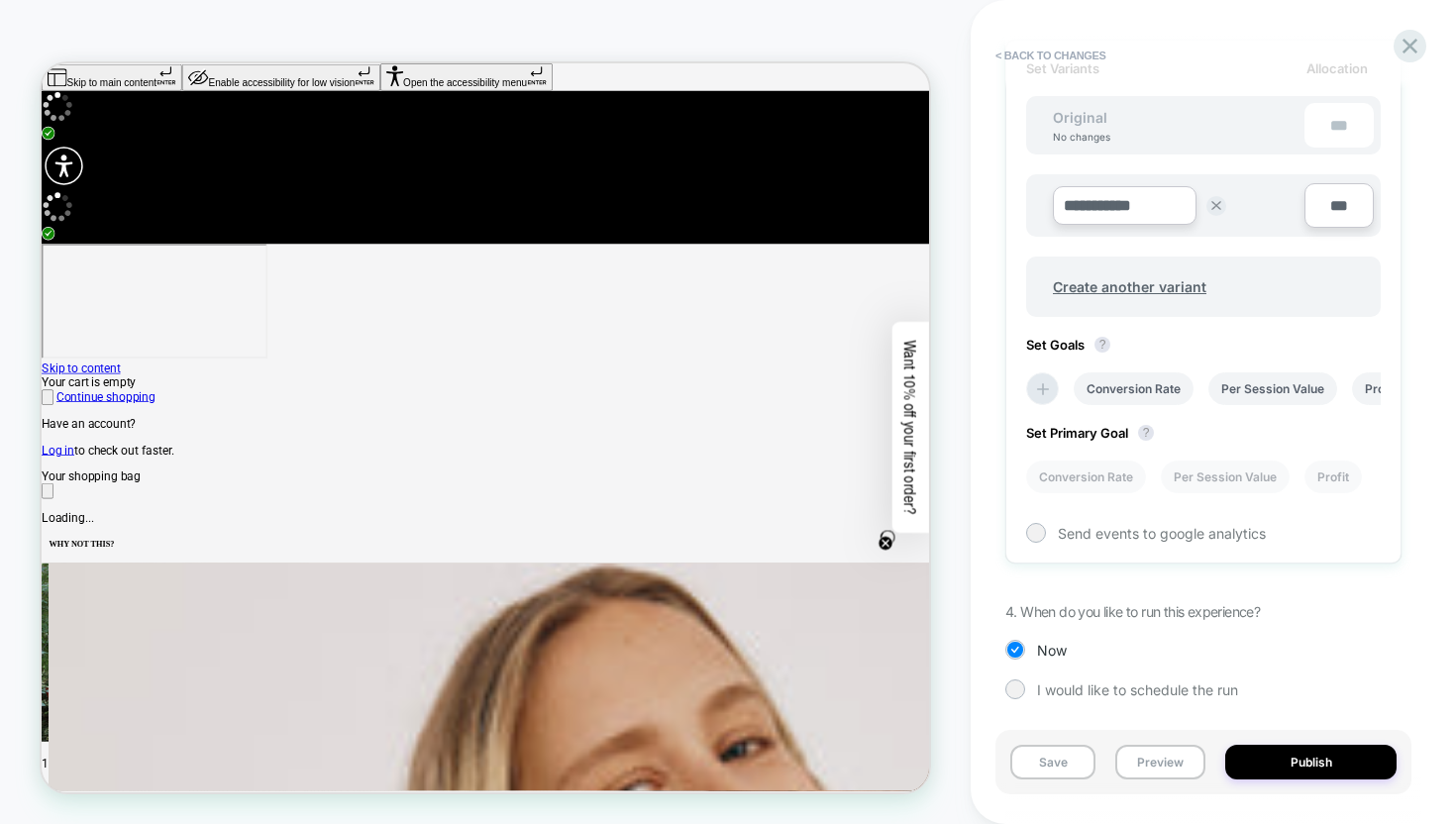 drag, startPoint x: 1191, startPoint y: 265, endPoint x: 1199, endPoint y: 249, distance: 17.888544 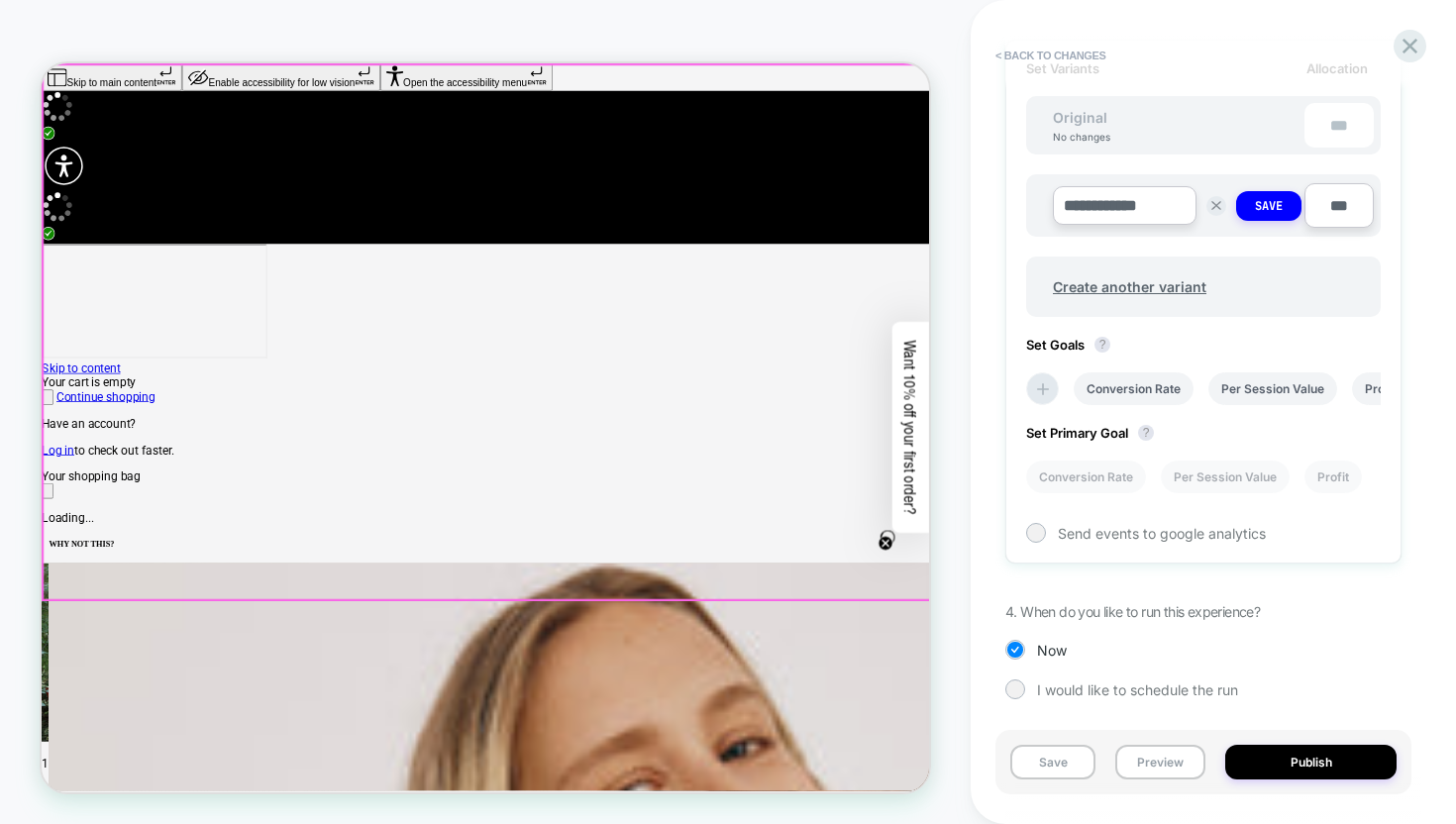 drag, startPoint x: 1020, startPoint y: 270, endPoint x: 944, endPoint y: 256, distance: 77.27872 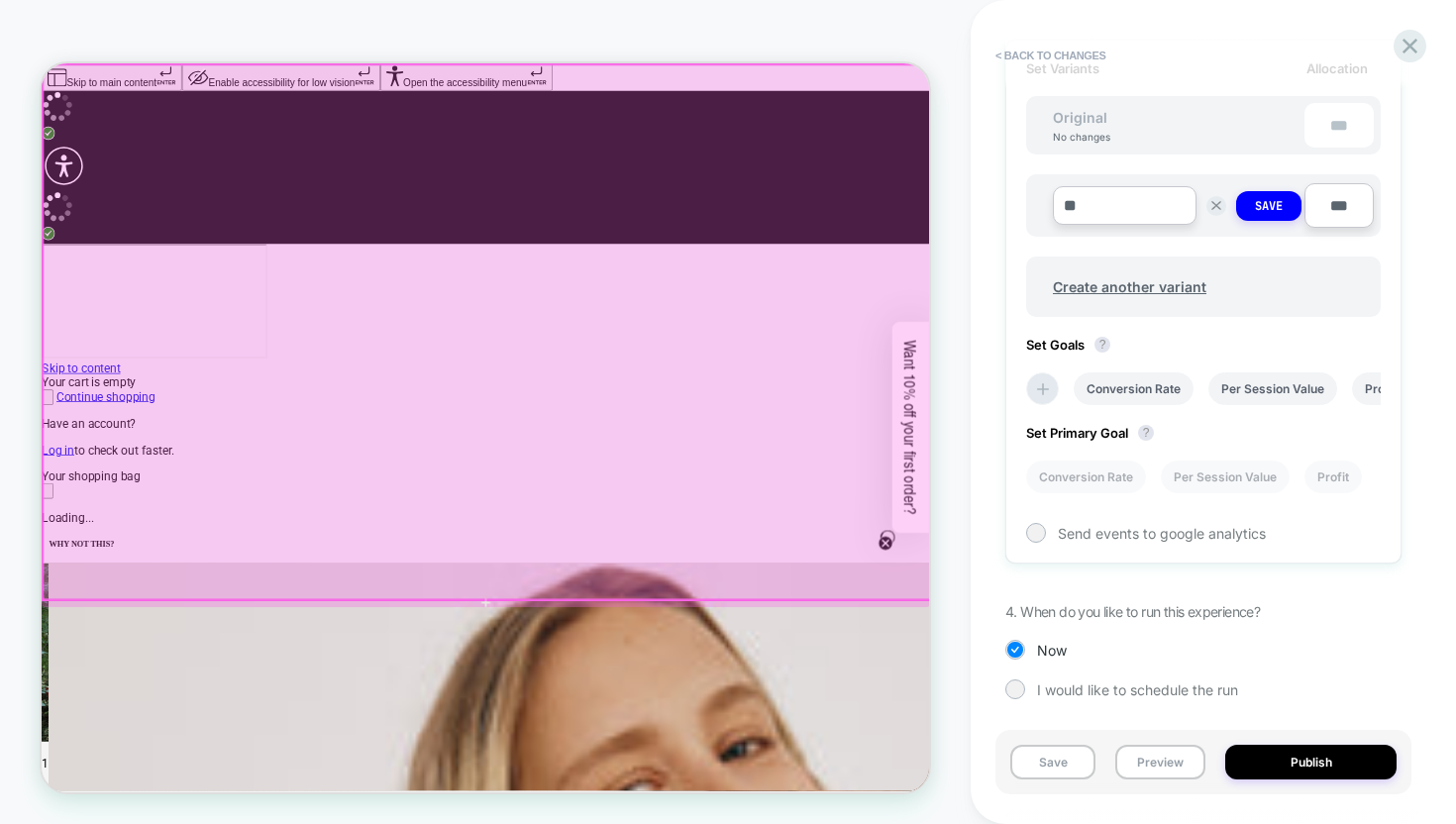 type on "*" 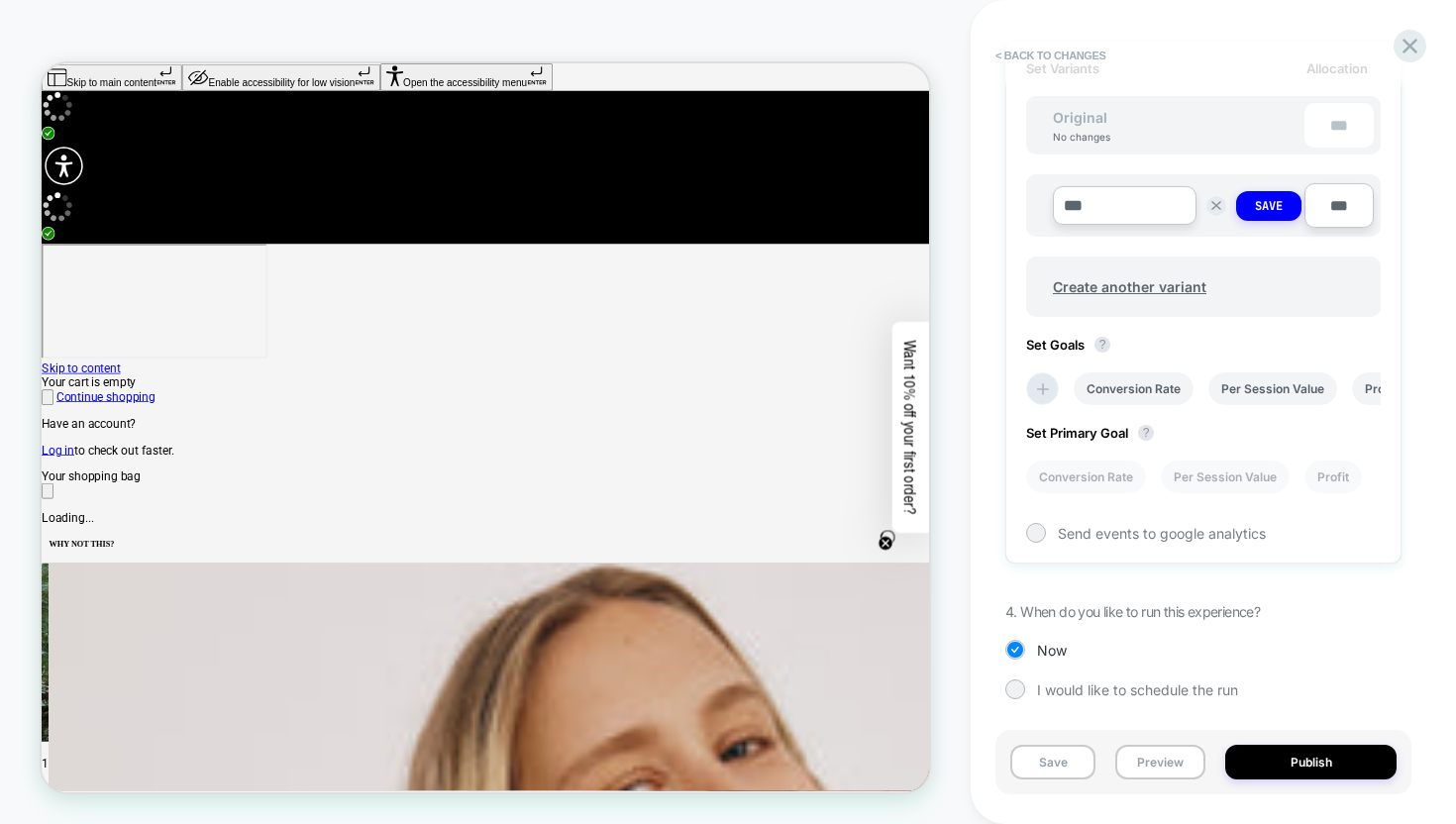 scroll, scrollTop: 620, scrollLeft: 0, axis: vertical 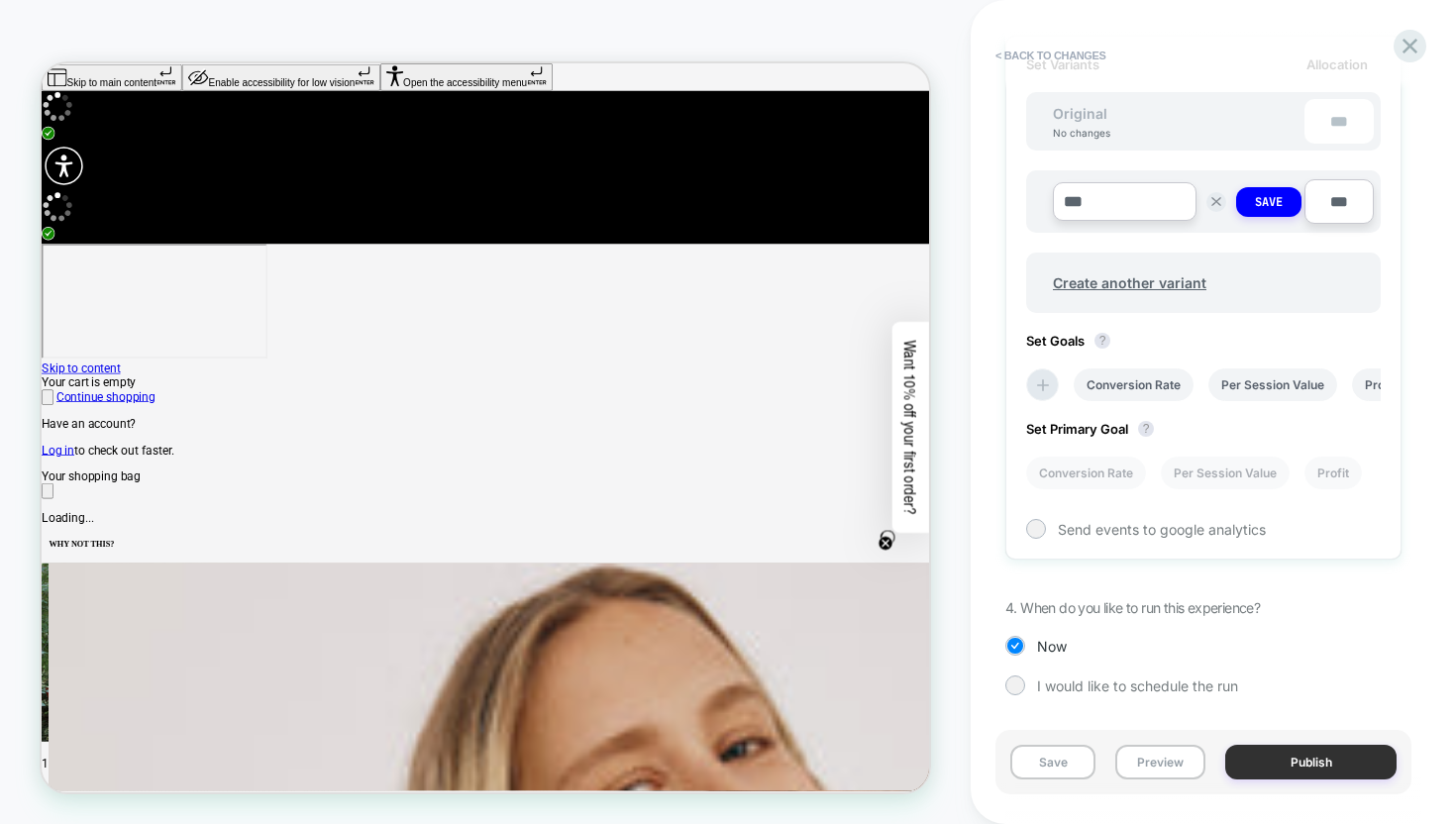 type on "***" 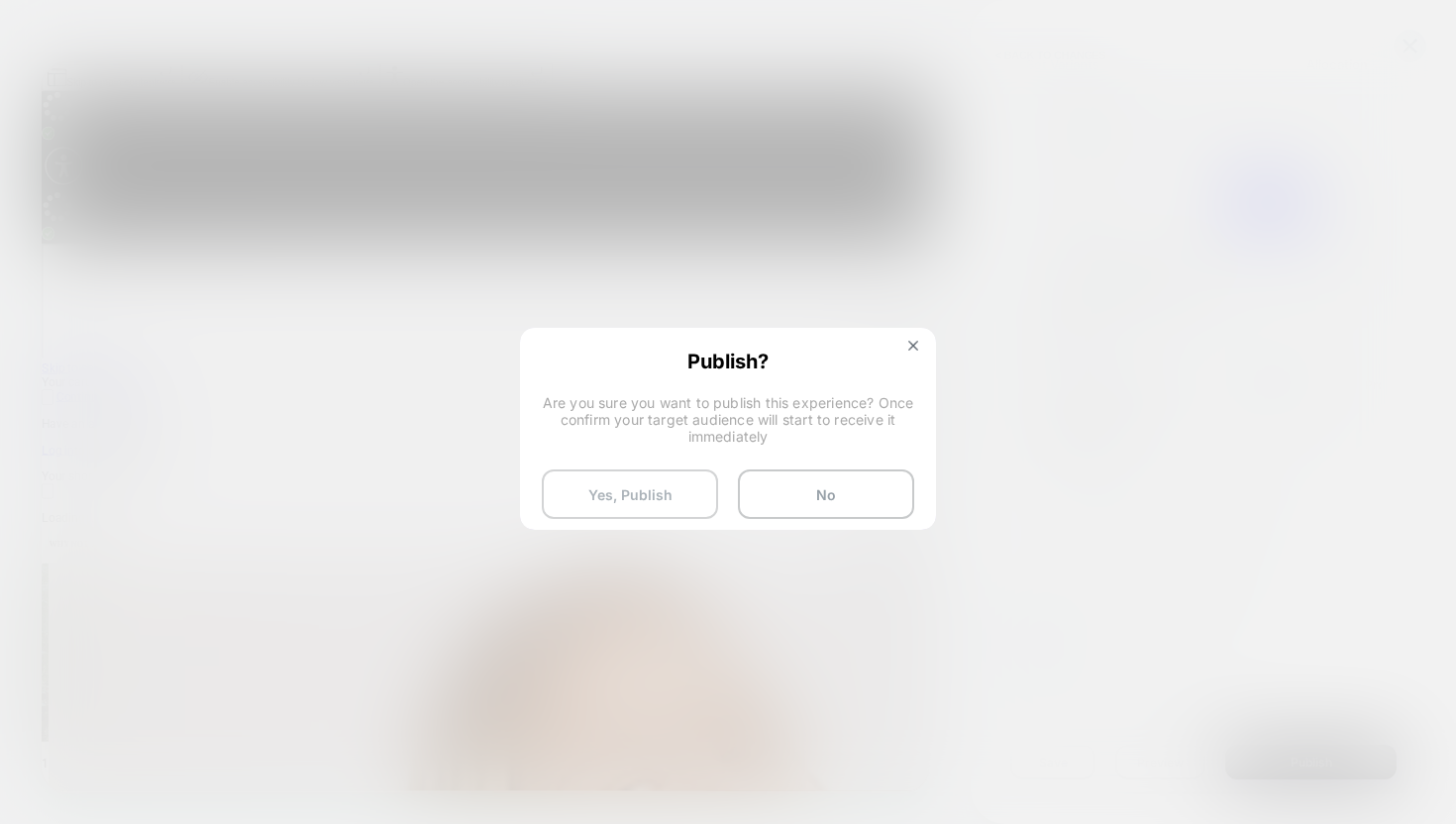 click on "Yes, Publish" at bounding box center (630, 494) 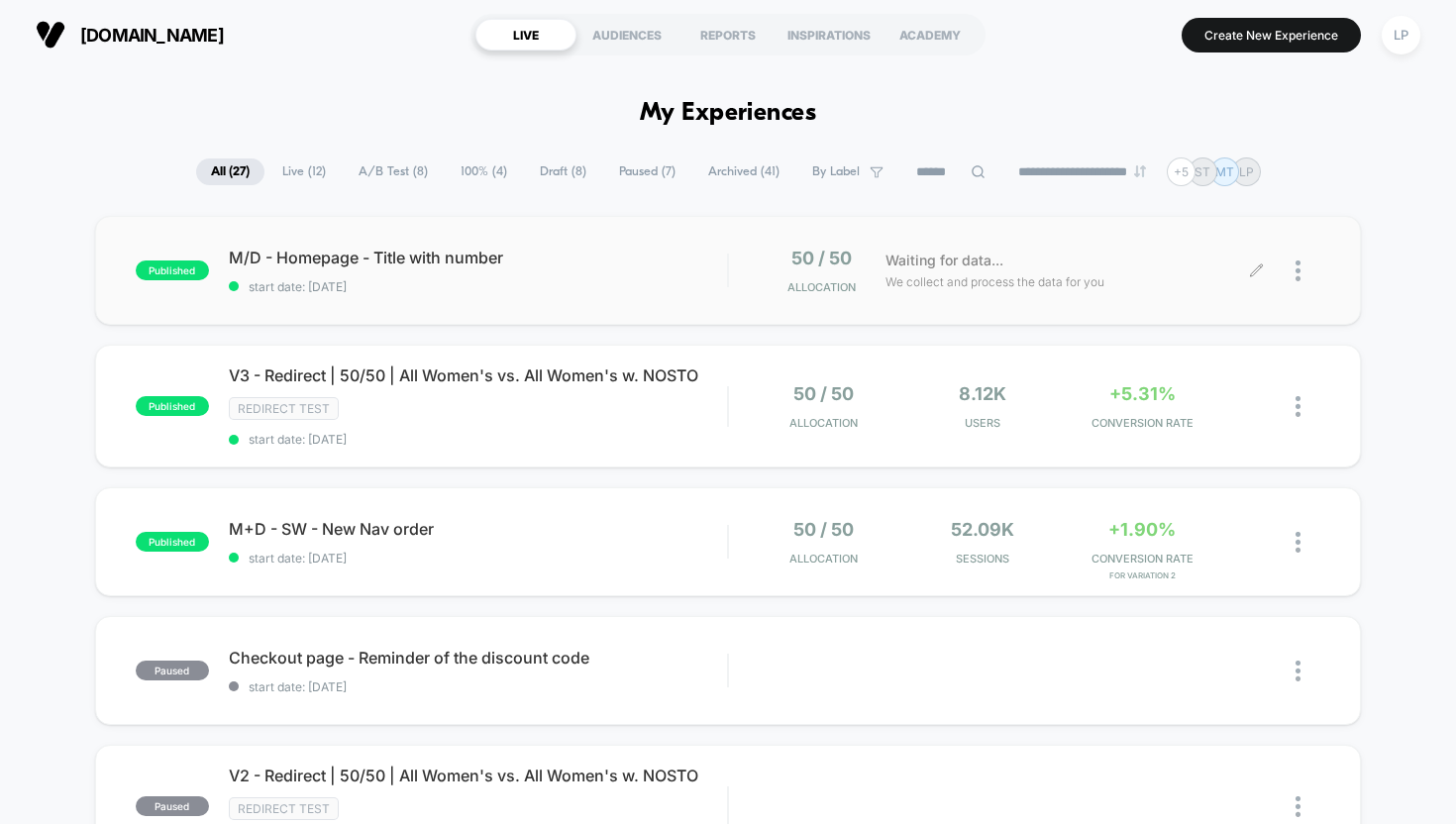 click at bounding box center (1307, 270) 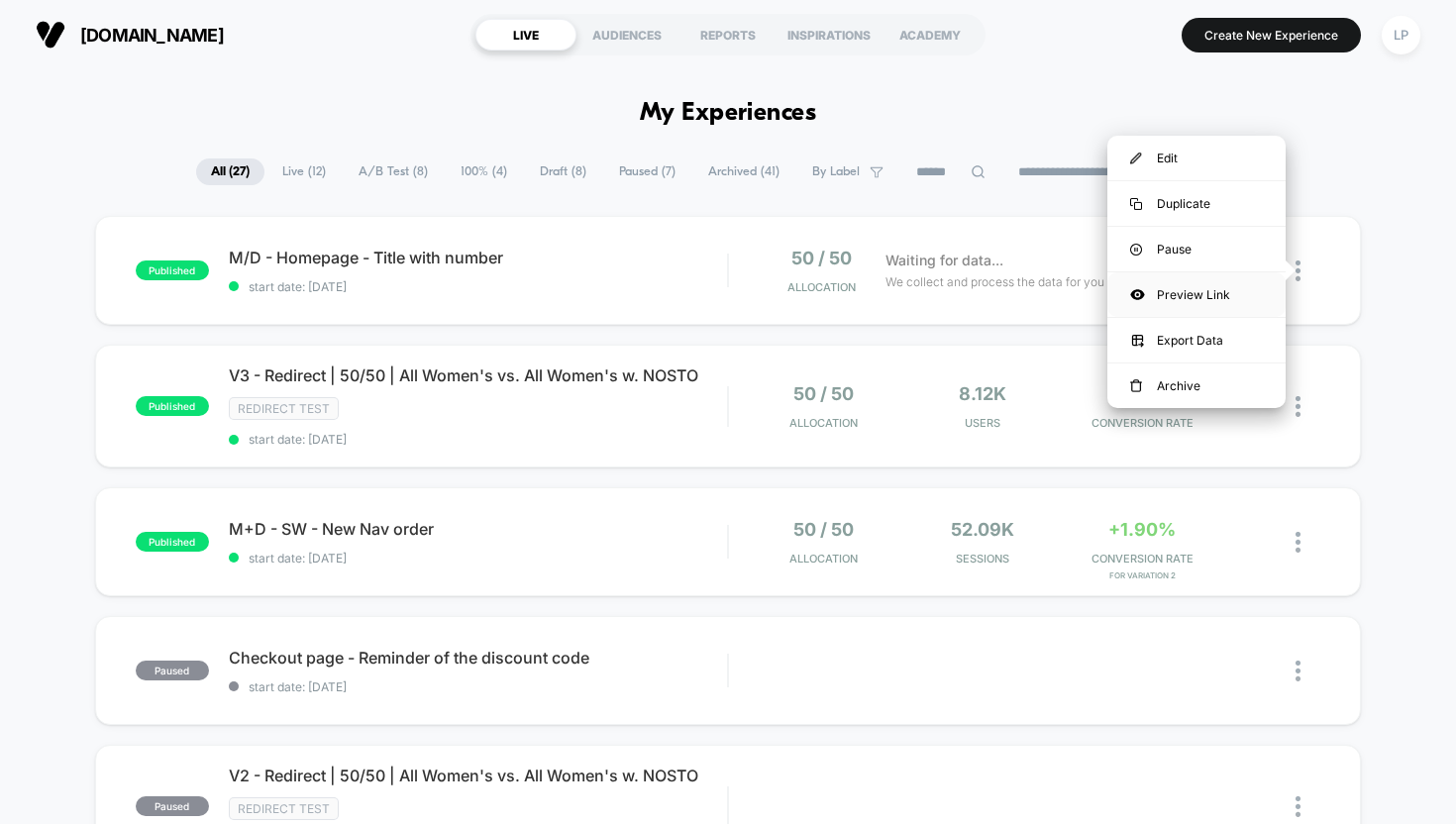 click on "Preview Link" at bounding box center [1196, 294] 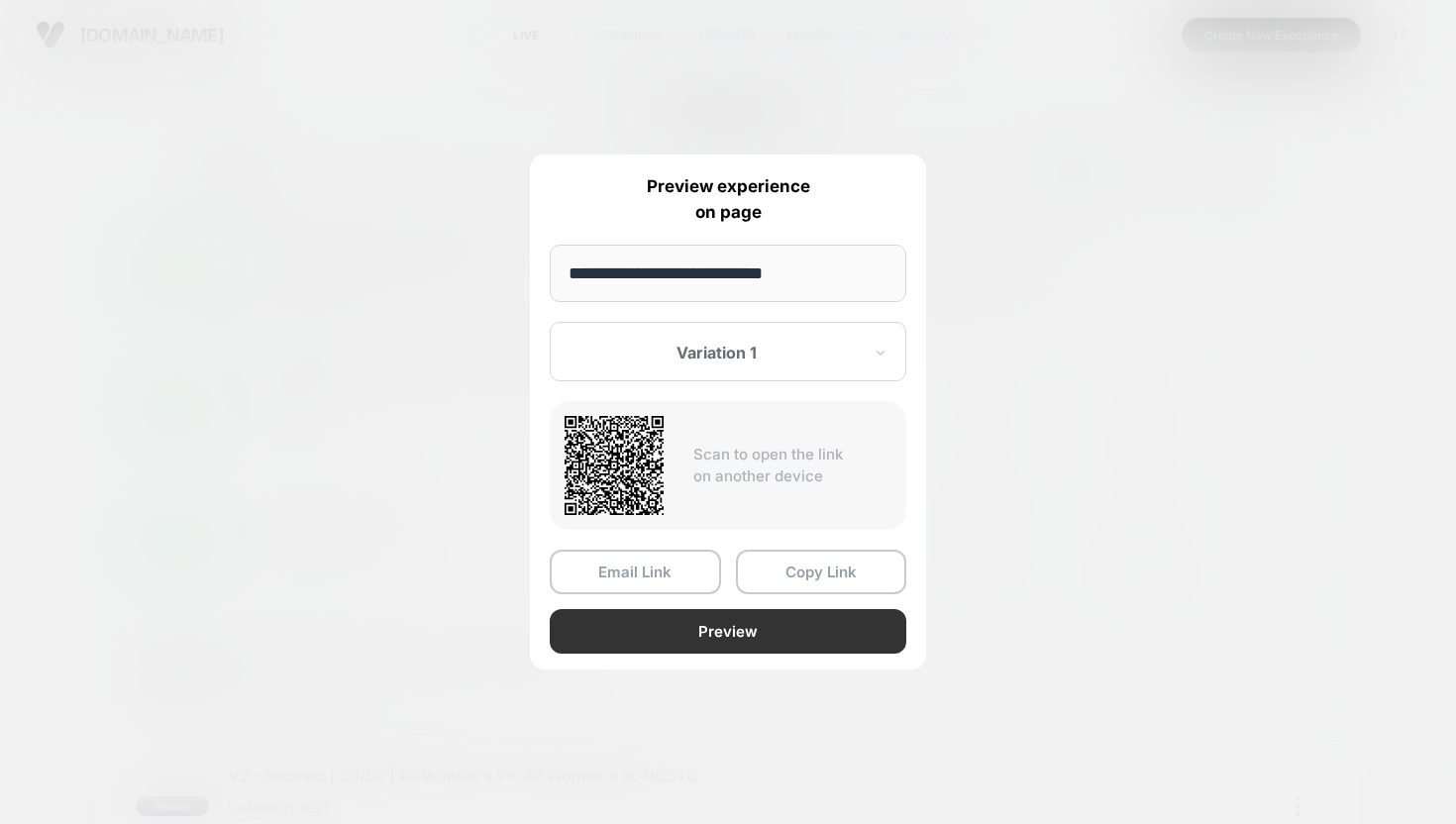 click on "Preview" at bounding box center (728, 631) 